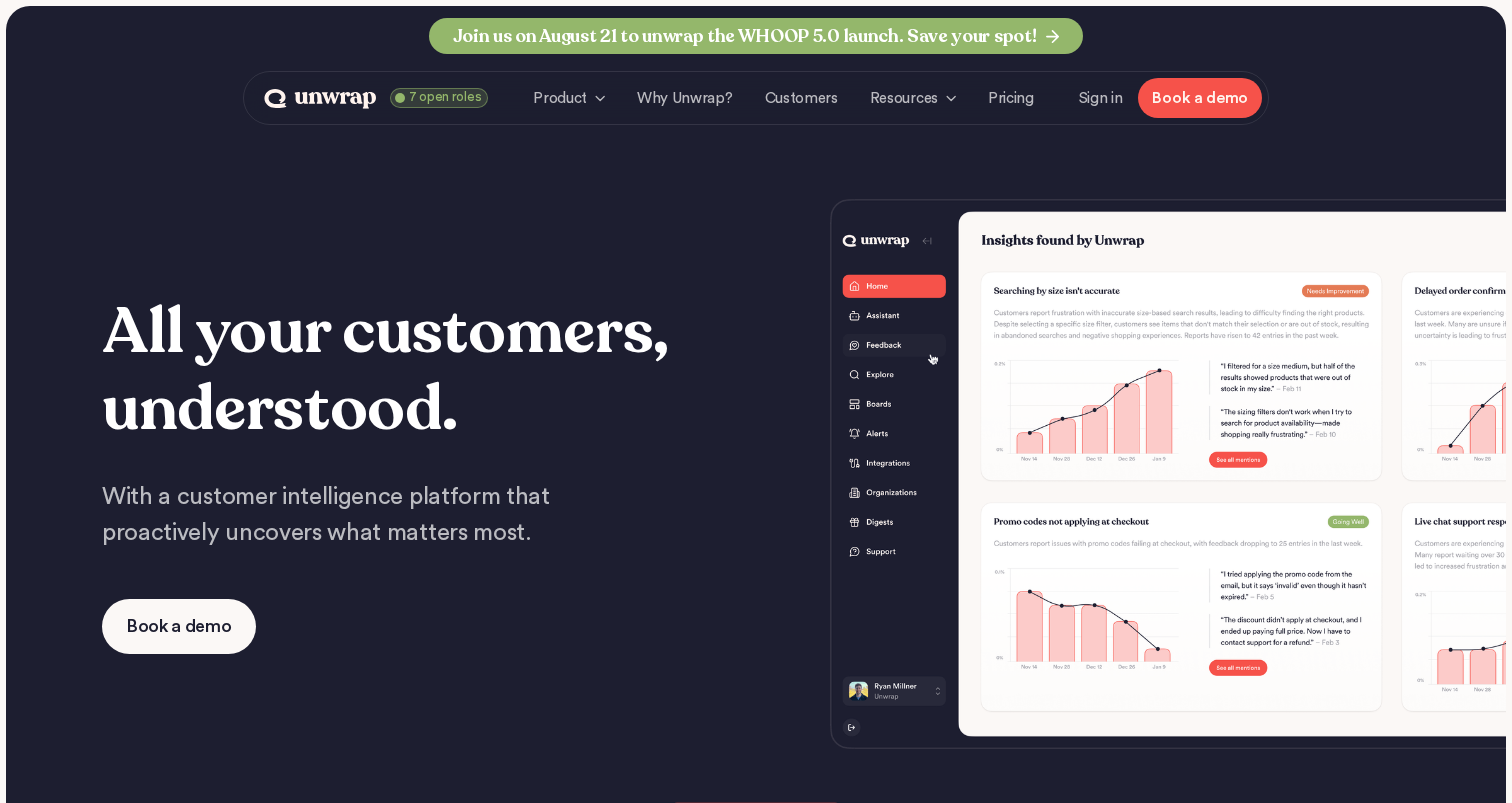 scroll, scrollTop: 0, scrollLeft: 0, axis: both 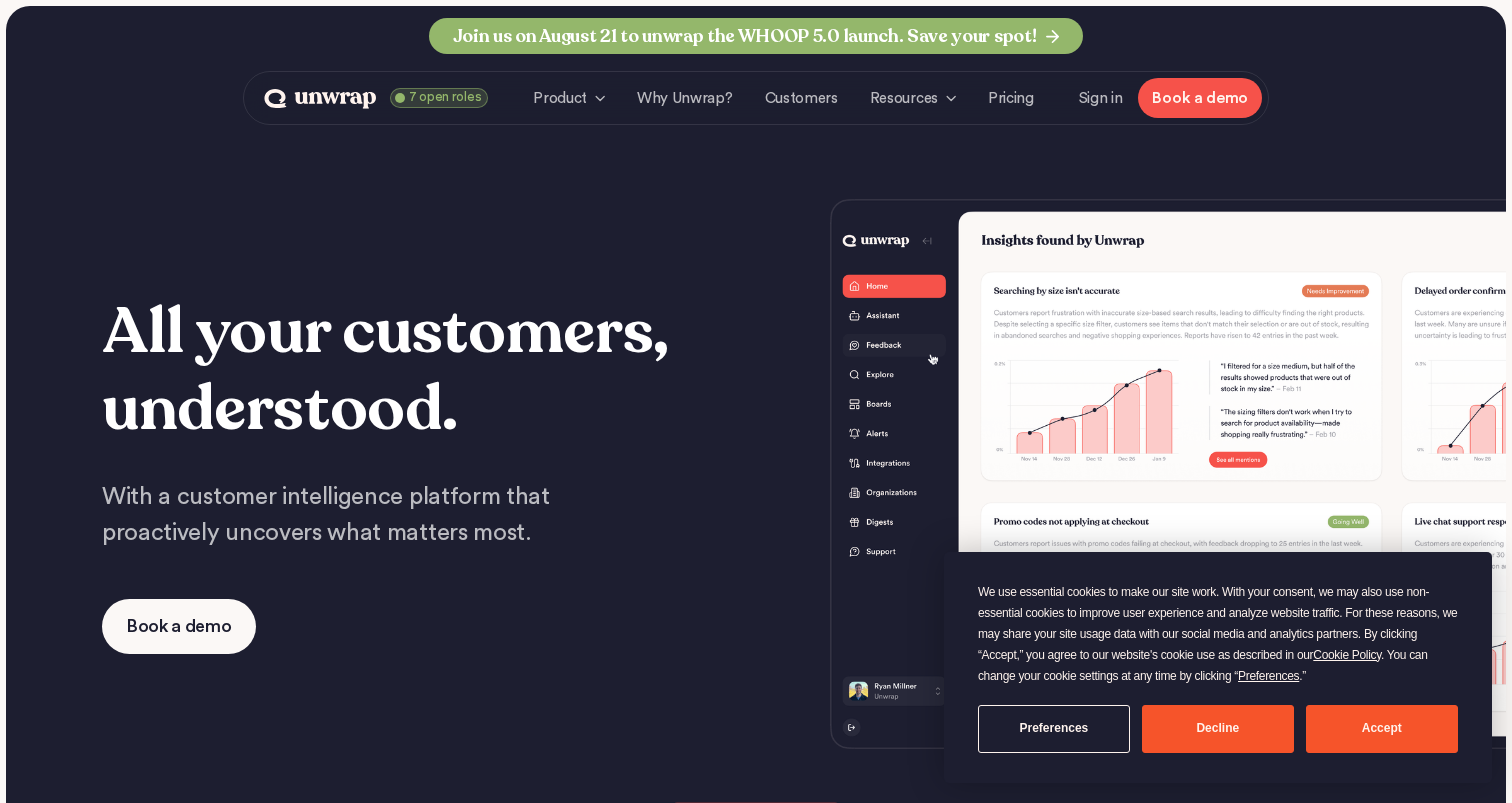 click on "Accept" at bounding box center (1382, 729) 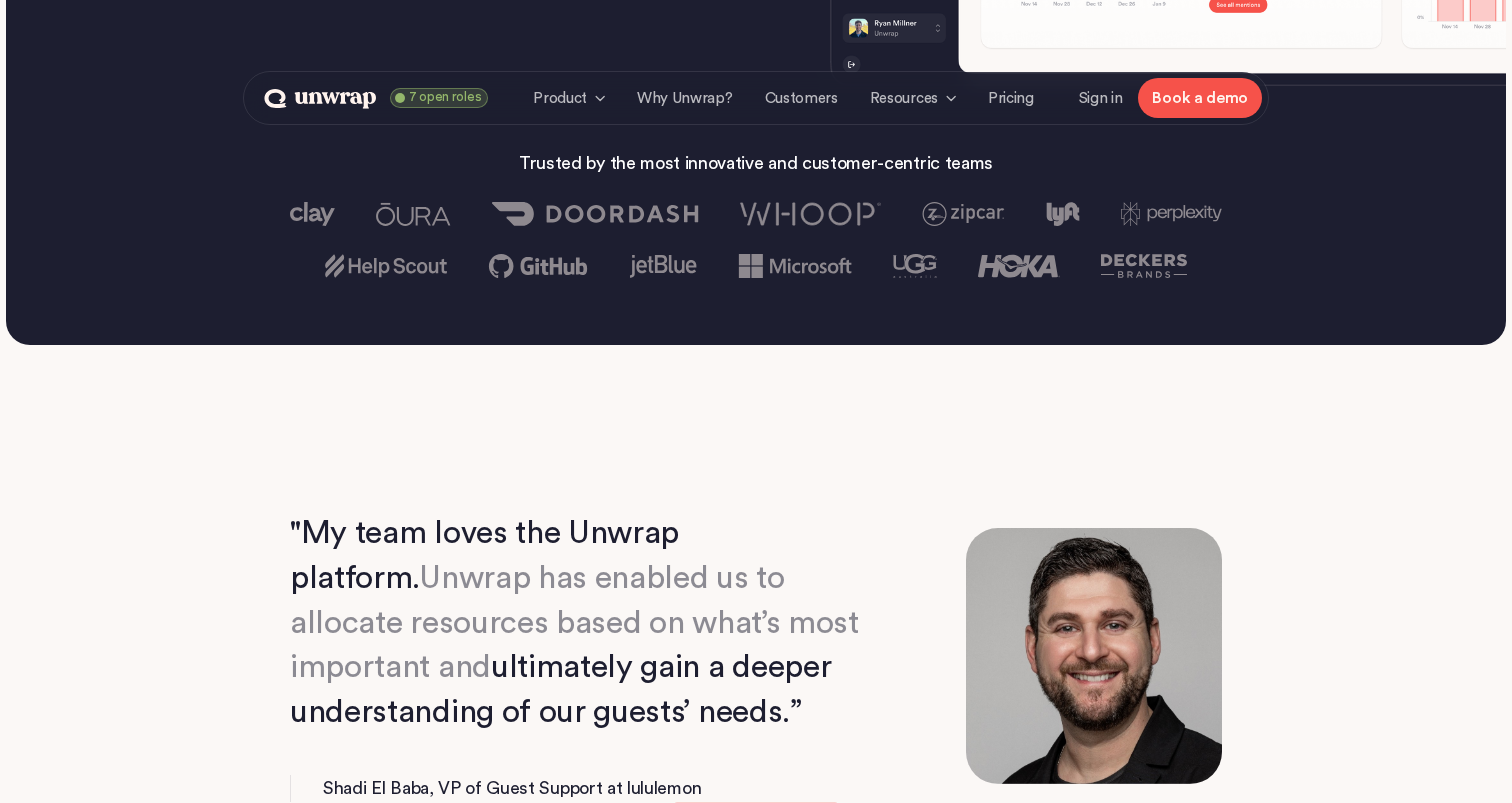 scroll, scrollTop: 209, scrollLeft: 0, axis: vertical 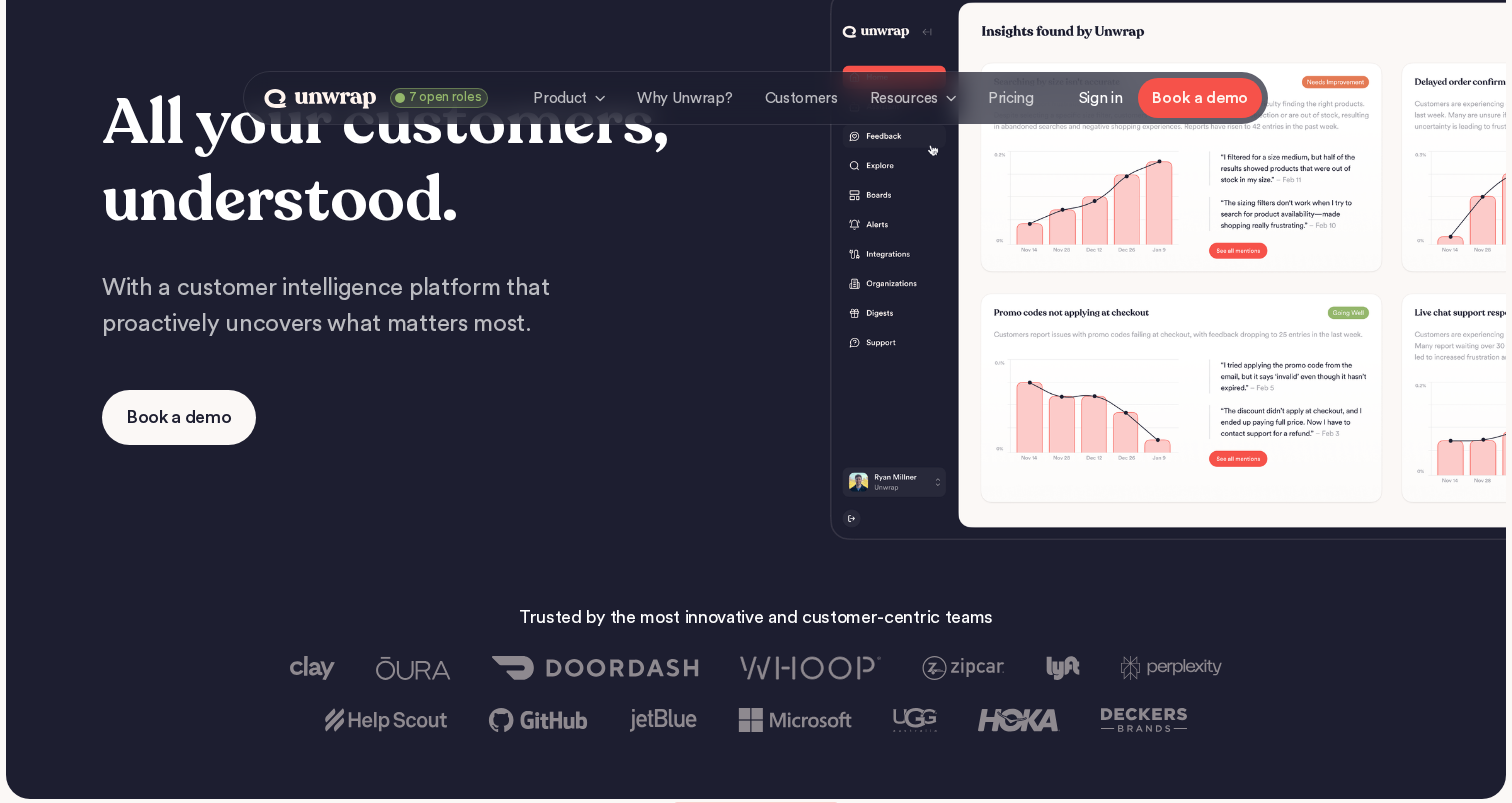 click on "Sign in" at bounding box center [1101, 98] 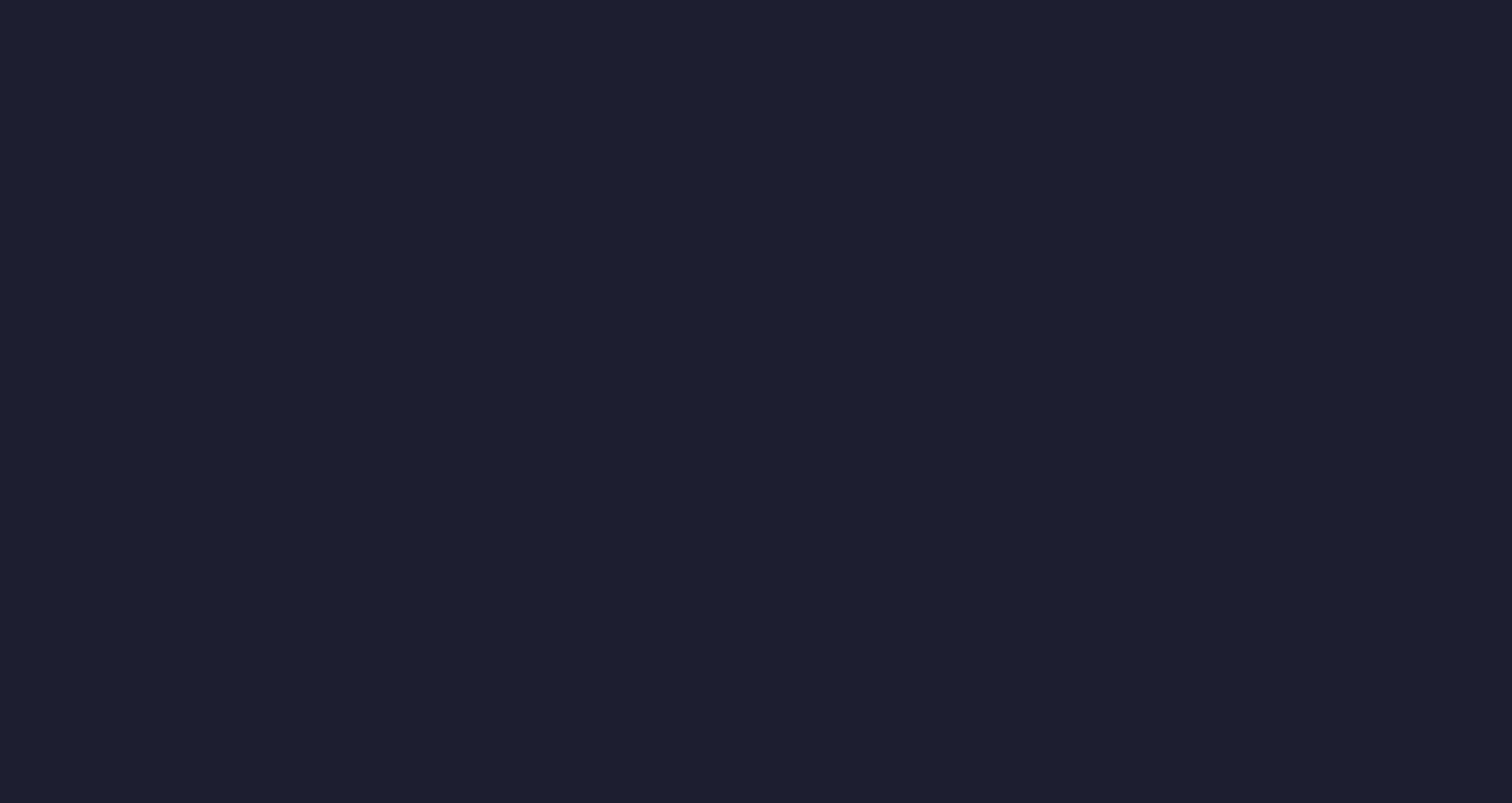 scroll, scrollTop: 0, scrollLeft: 0, axis: both 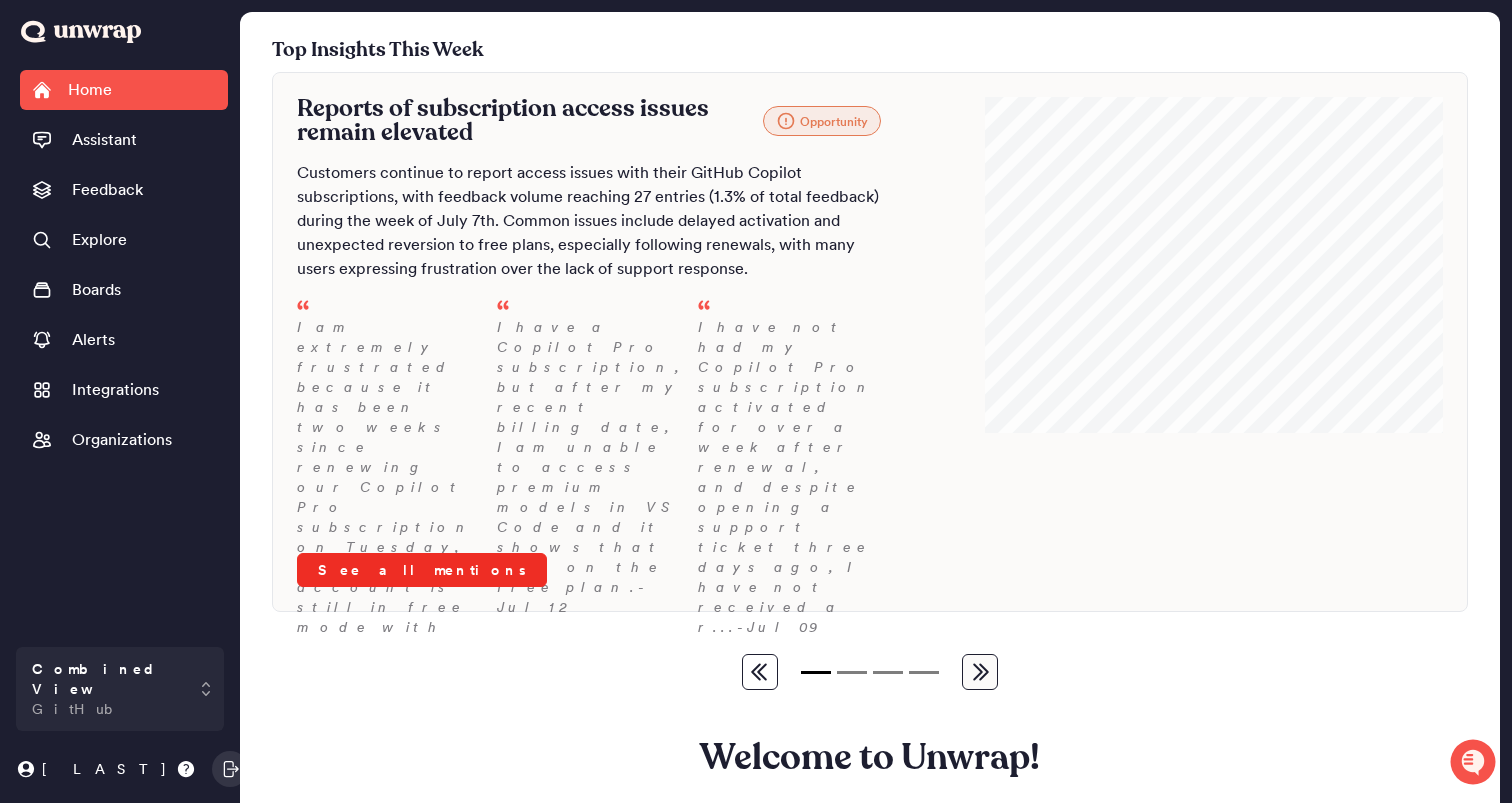 click on "See all mentions" at bounding box center [422, 570] 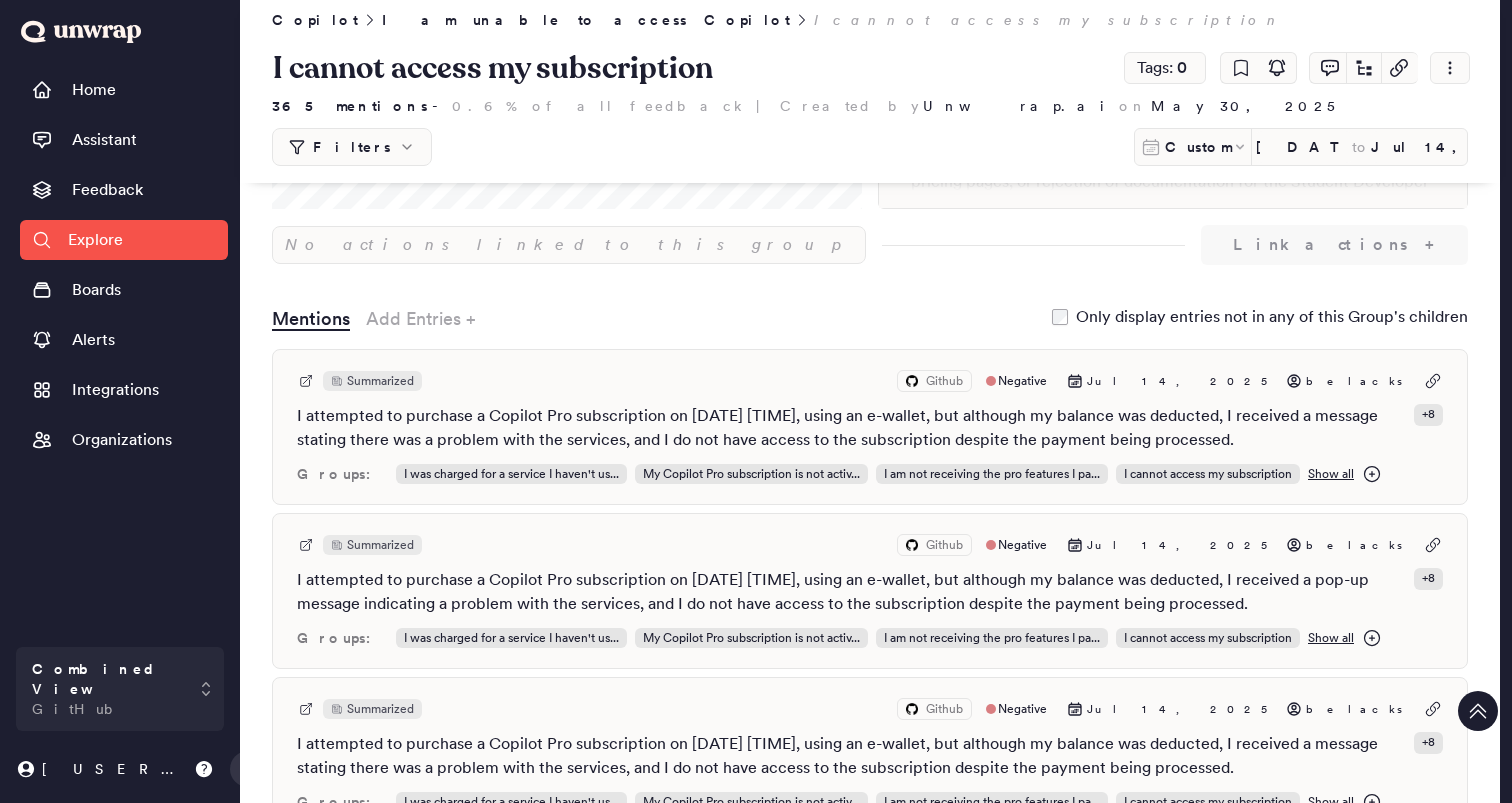 scroll, scrollTop: 380, scrollLeft: 0, axis: vertical 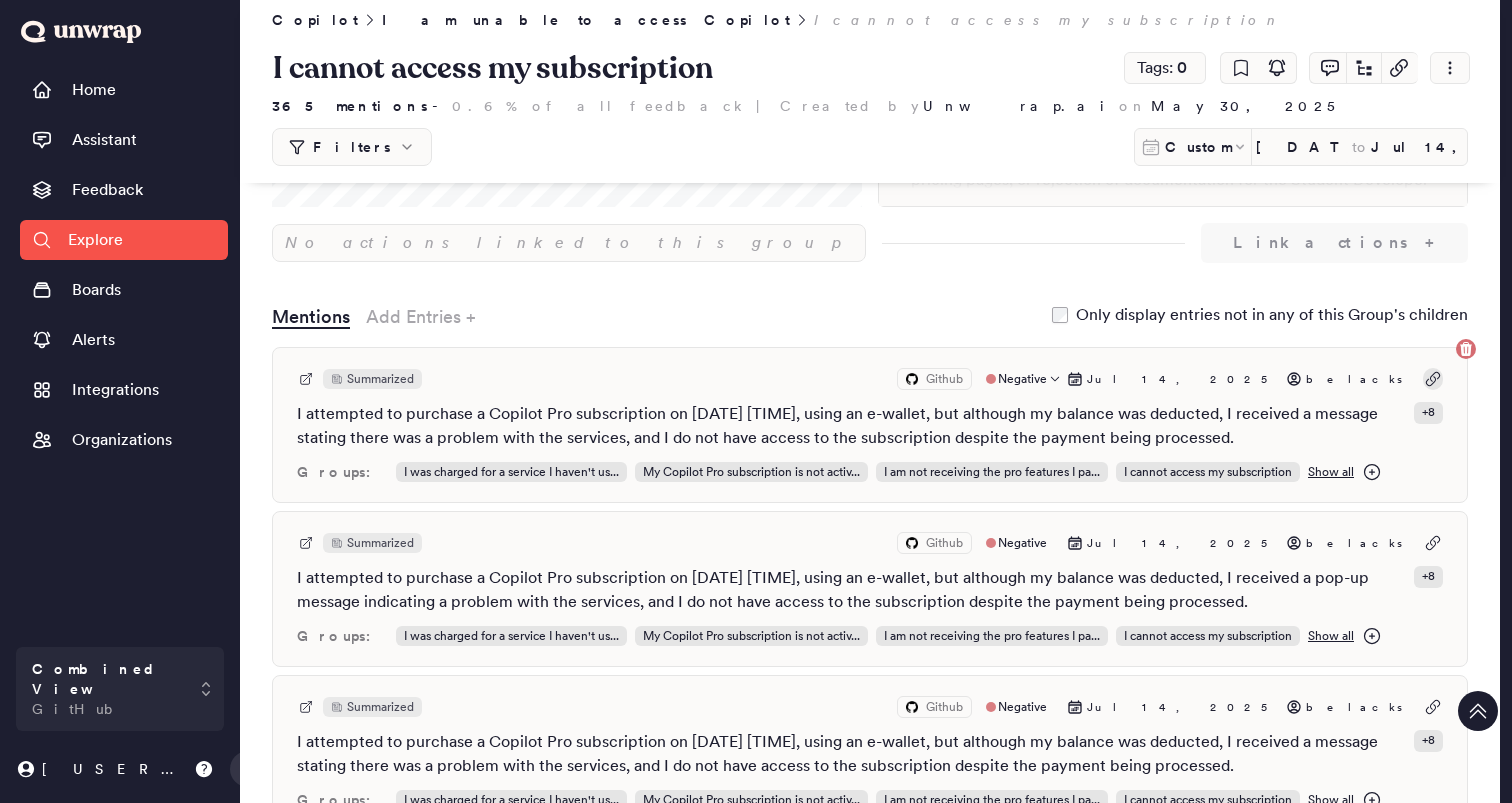 click 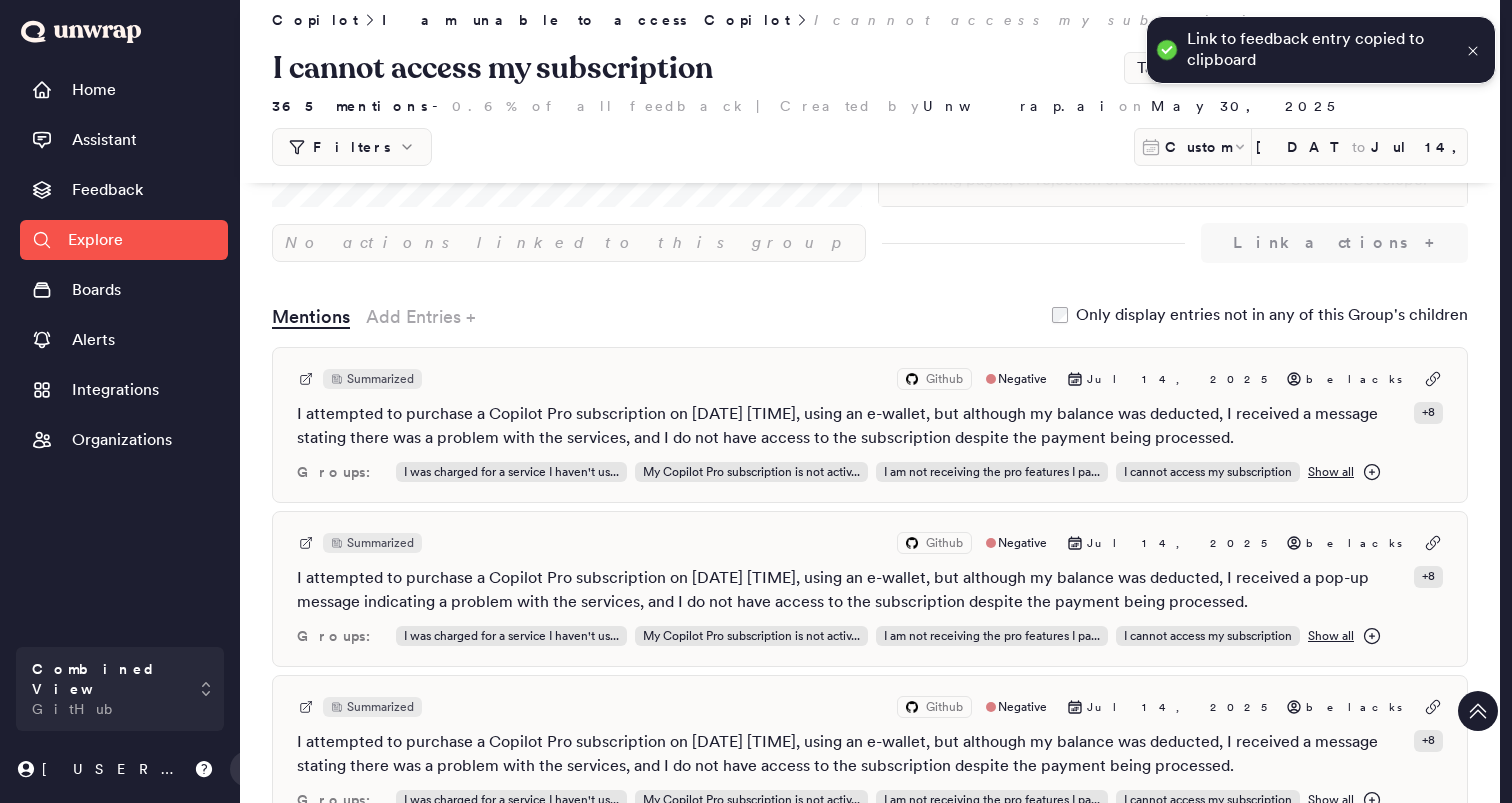 scroll, scrollTop: 0, scrollLeft: 0, axis: both 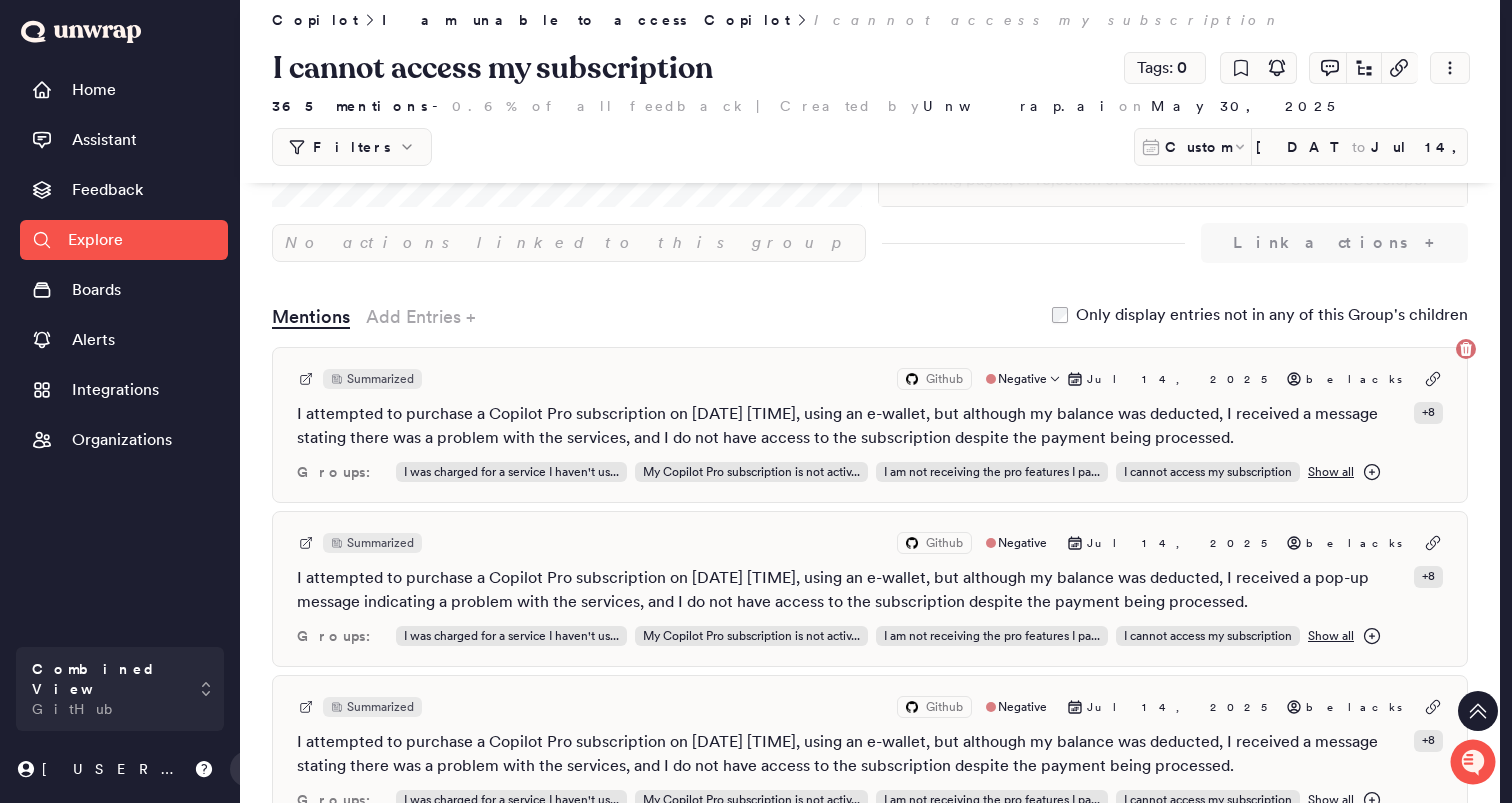 click on "Github" at bounding box center (934, 379) 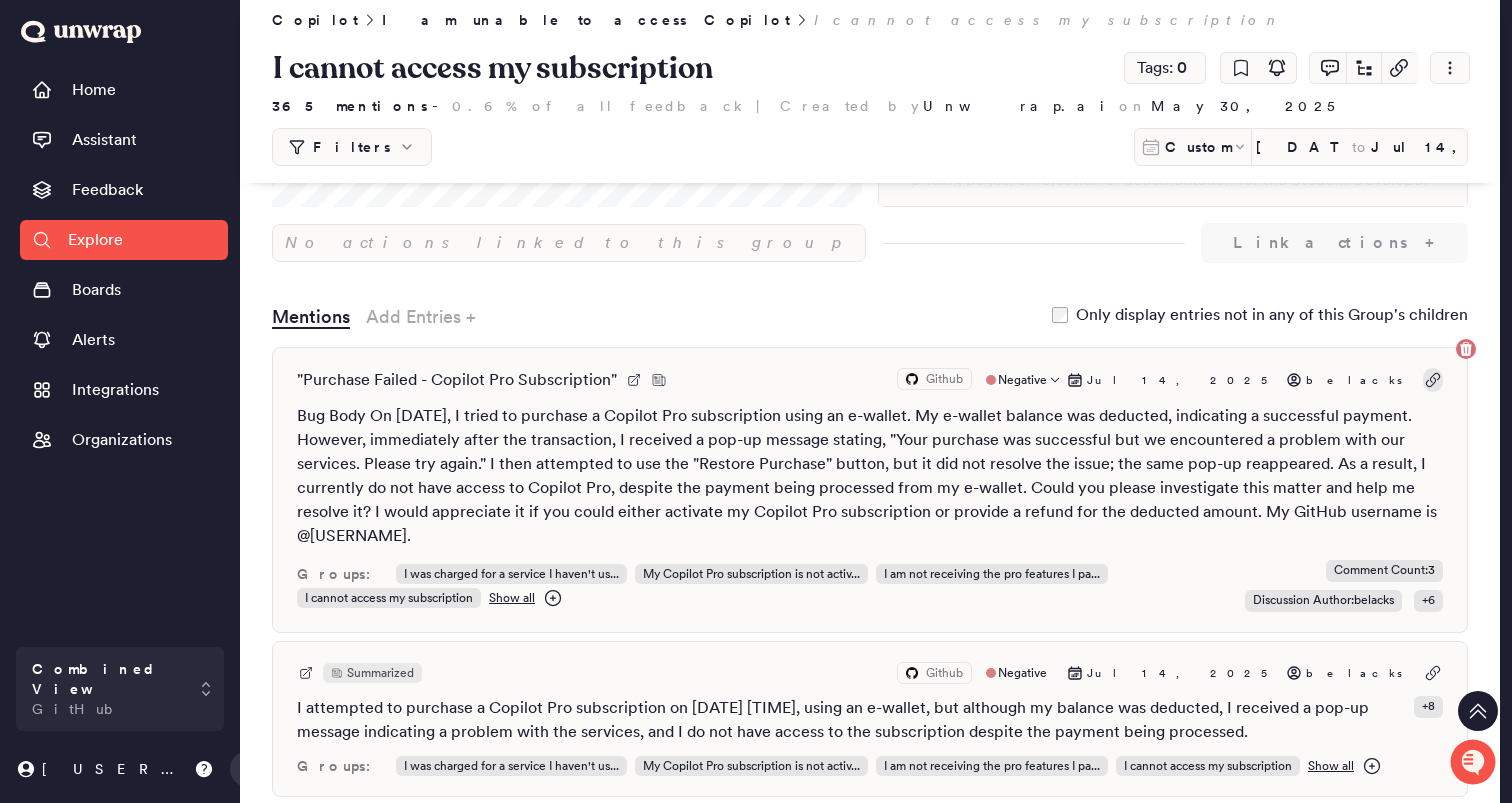 click 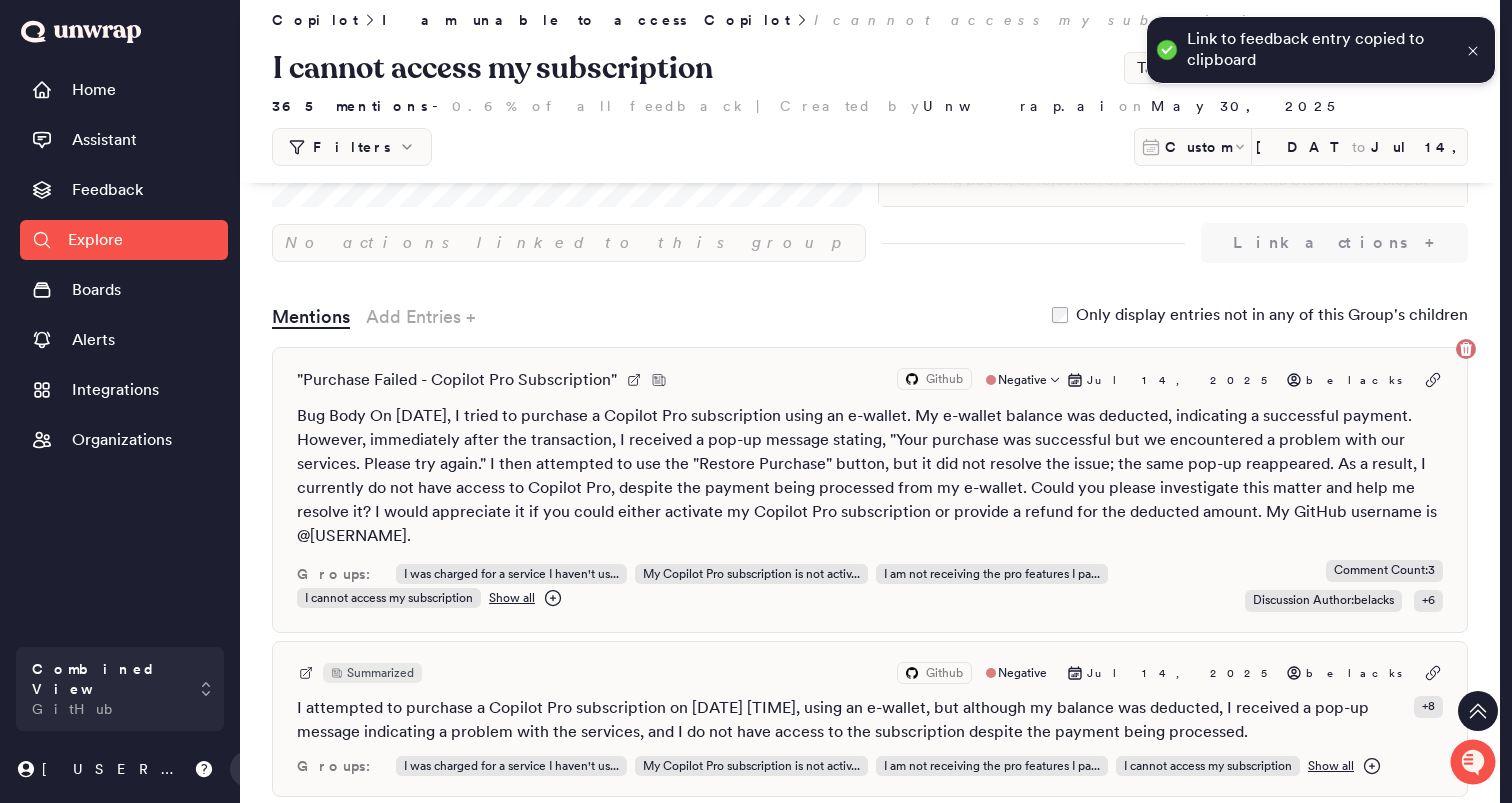 click on "" Purchase Failed - Copilot Pro Subscription "" at bounding box center [457, 380] 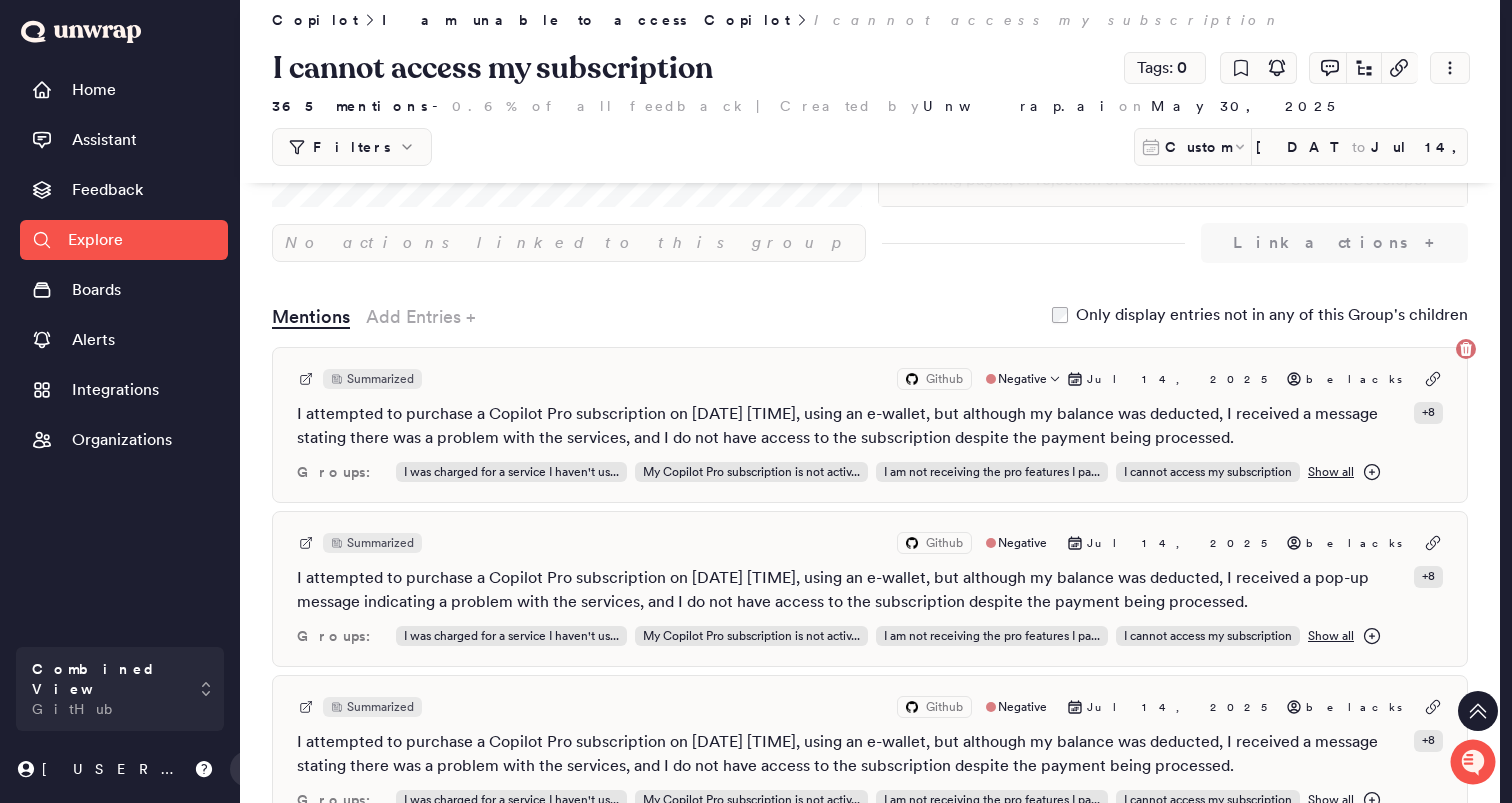 click on "I attempted to purchase a Copilot Pro subscription on [DATE] [TIME], using an e-wallet, but although my balance was deducted, I received a message stating there was a problem with the services, and I do not have access to the subscription despite the payment being processed." at bounding box center [851, 426] 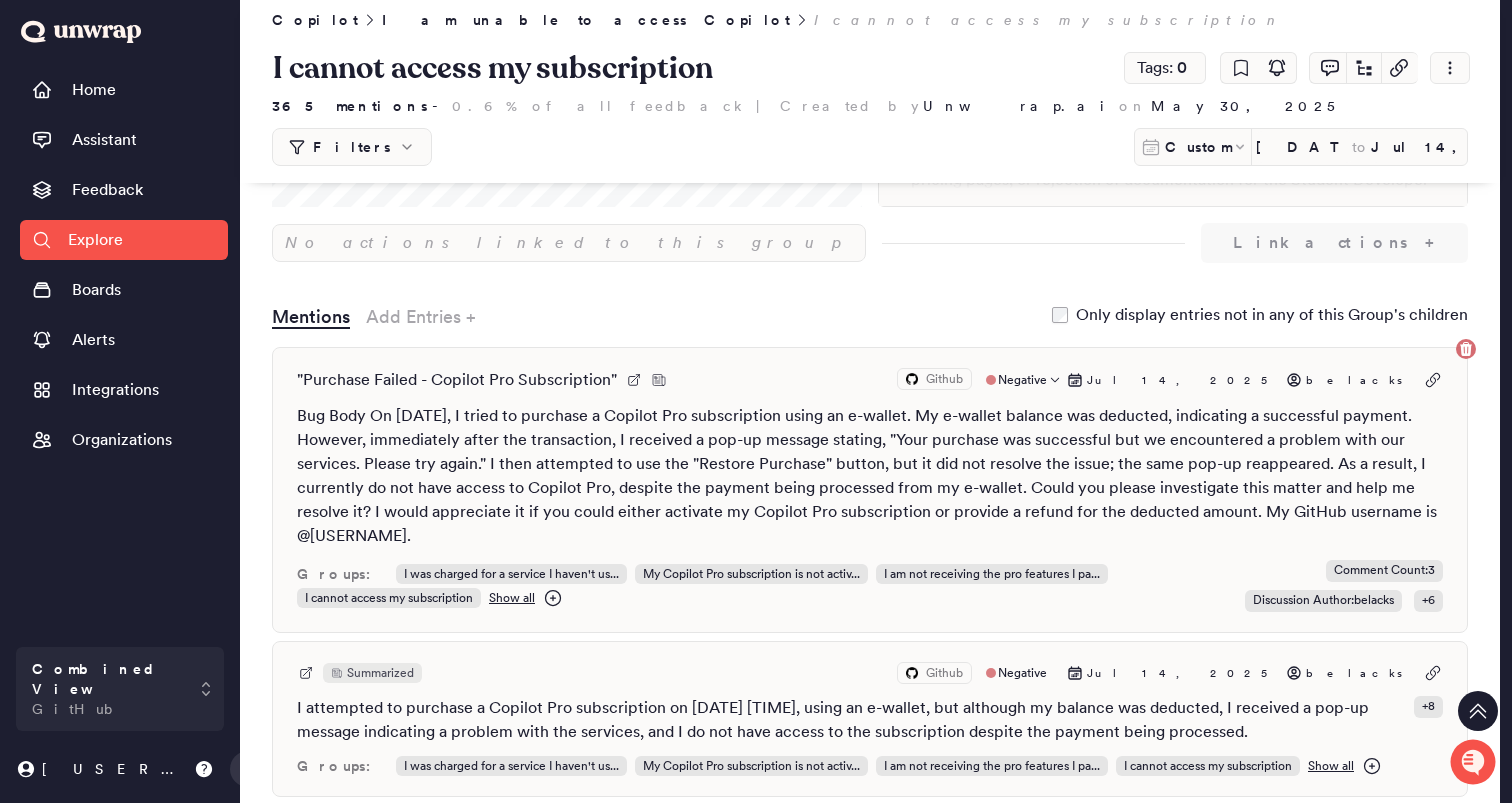 click on "Show all" at bounding box center (512, 598) 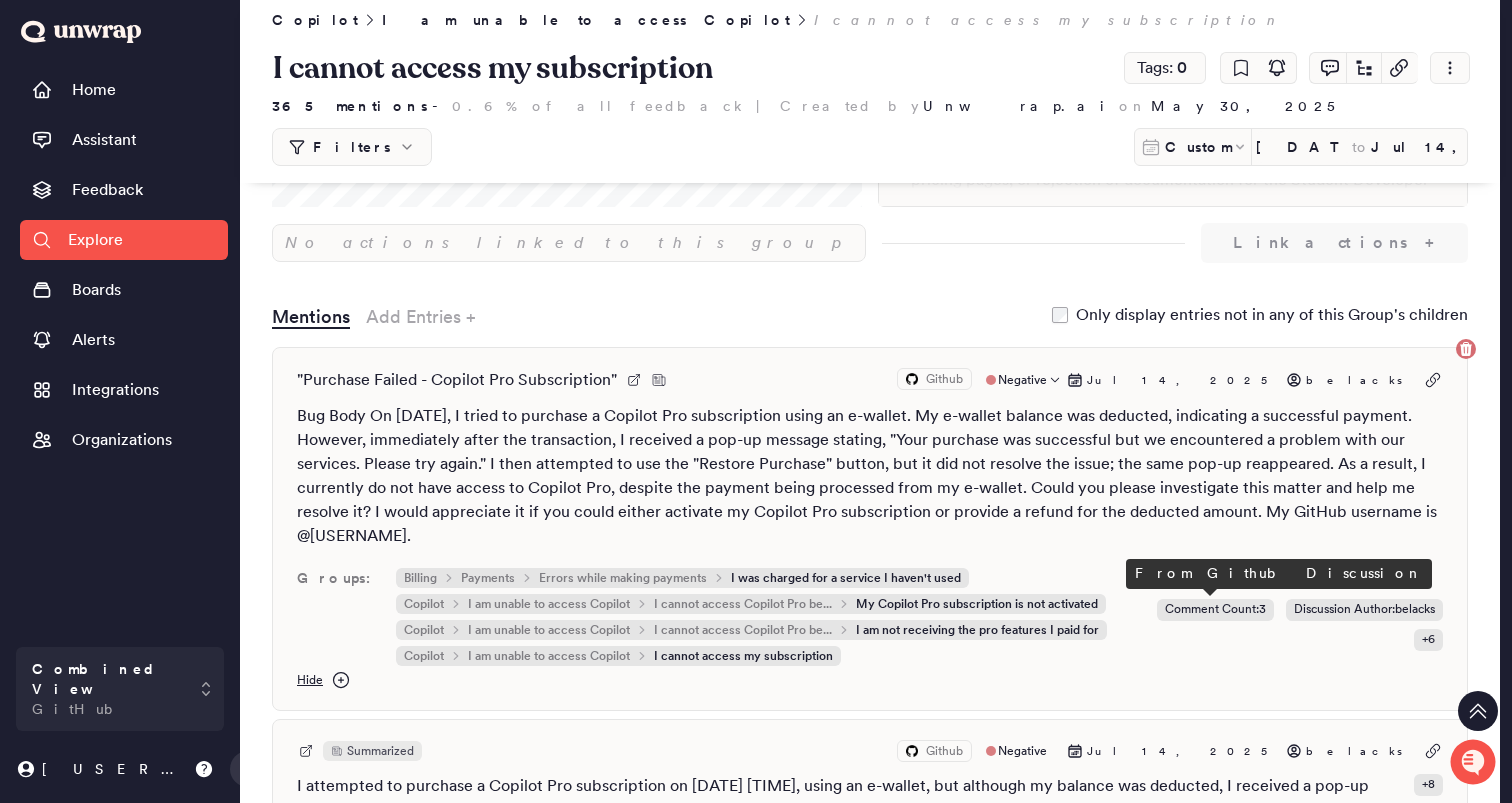 click on "Comment Count :  3" at bounding box center (1215, 609) 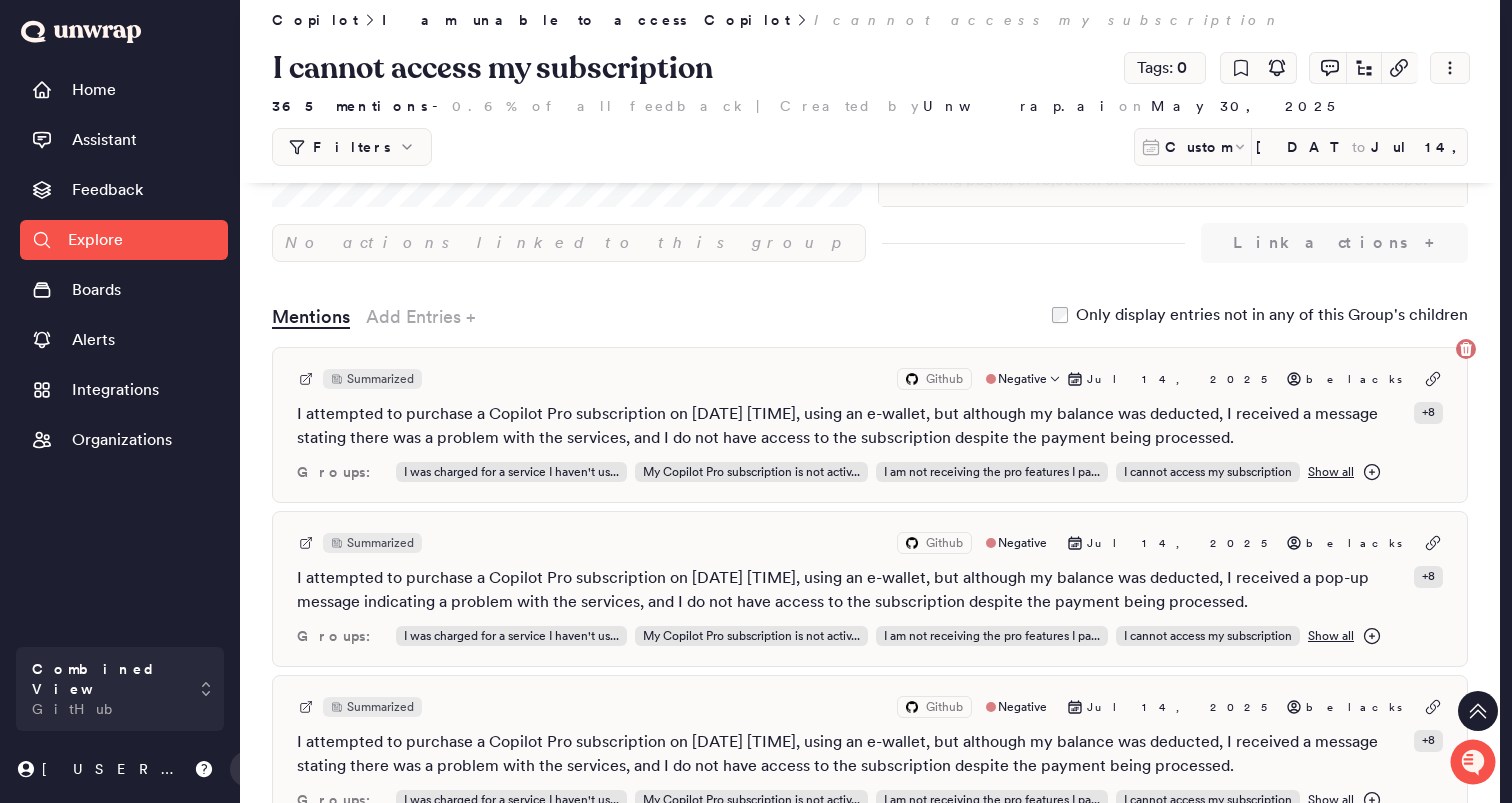 click on "Github" at bounding box center (934, 379) 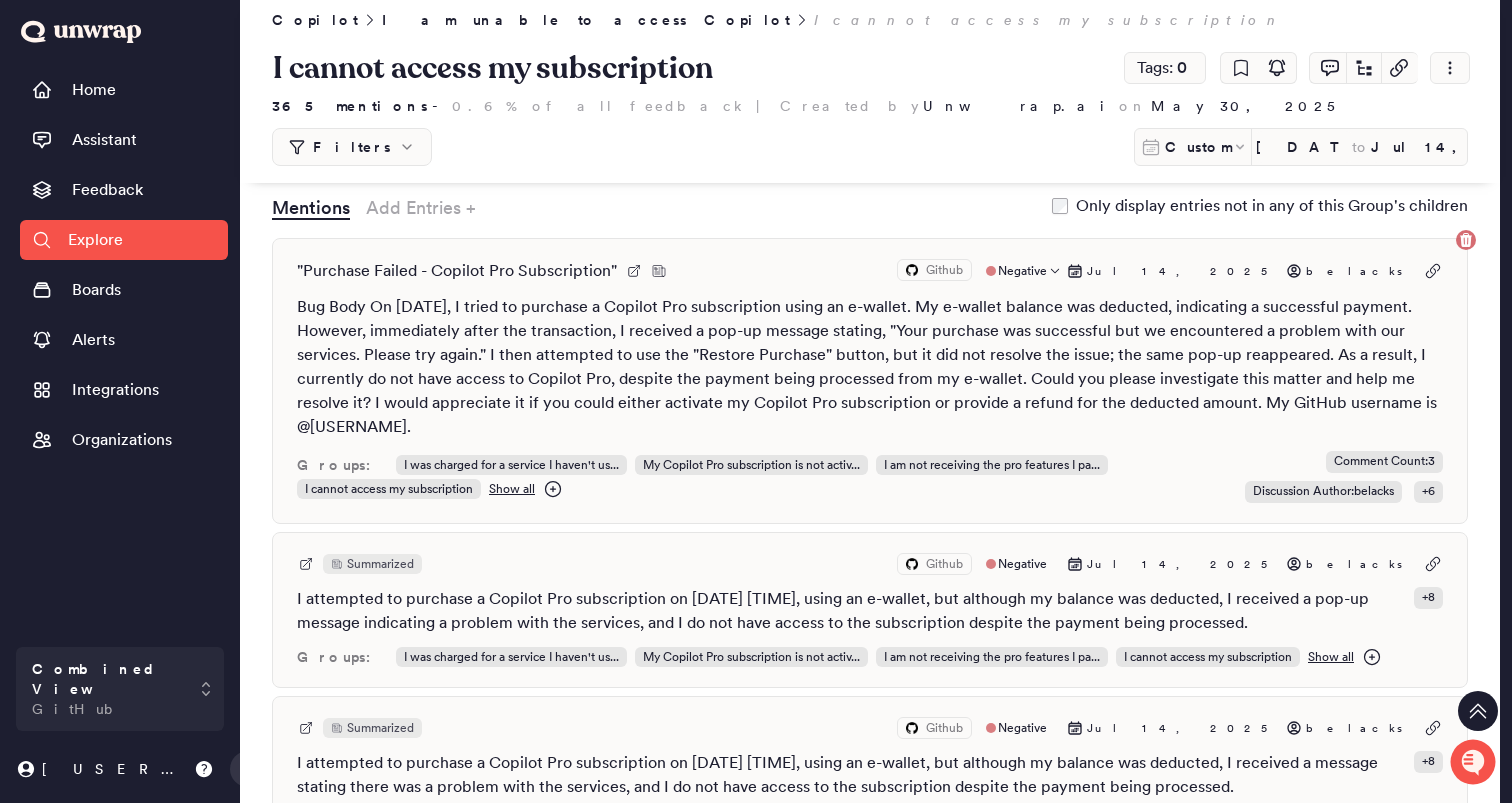 scroll, scrollTop: 487, scrollLeft: 0, axis: vertical 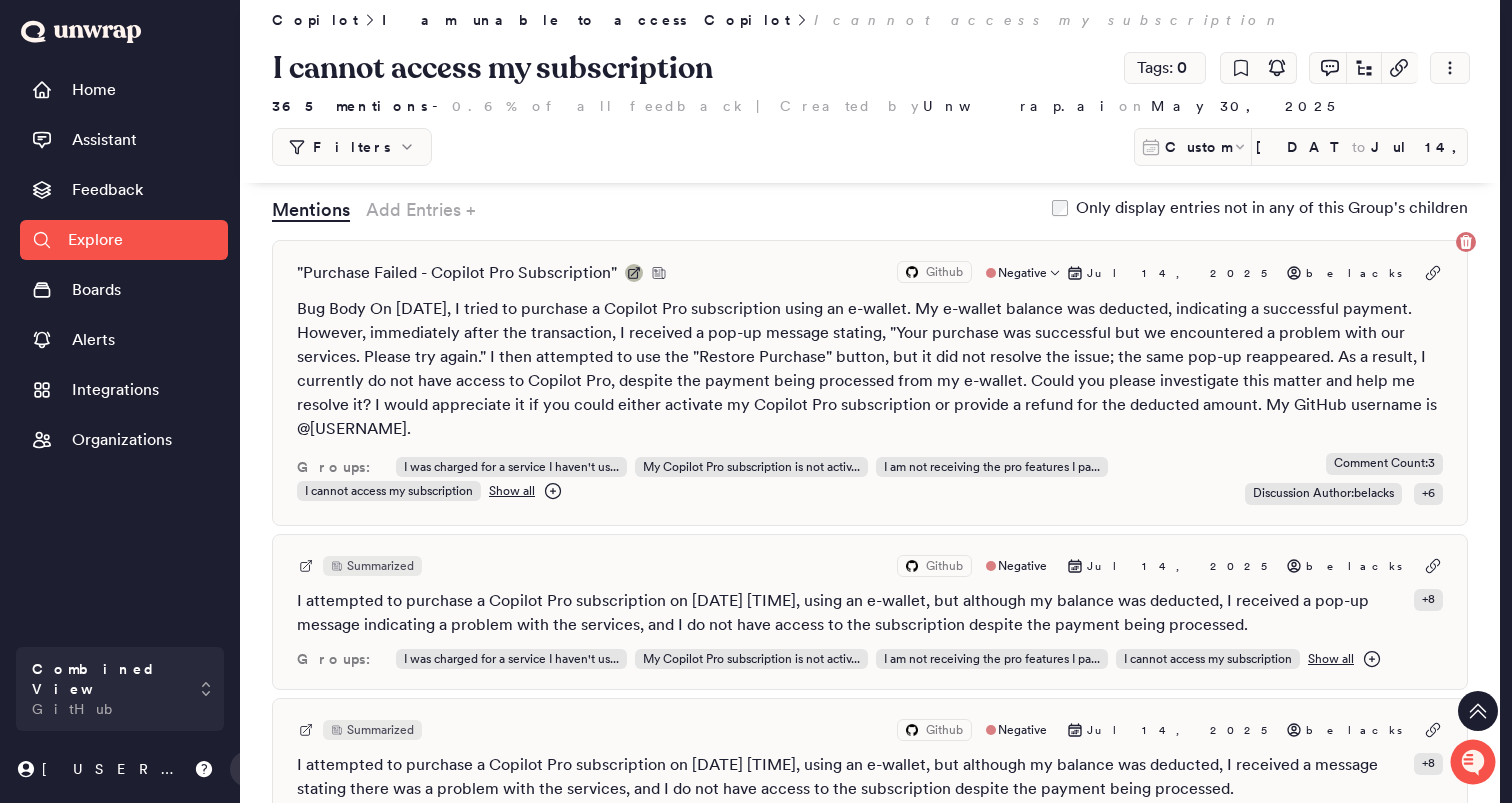 click 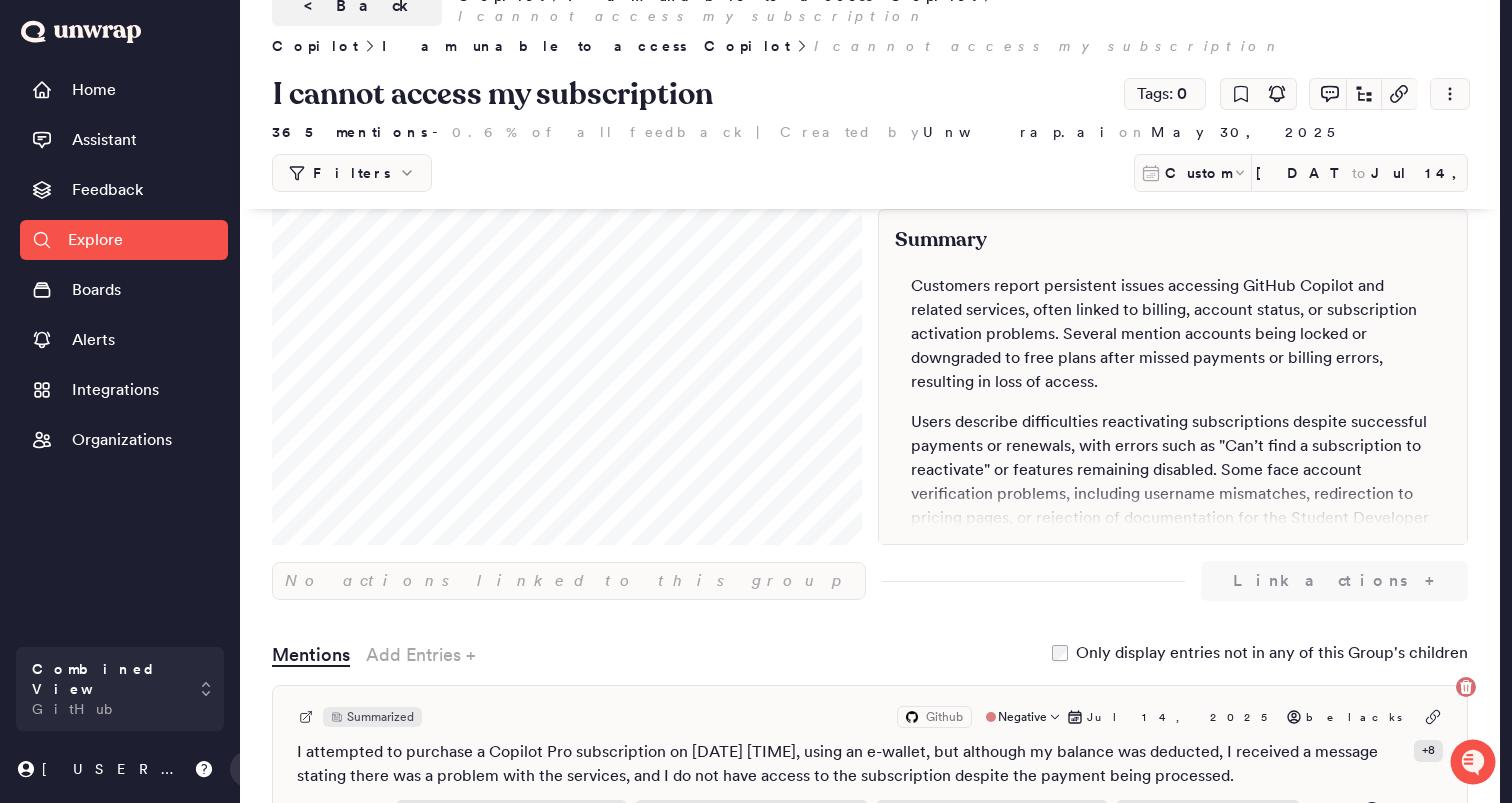 scroll, scrollTop: 0, scrollLeft: 0, axis: both 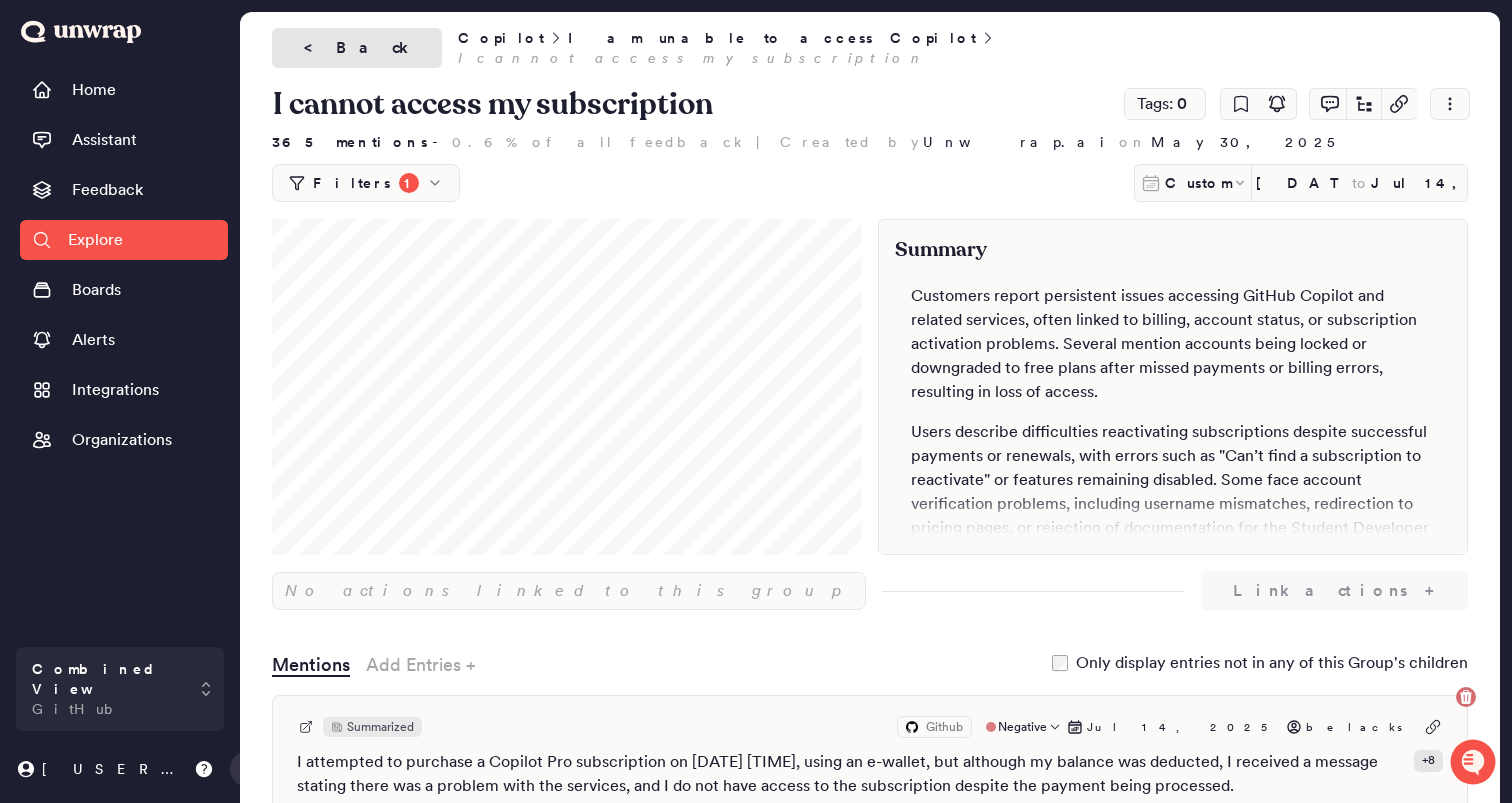 click on "< Back" at bounding box center (357, 48) 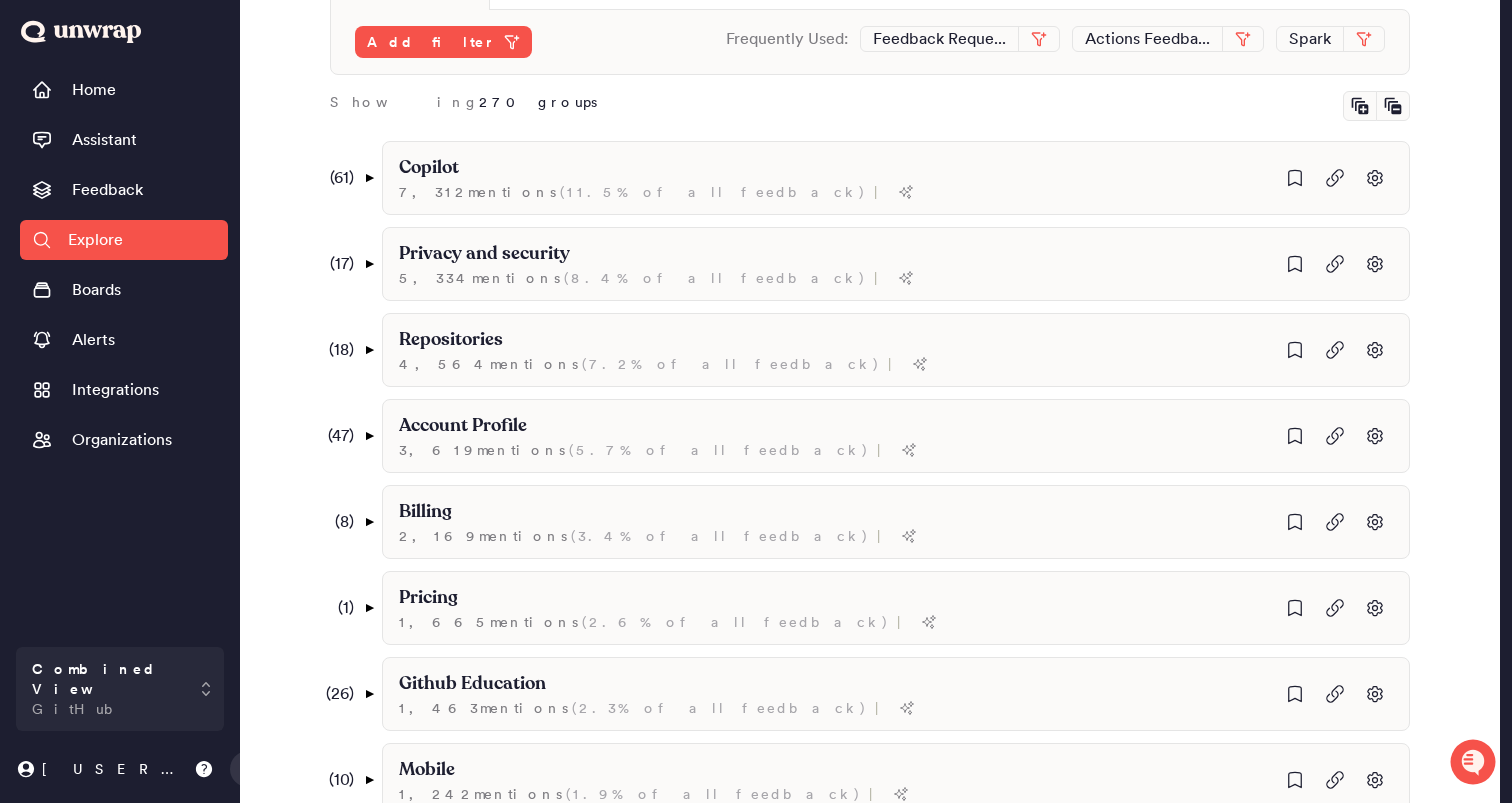 scroll, scrollTop: 0, scrollLeft: 0, axis: both 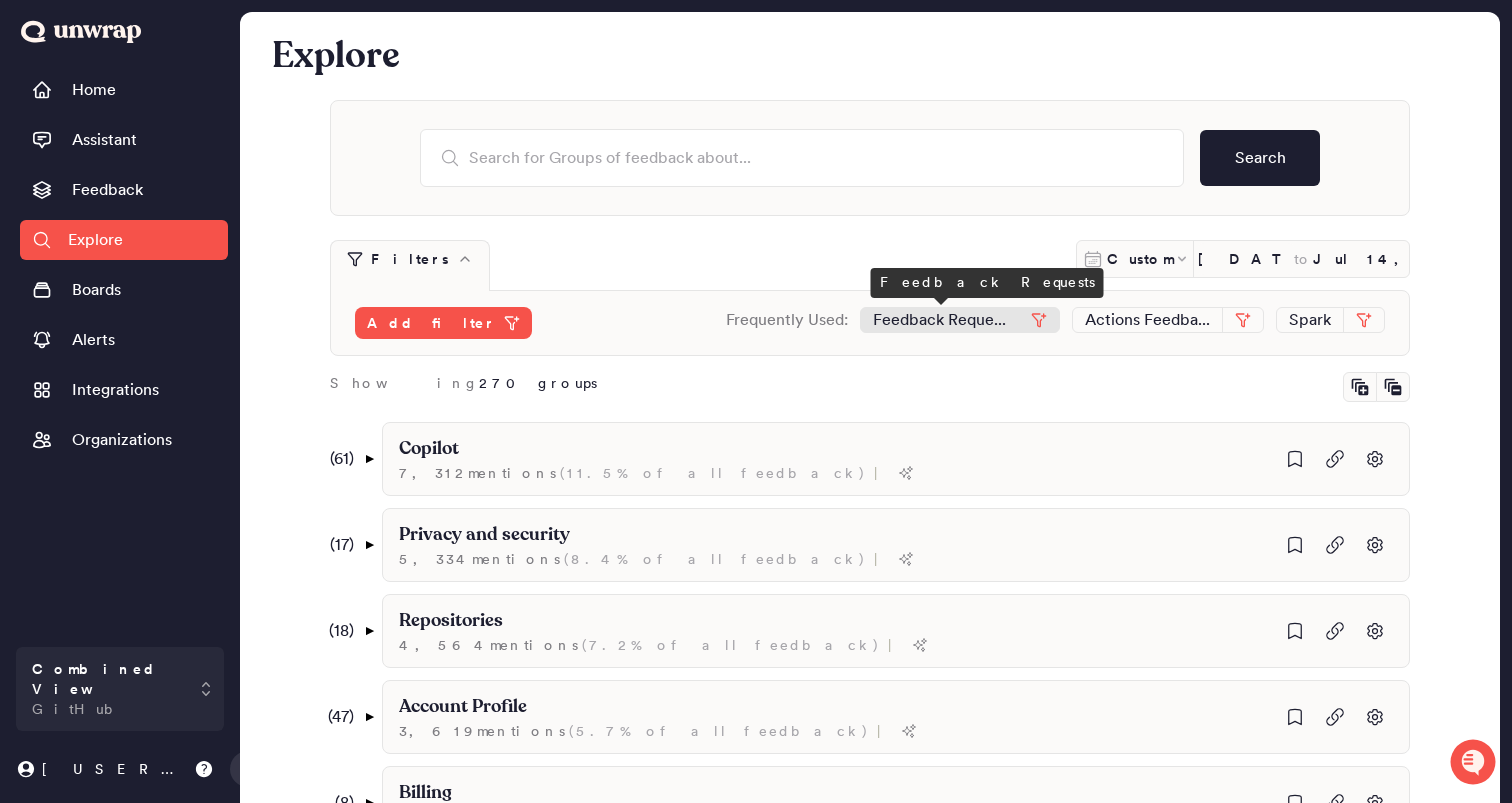 click on "Feedback Reque..." at bounding box center [939, 320] 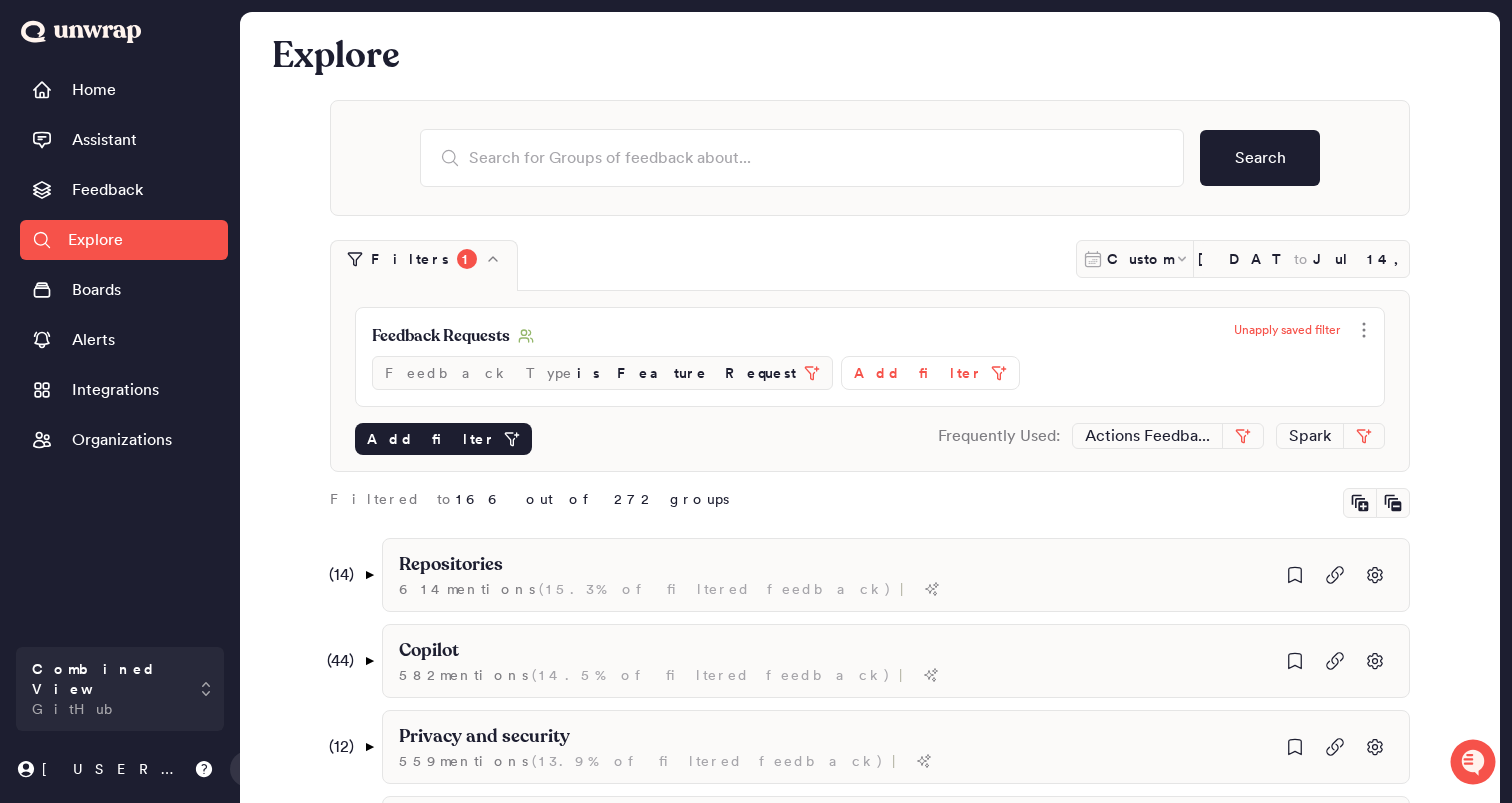 click 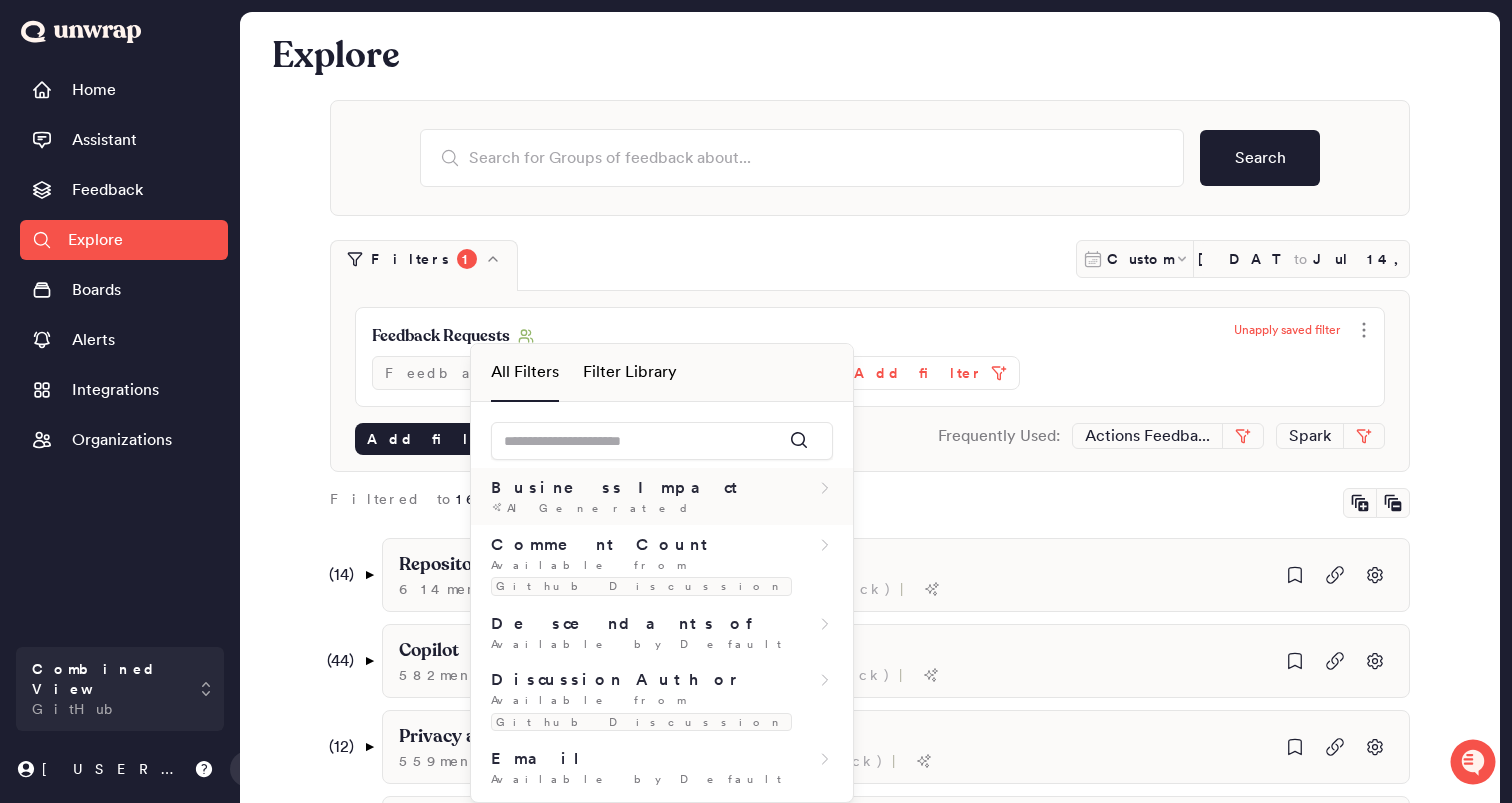 click on "Business Impact" at bounding box center [662, 488] 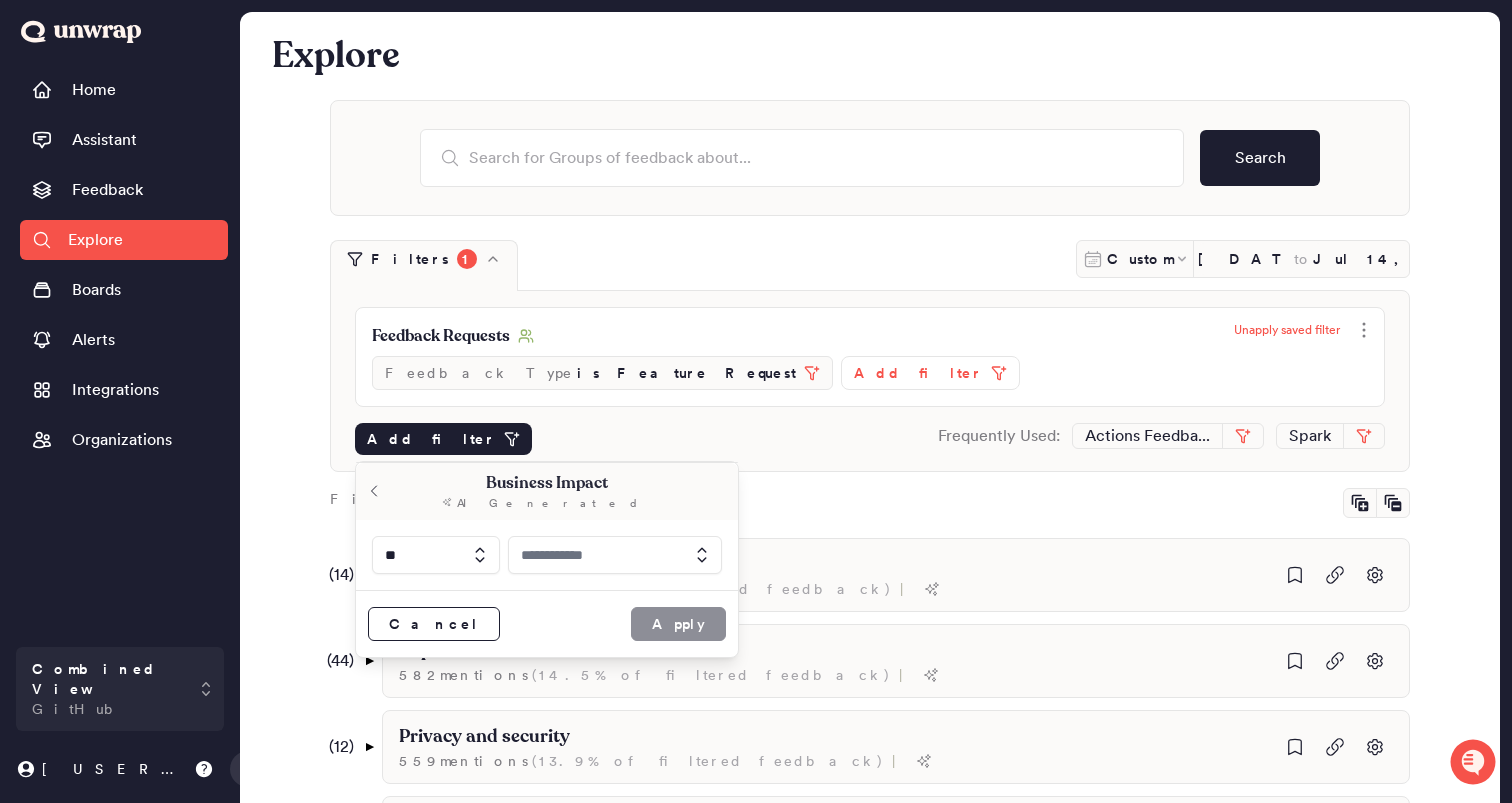 click at bounding box center (615, 555) 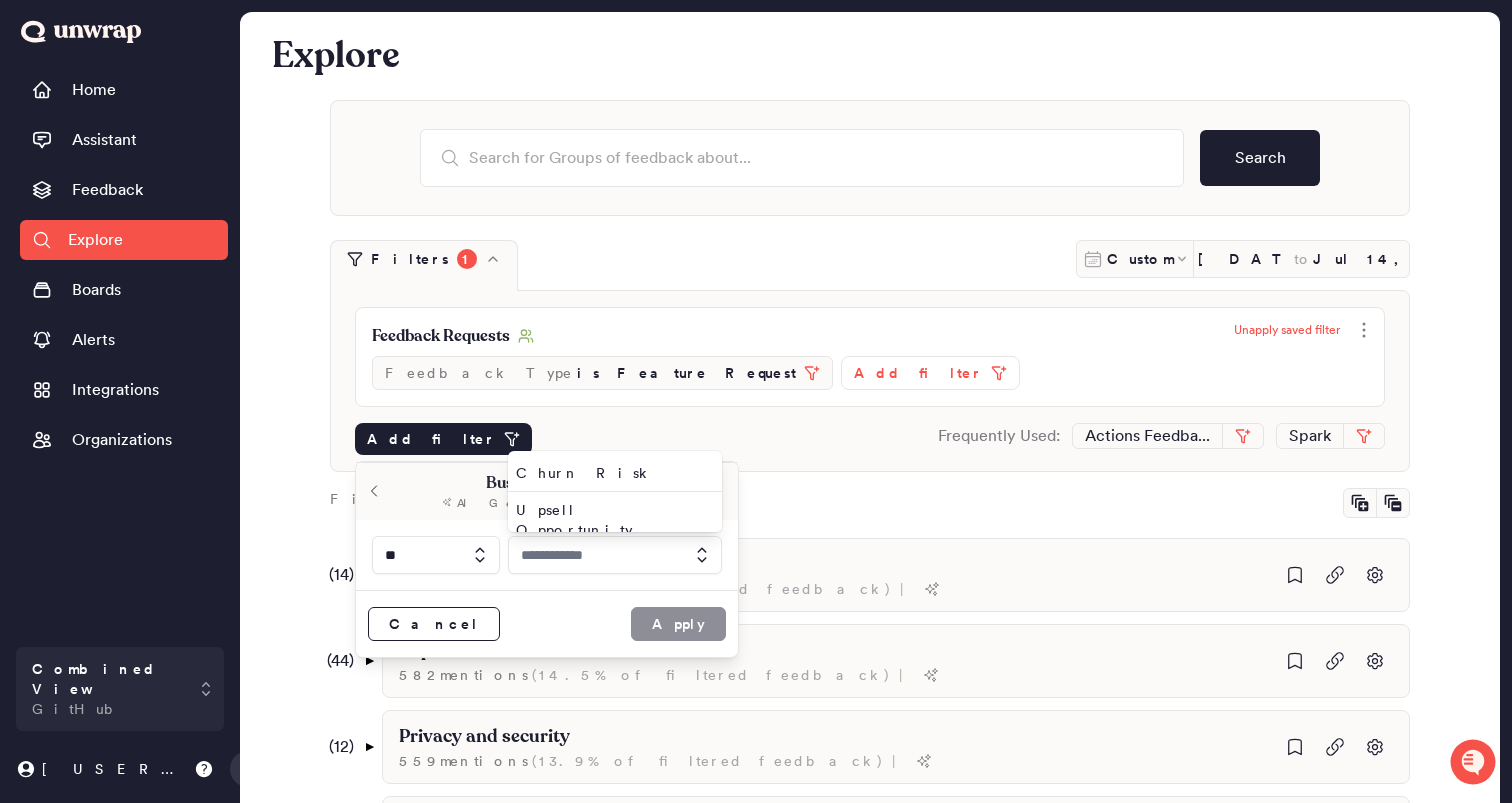 click on "Business Impact AI Generated" at bounding box center [547, 491] 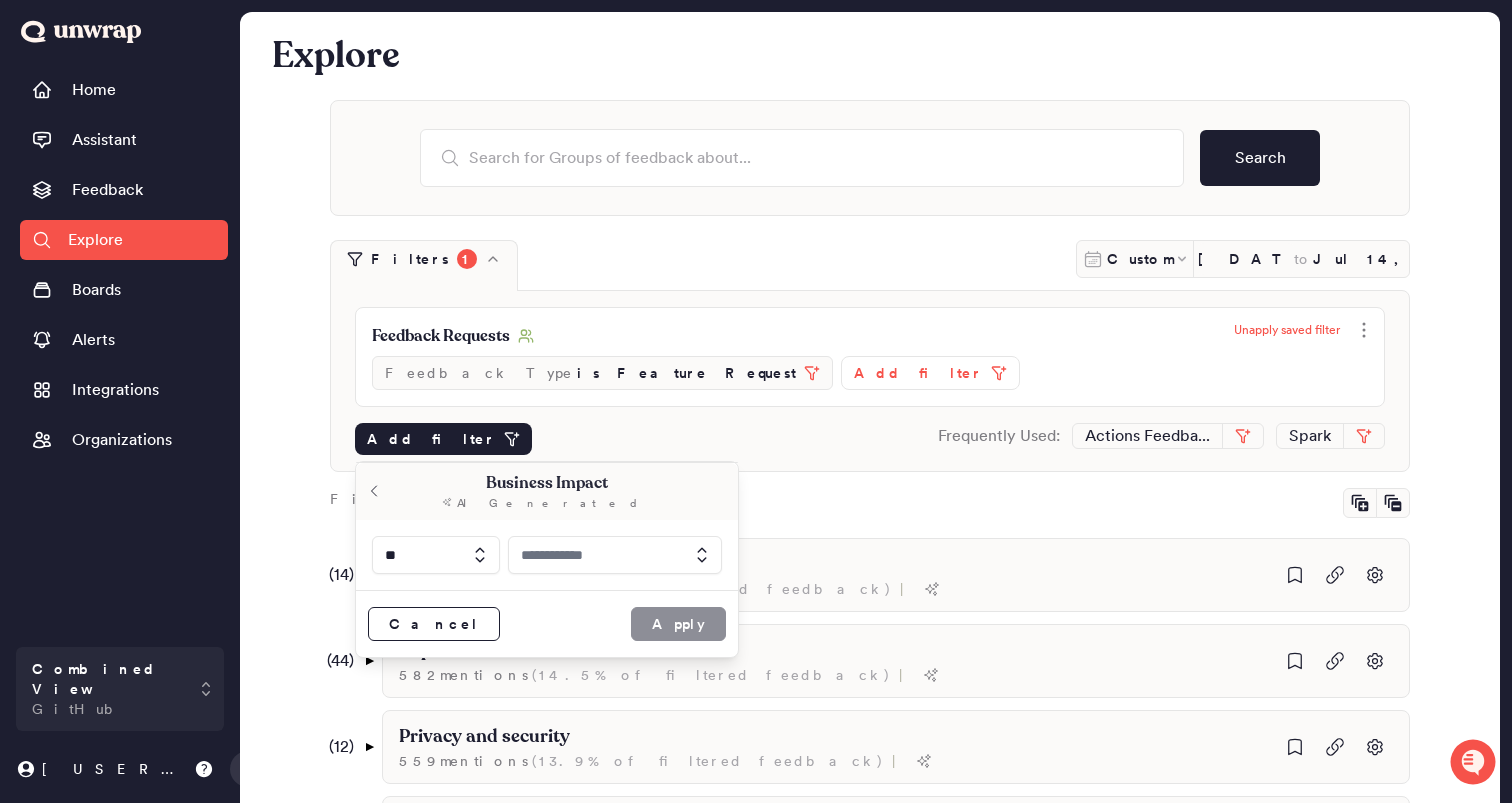 click on "Business Impact AI Generated" at bounding box center (547, 491) 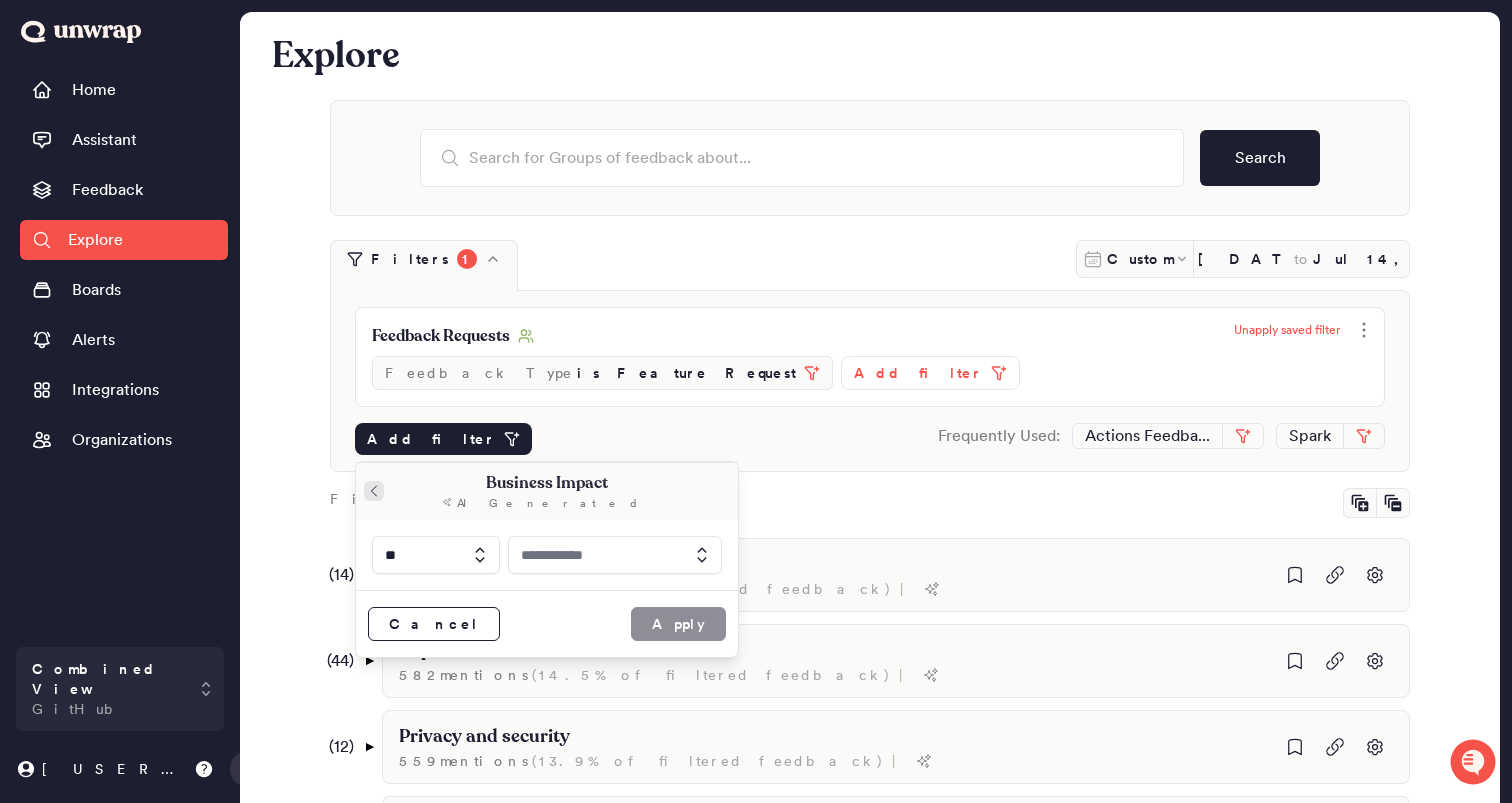 click 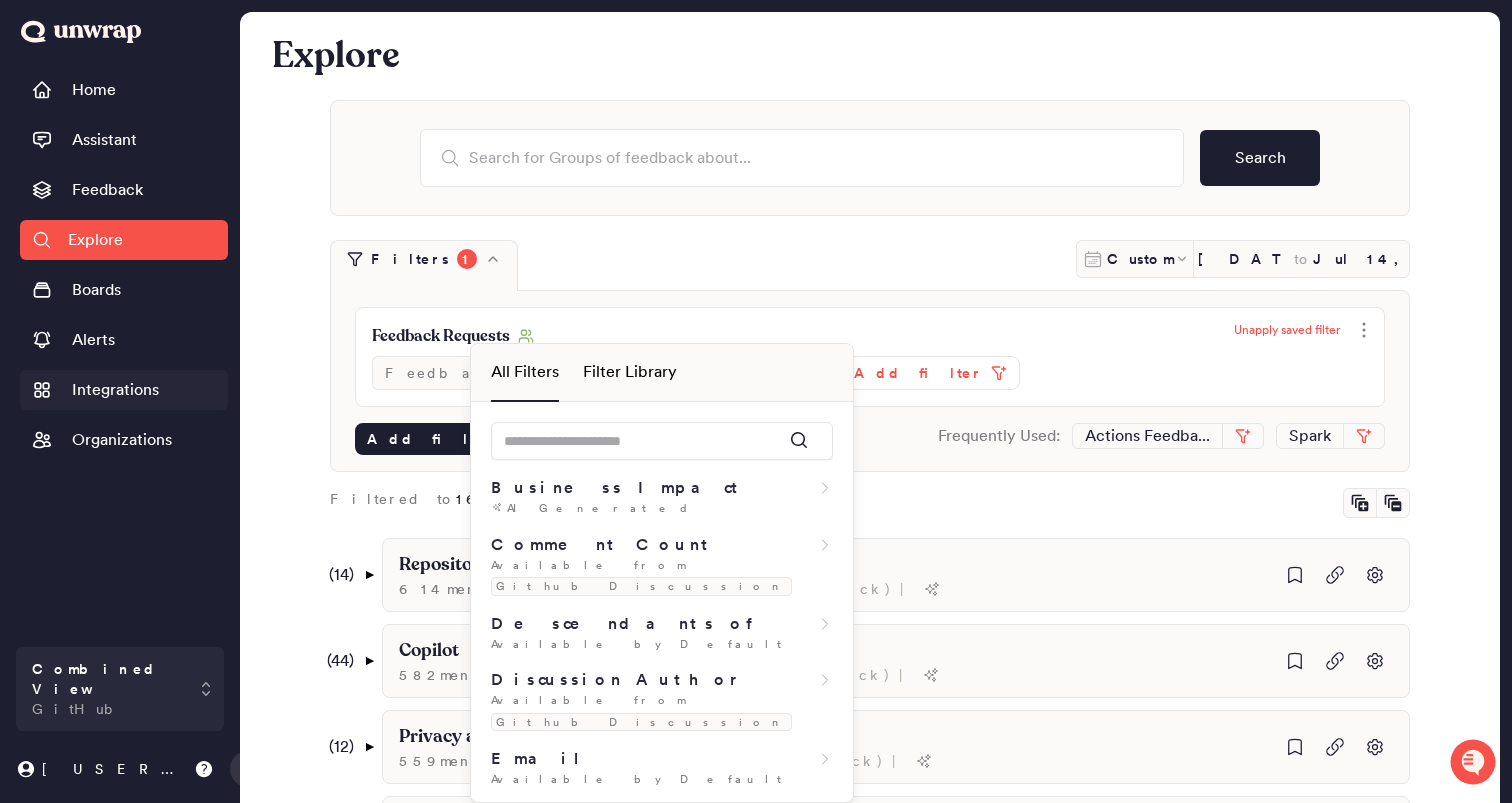 click on "Integrations" at bounding box center [124, 390] 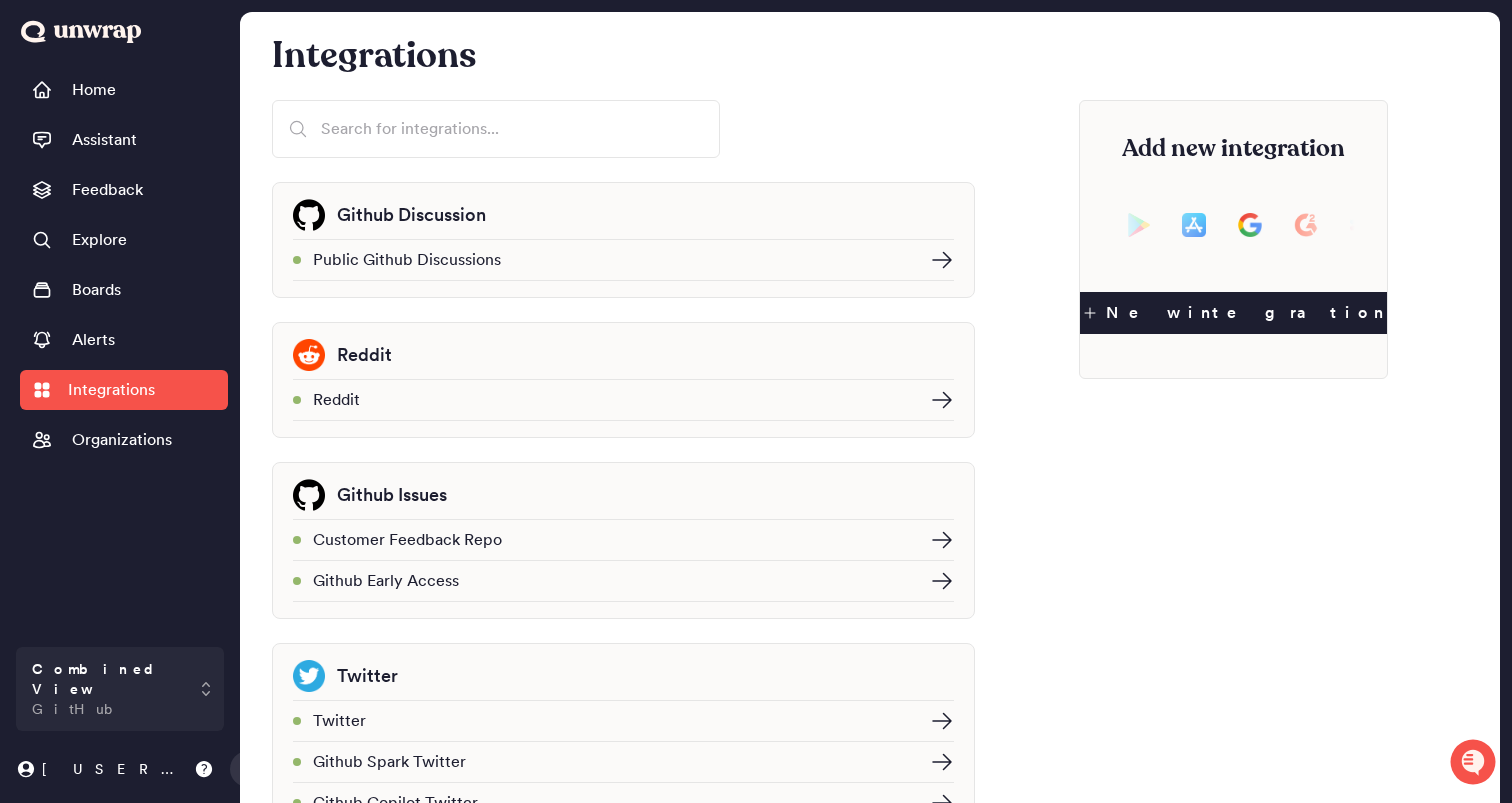 scroll, scrollTop: 58, scrollLeft: 0, axis: vertical 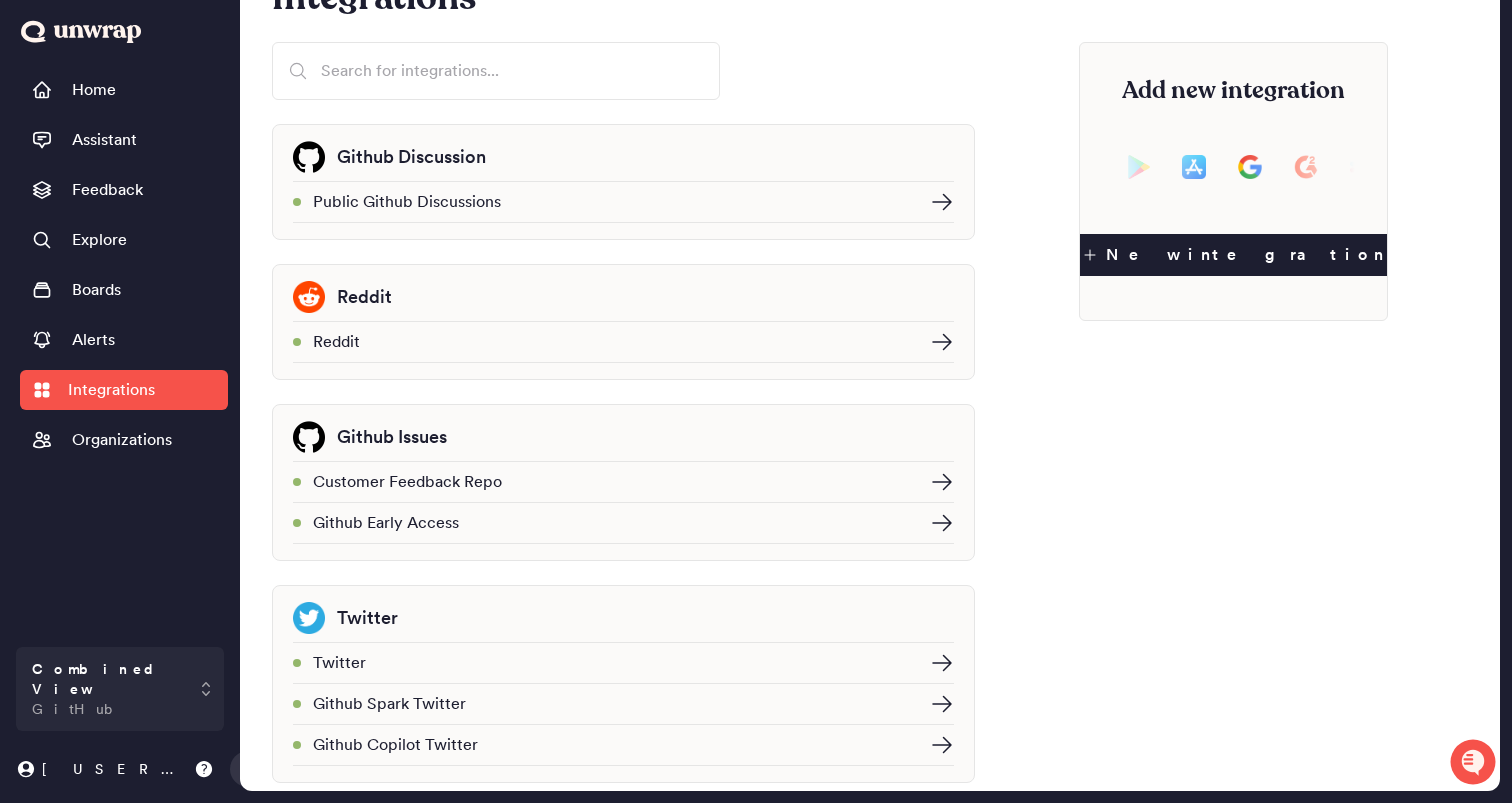 click 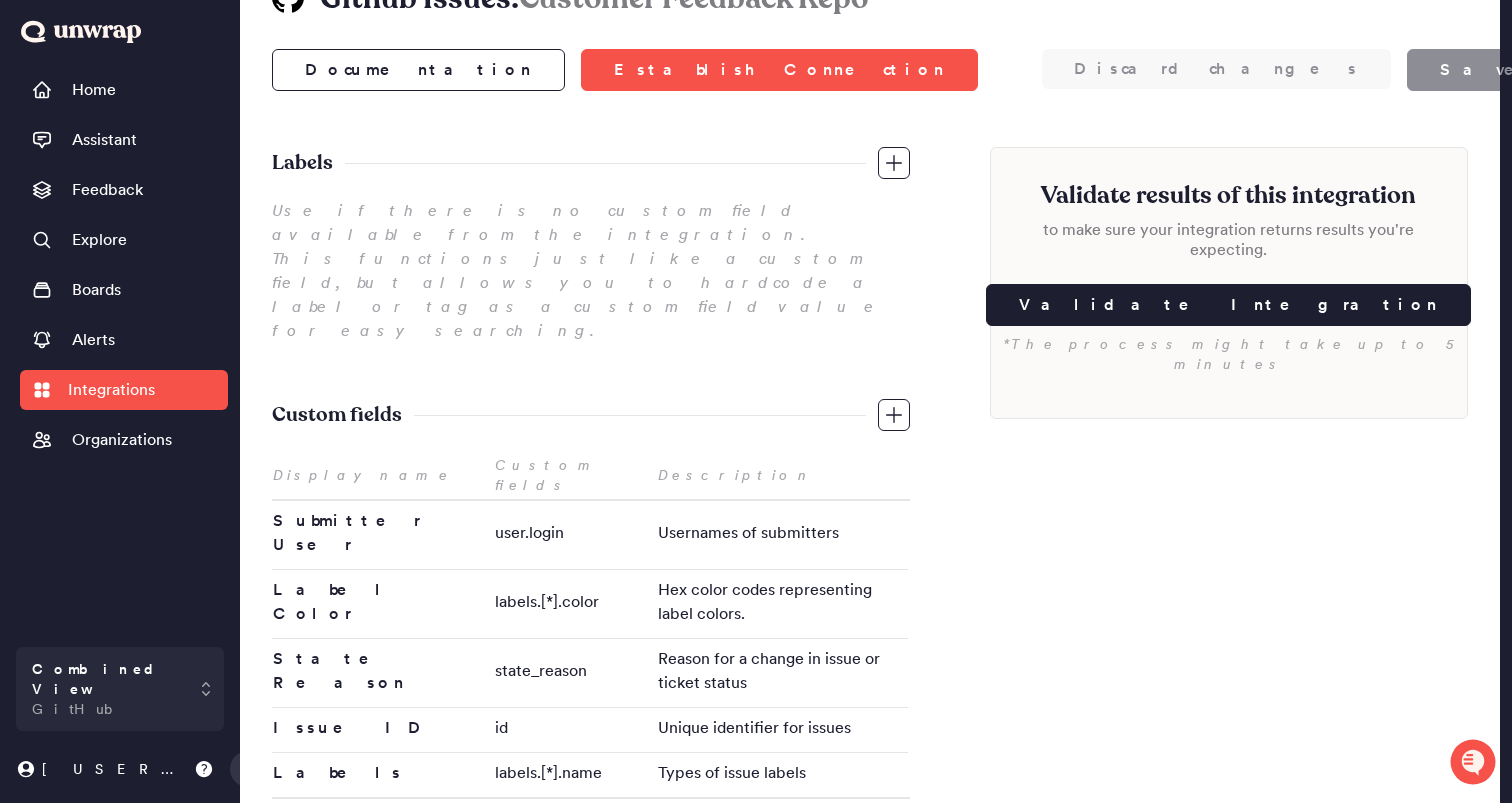 scroll, scrollTop: 0, scrollLeft: 0, axis: both 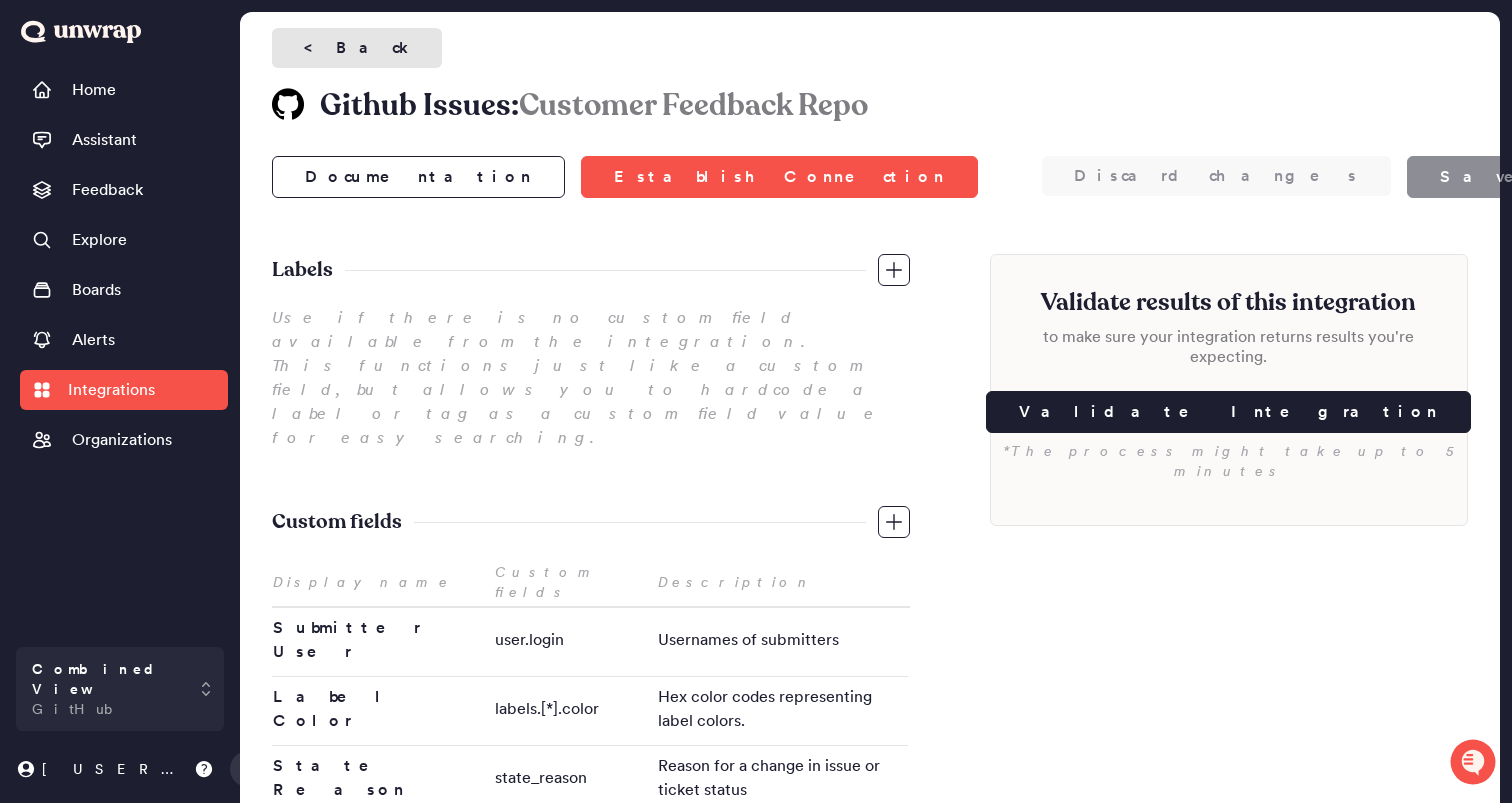 click on "< Back" at bounding box center [357, 48] 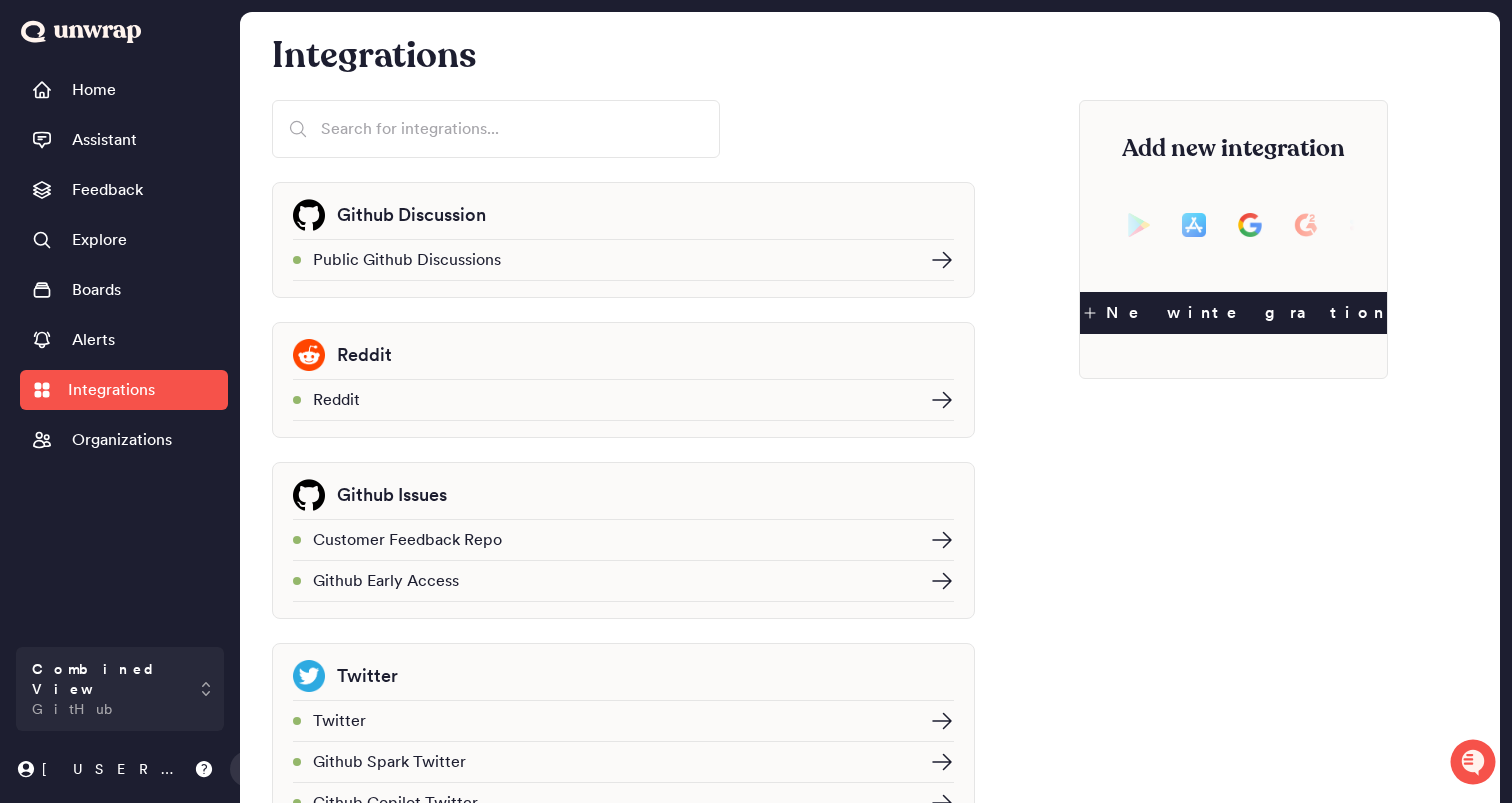 click 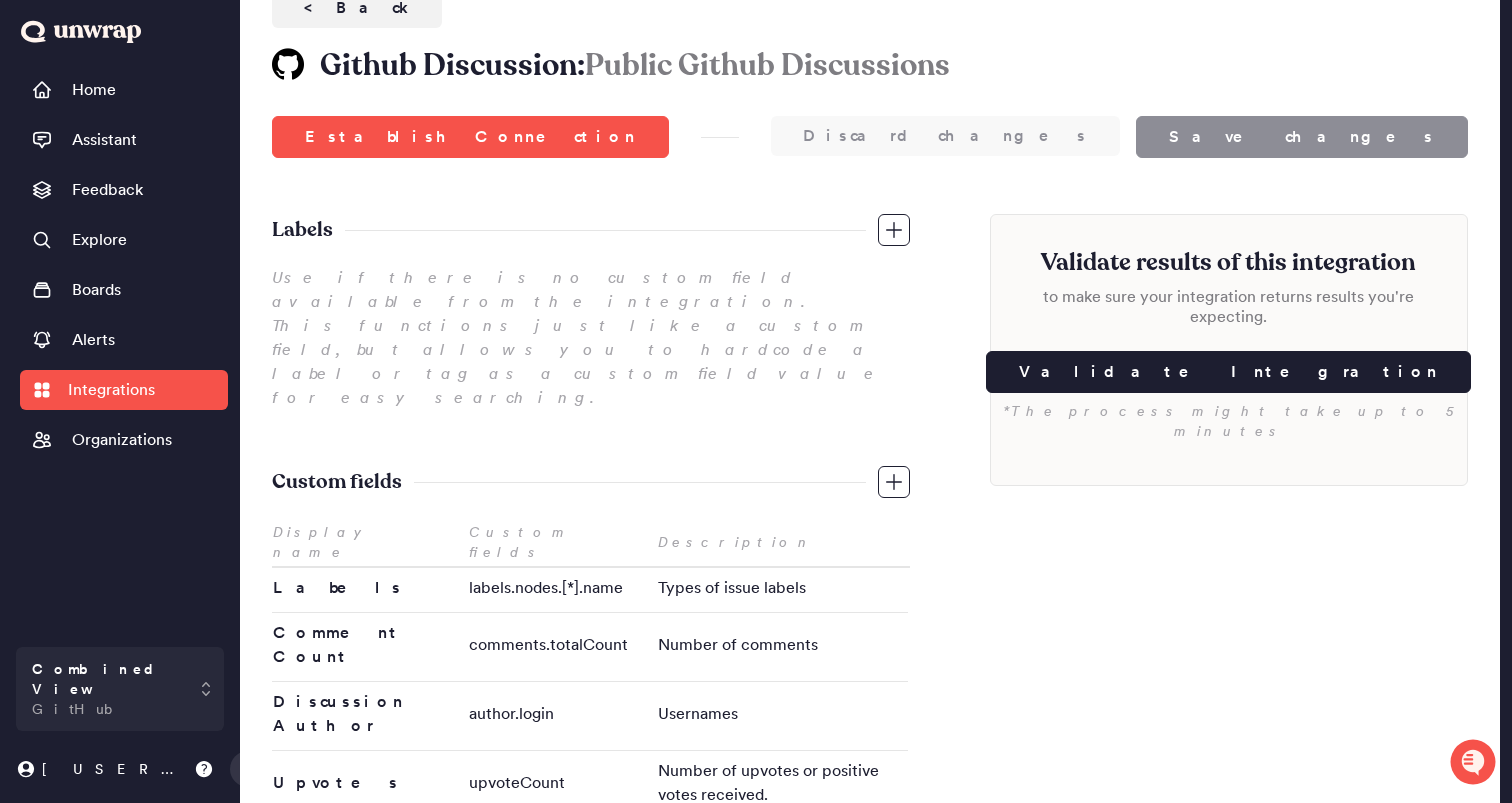 scroll, scrollTop: 110, scrollLeft: 0, axis: vertical 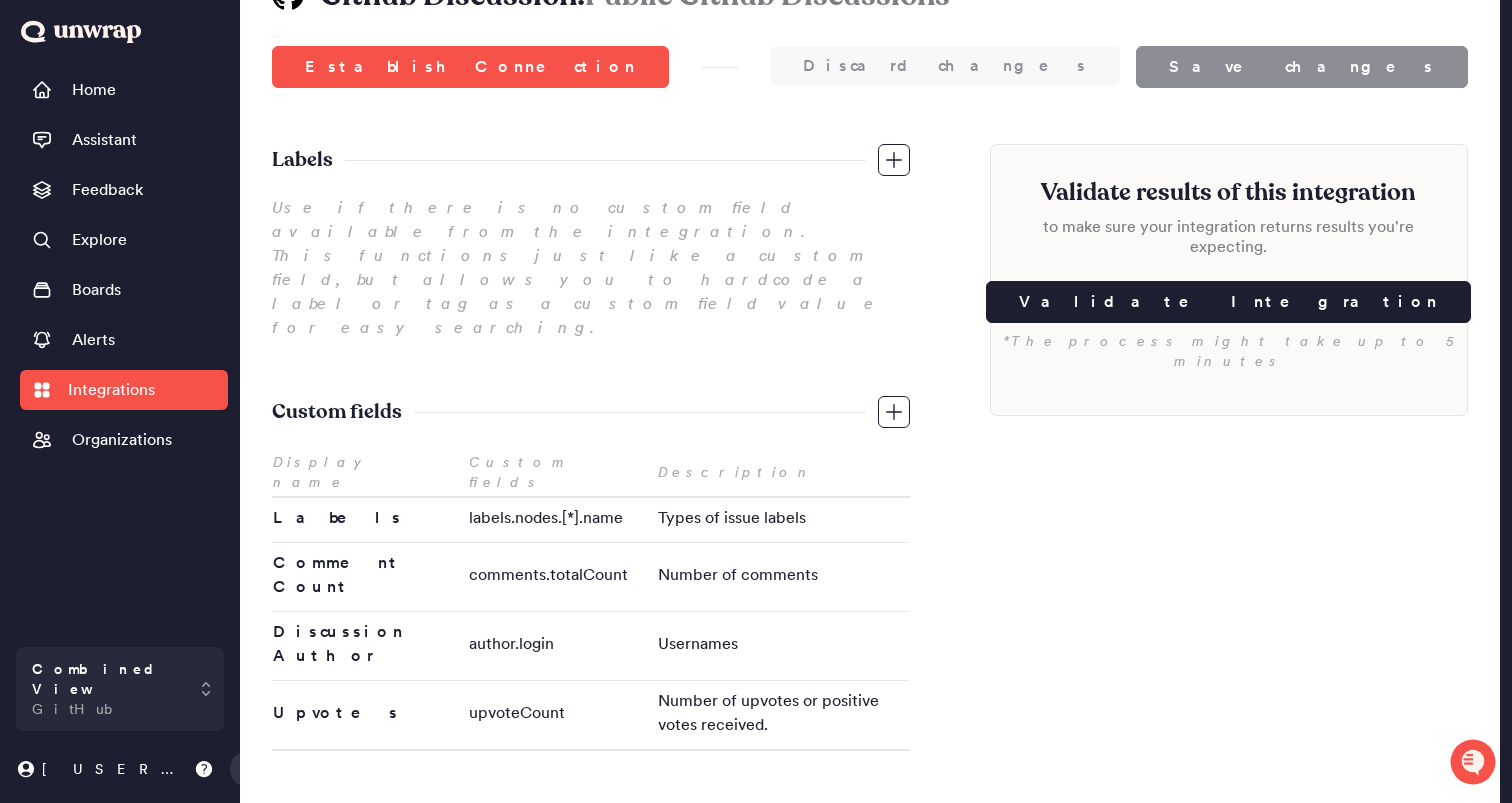 click 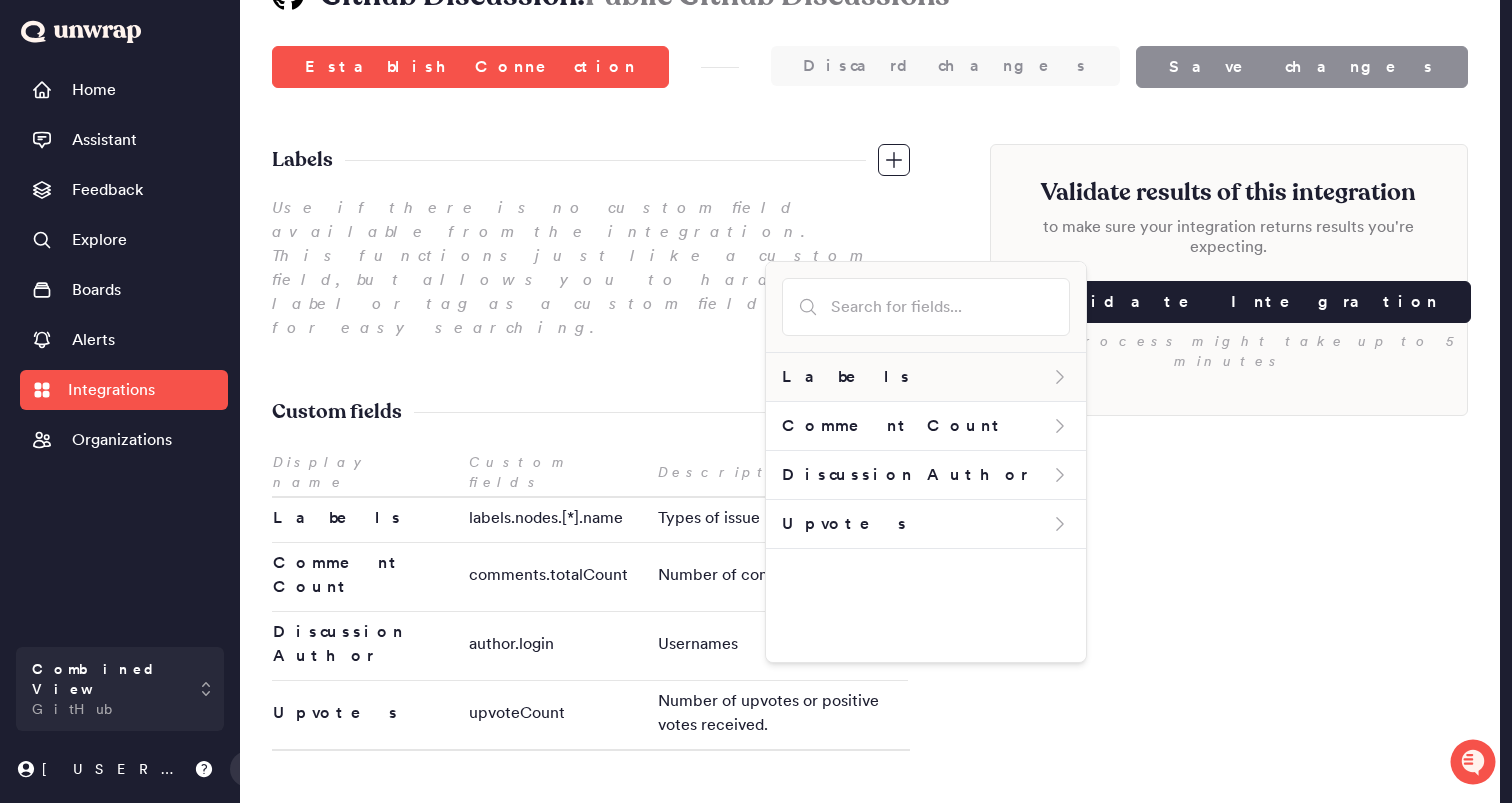 click on "Labels" at bounding box center [926, 377] 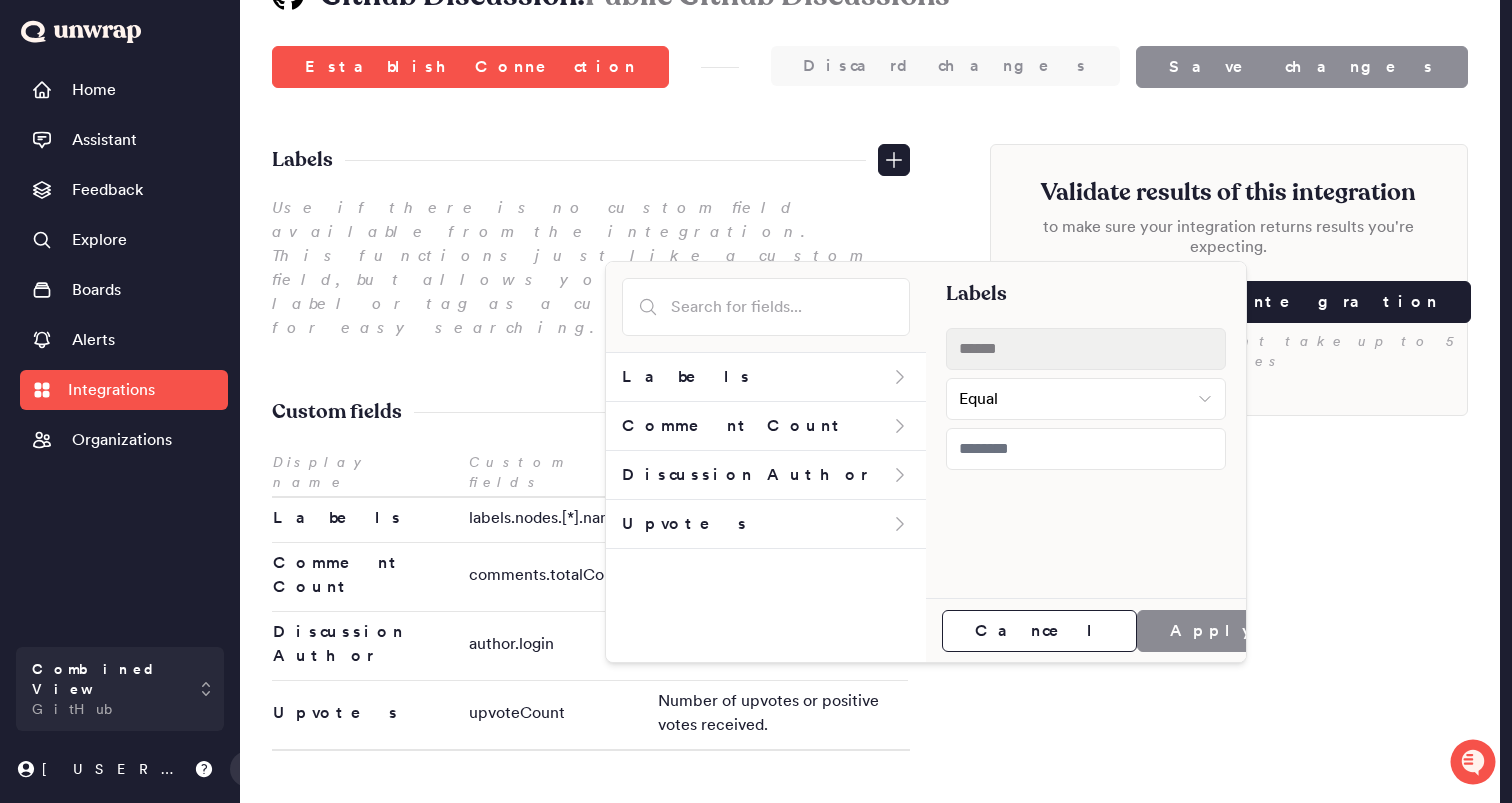 click 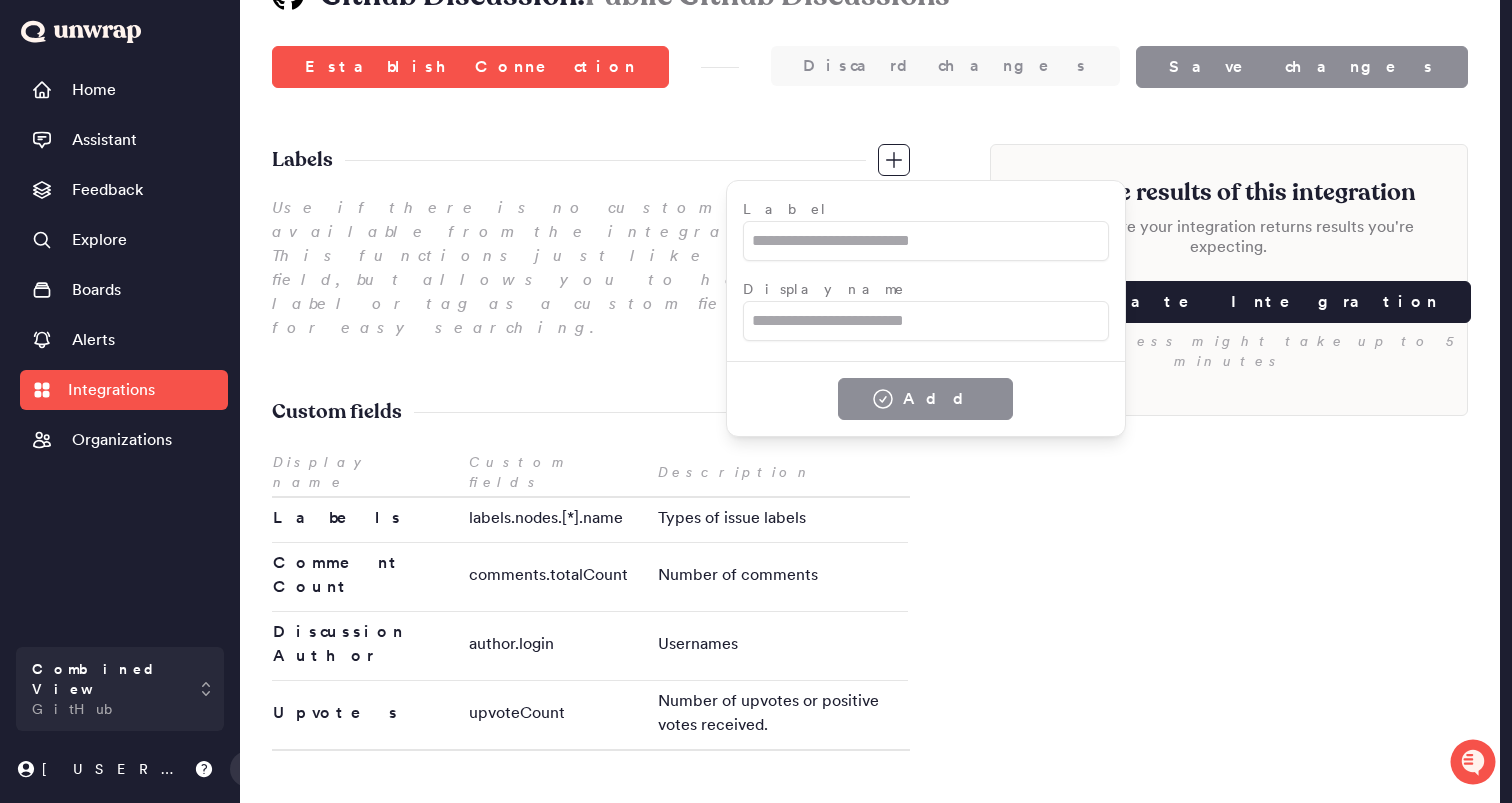 click on "Use if there is no custom field available from the integration. This functions just like a custom field, but allows you to hardcode a label or tag as a custom field value for easy searching." at bounding box center [591, 268] 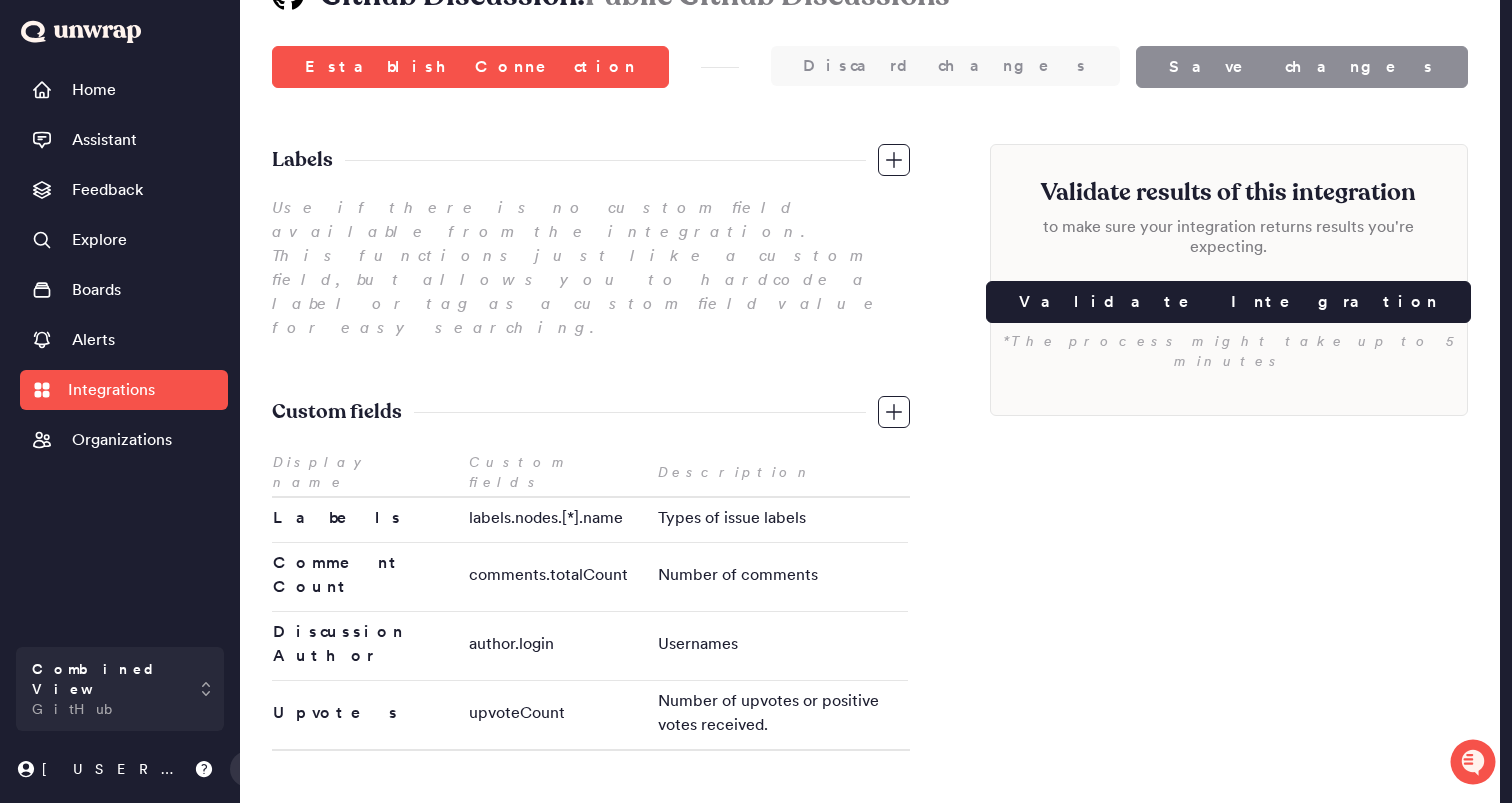 scroll, scrollTop: 0, scrollLeft: 0, axis: both 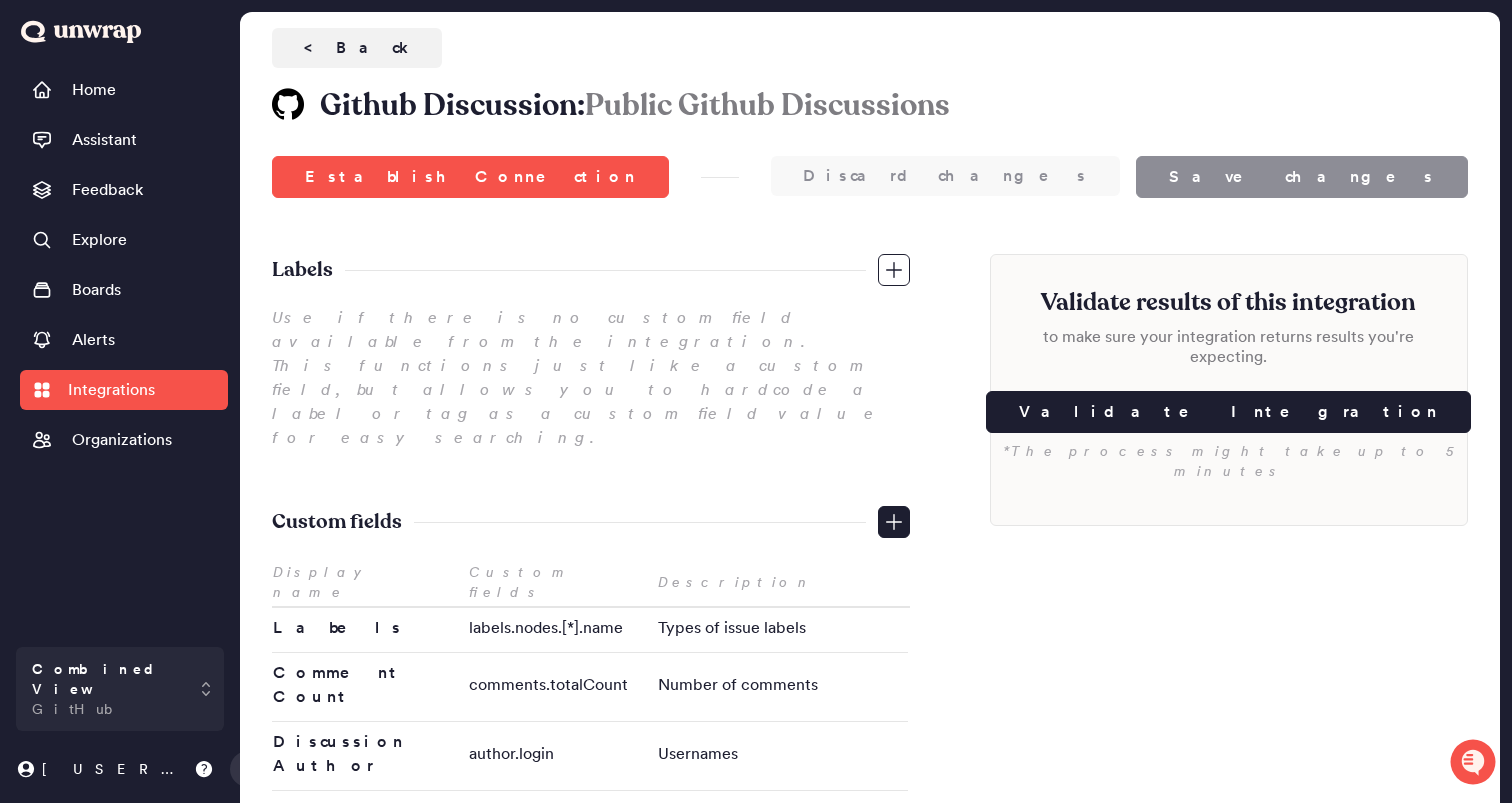 click 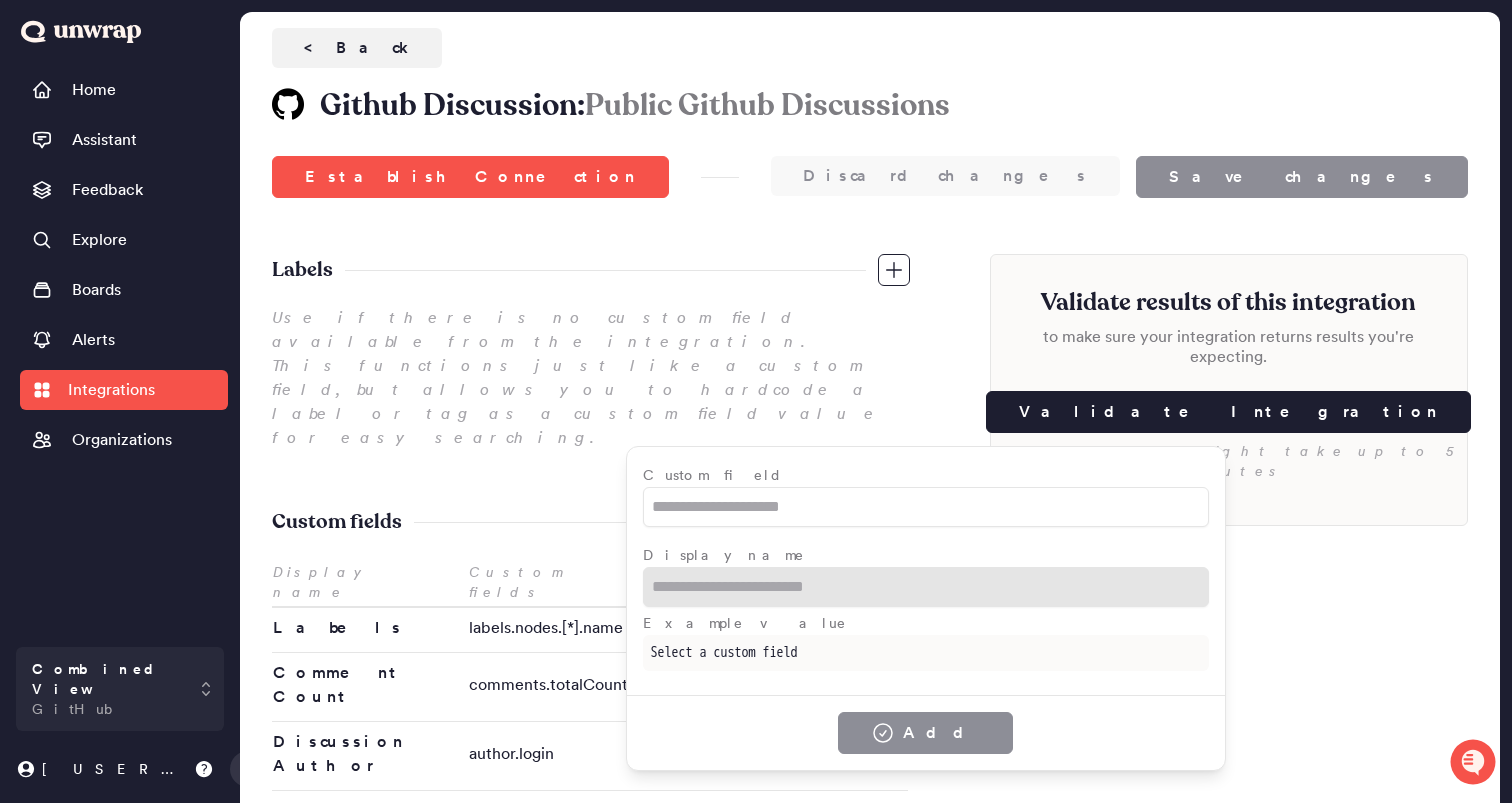 click 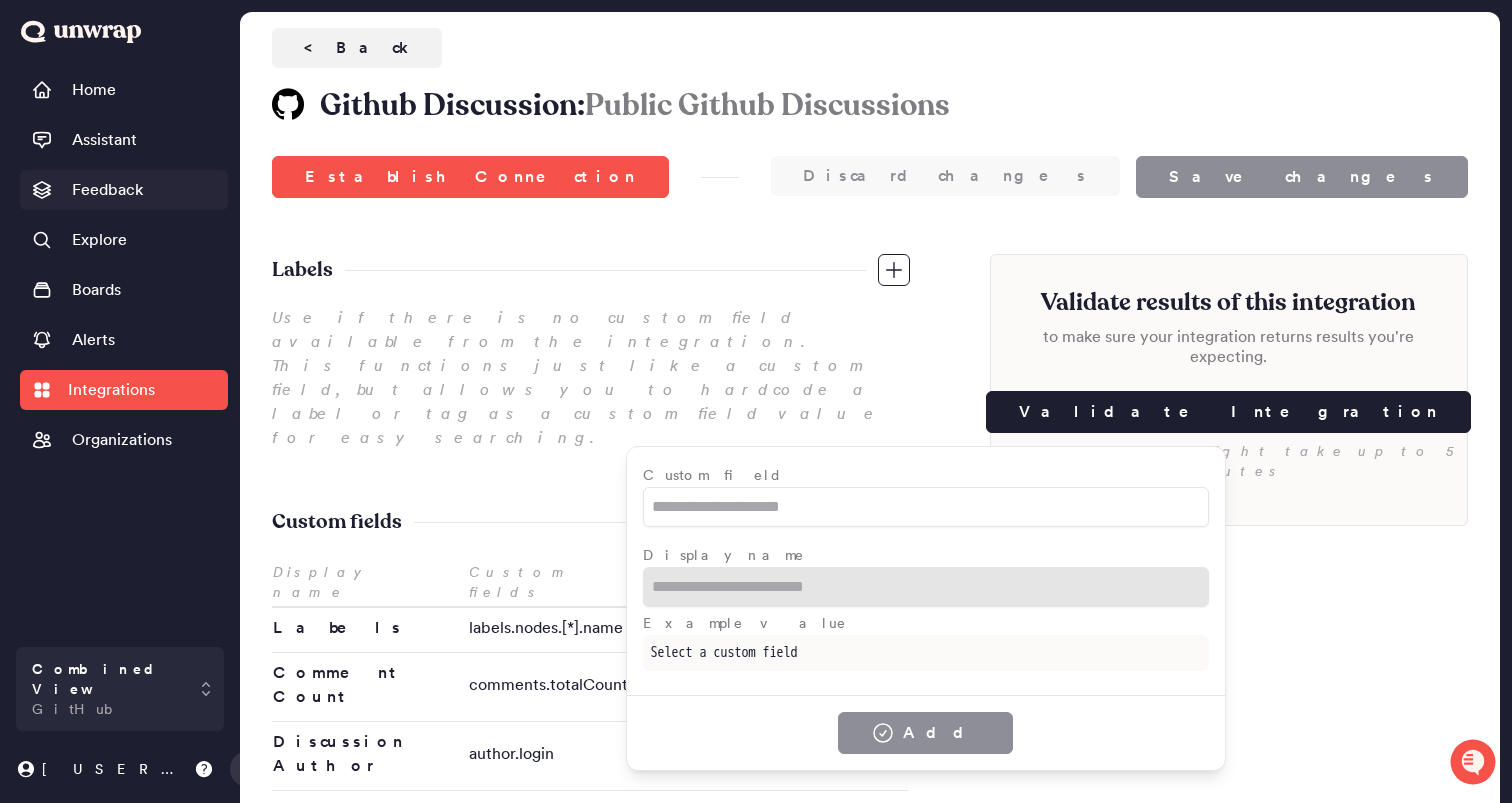 click on "Feedback" at bounding box center (107, 190) 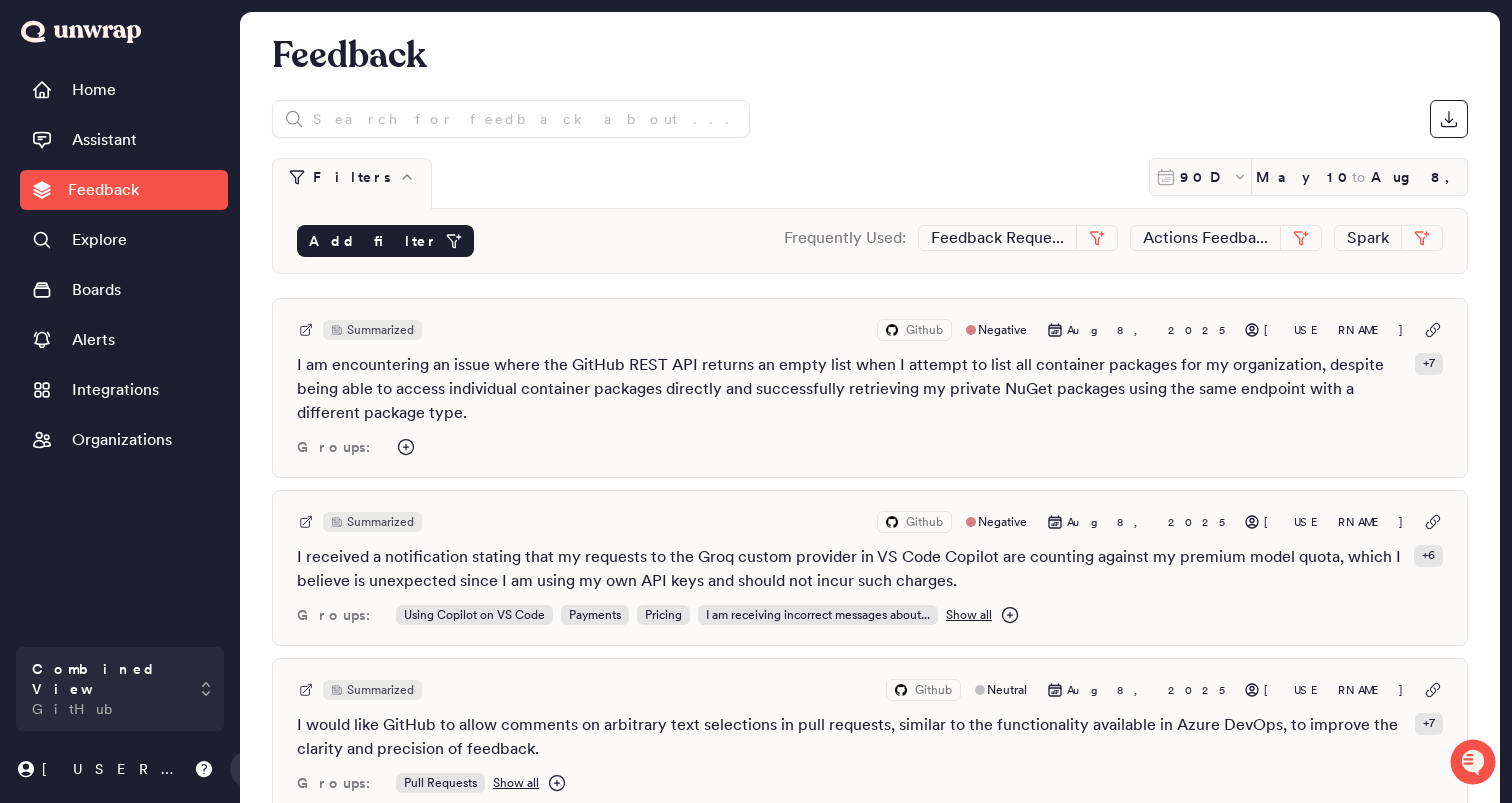 click on "Add filter" at bounding box center (385, 241) 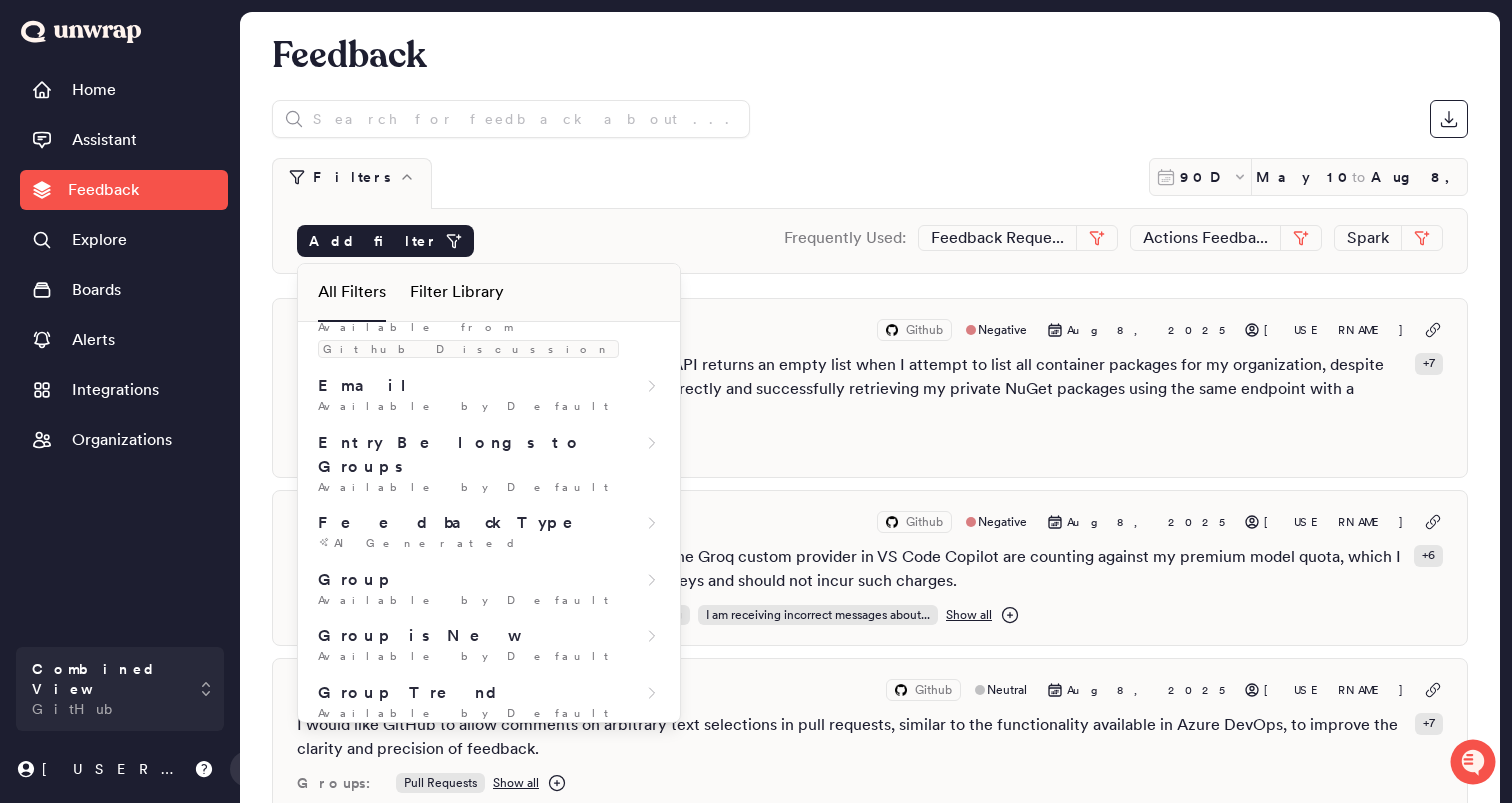 scroll, scrollTop: 303, scrollLeft: 0, axis: vertical 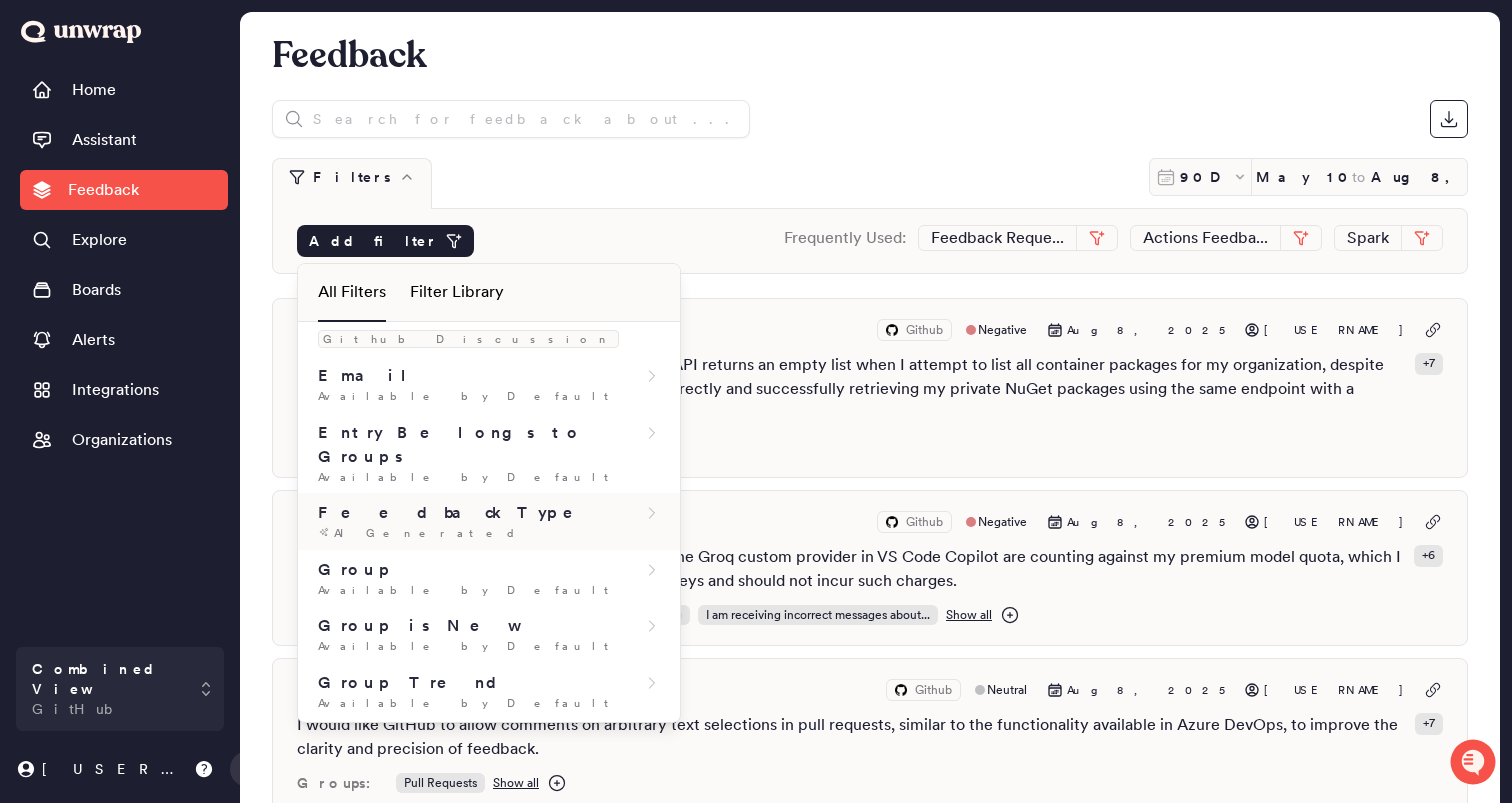 click on "AI Generated" at bounding box center (489, 533) 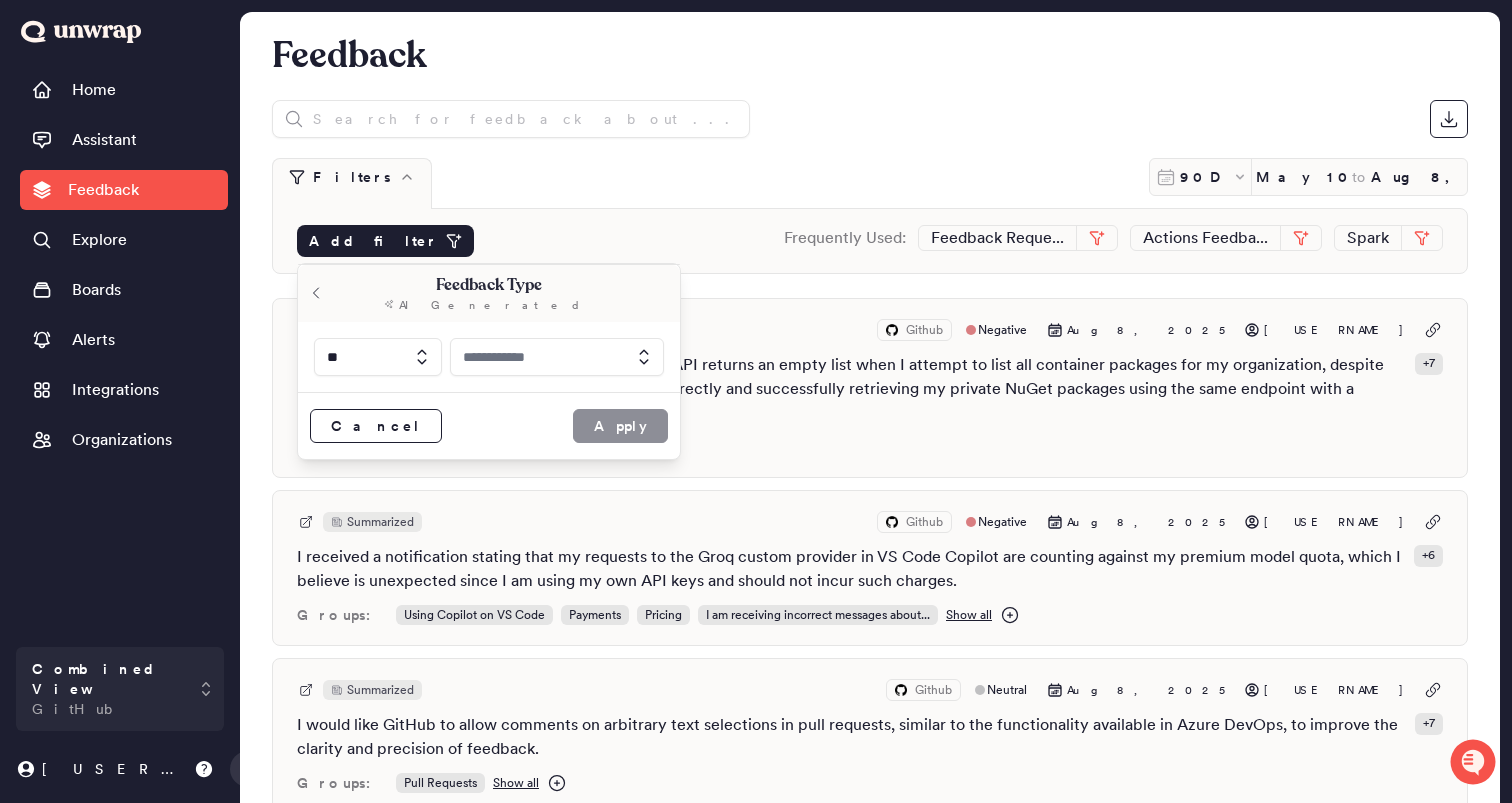click at bounding box center (557, 357) 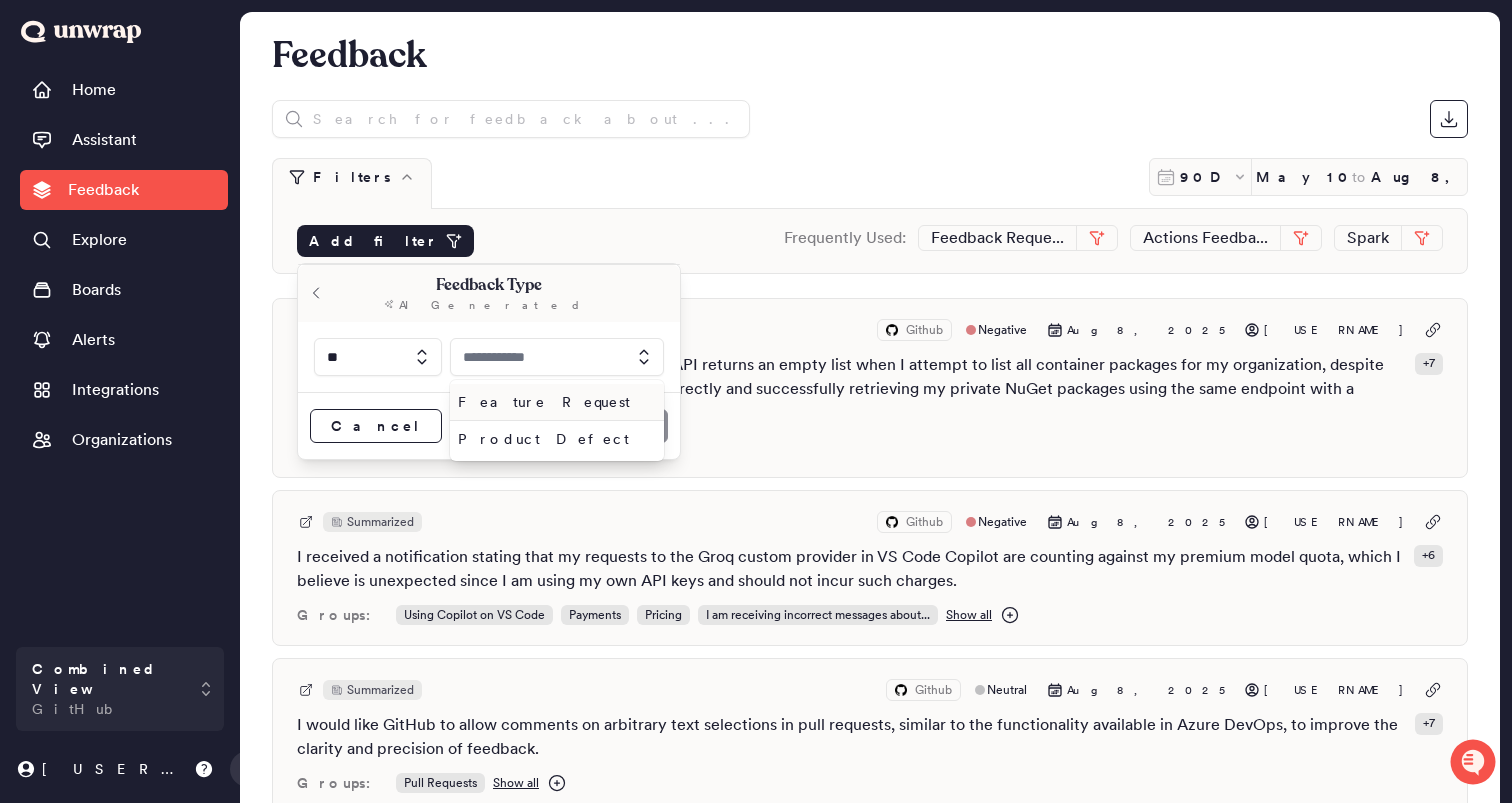 click on "Feature Request" at bounding box center (557, 402) 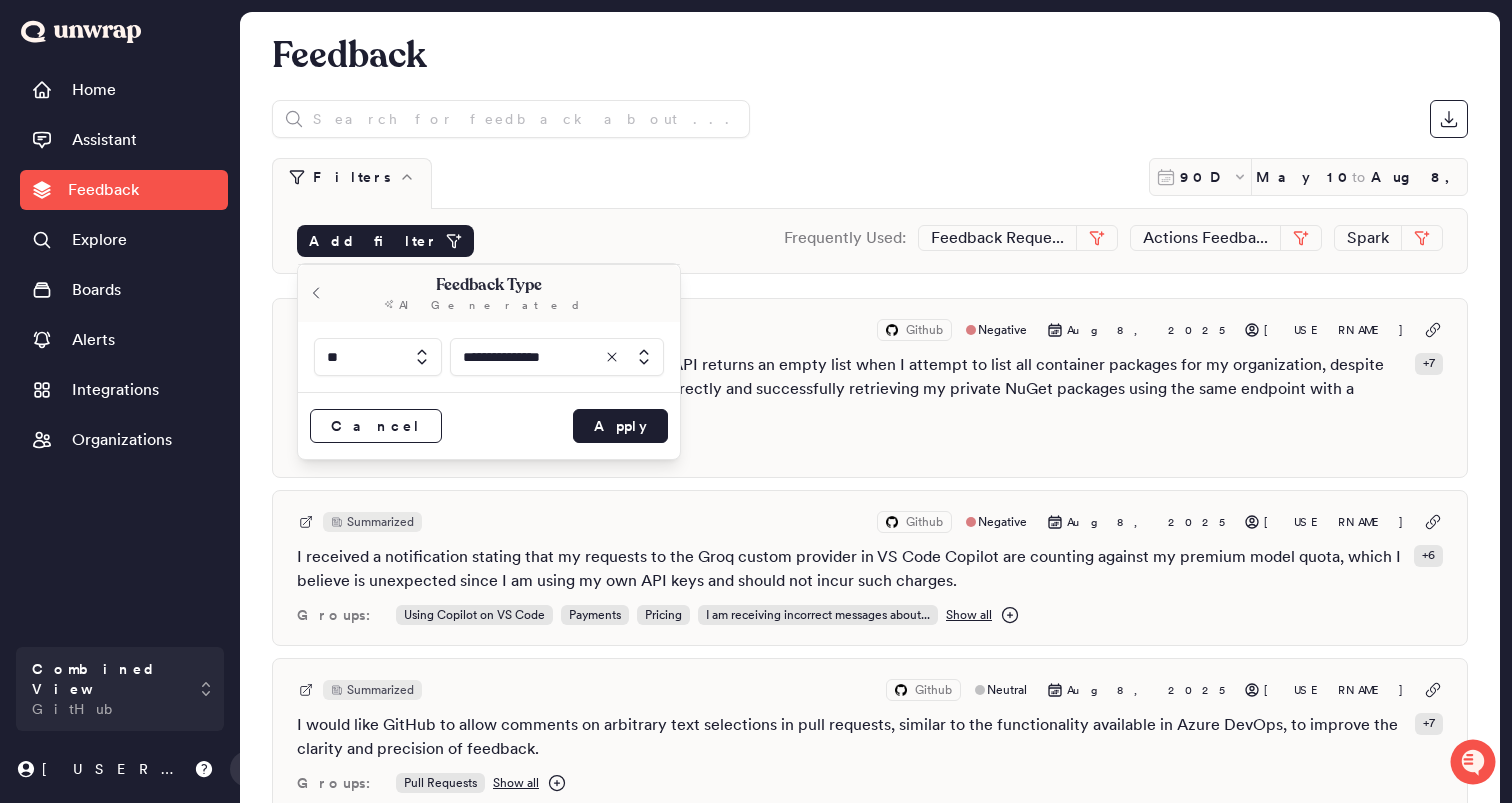 click at bounding box center (557, 357) 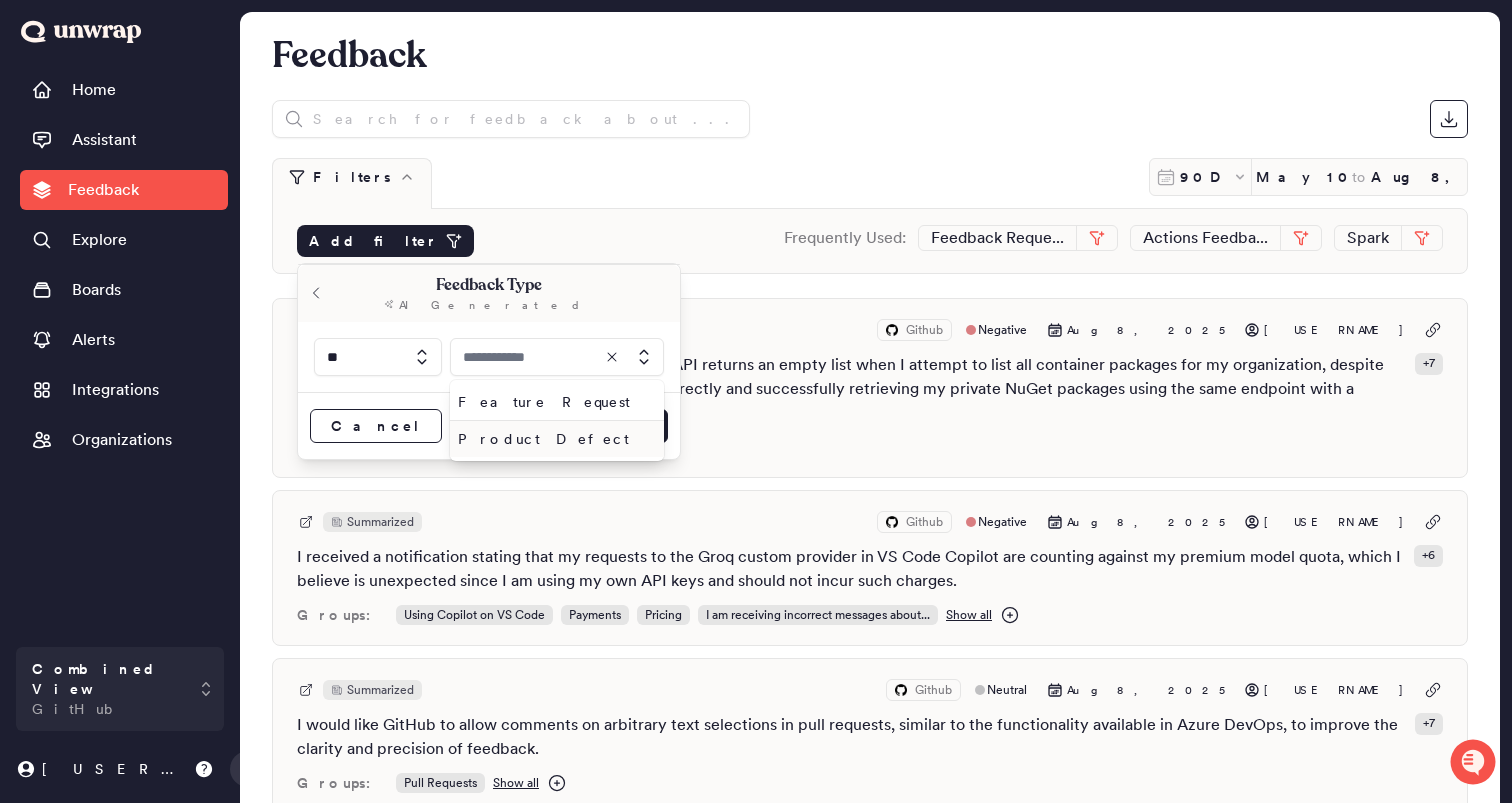 click on "Product Defect" at bounding box center (557, 439) 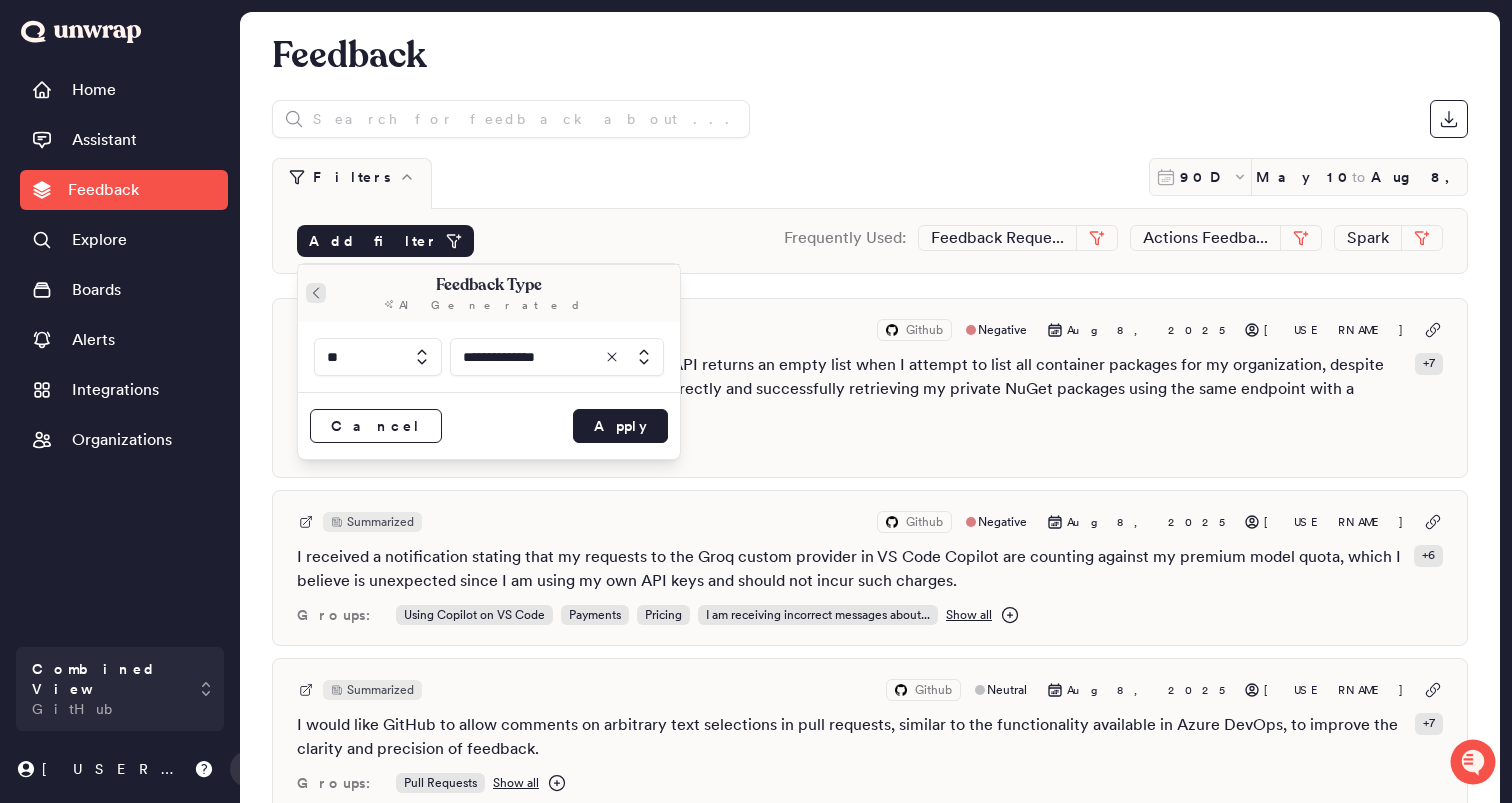 click 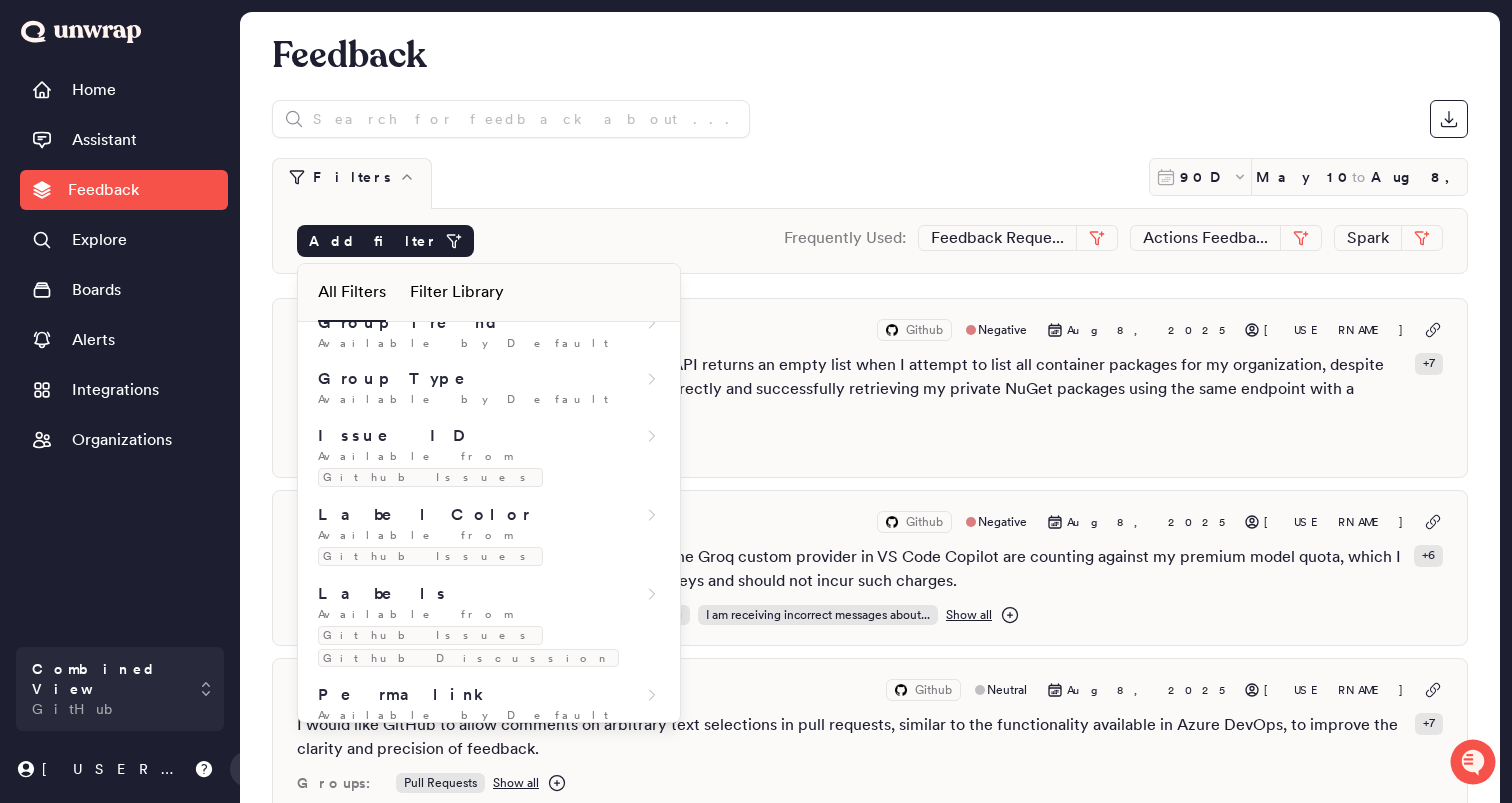 scroll, scrollTop: 650, scrollLeft: 0, axis: vertical 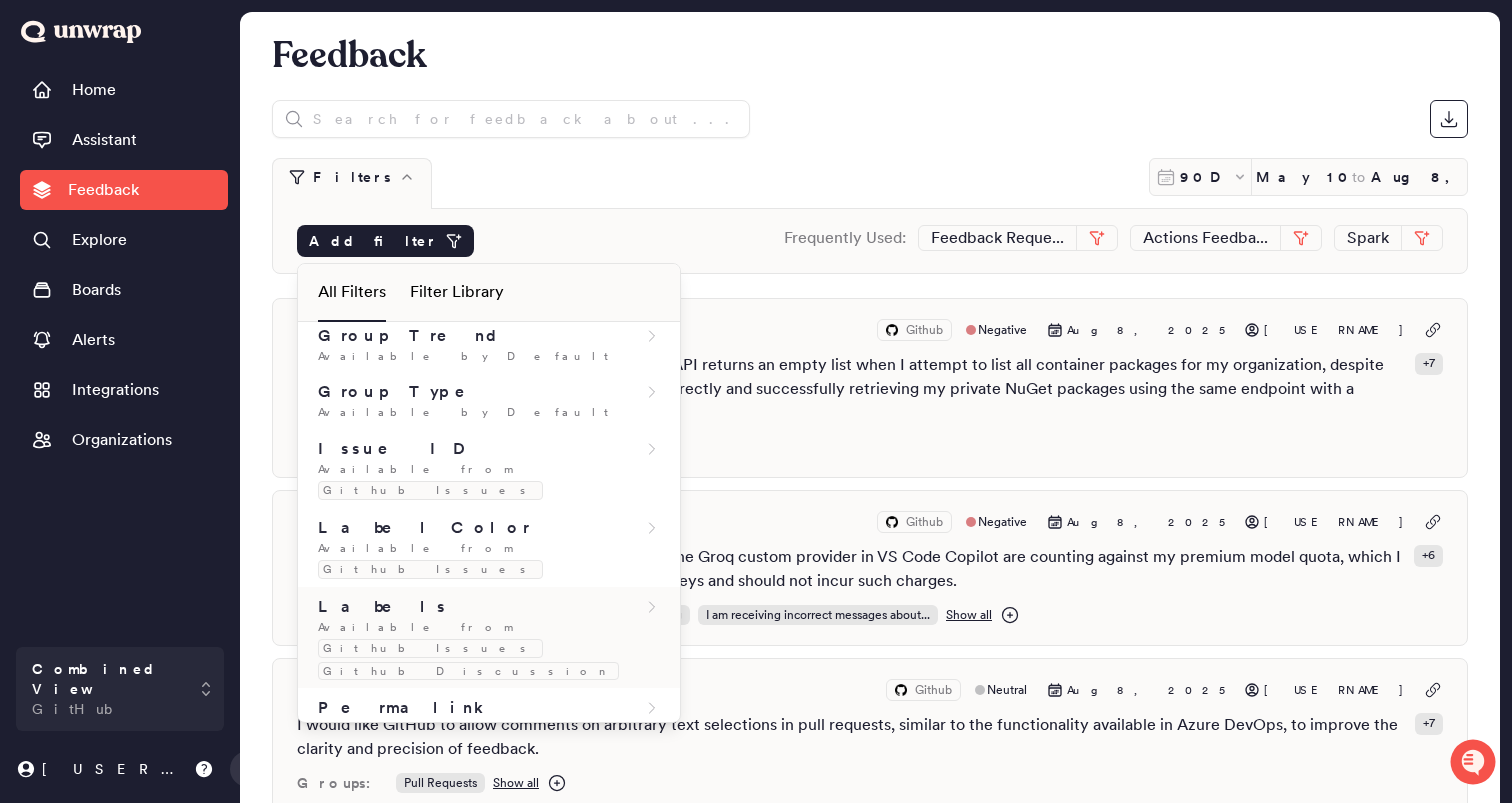 click on "Labels" at bounding box center [383, 607] 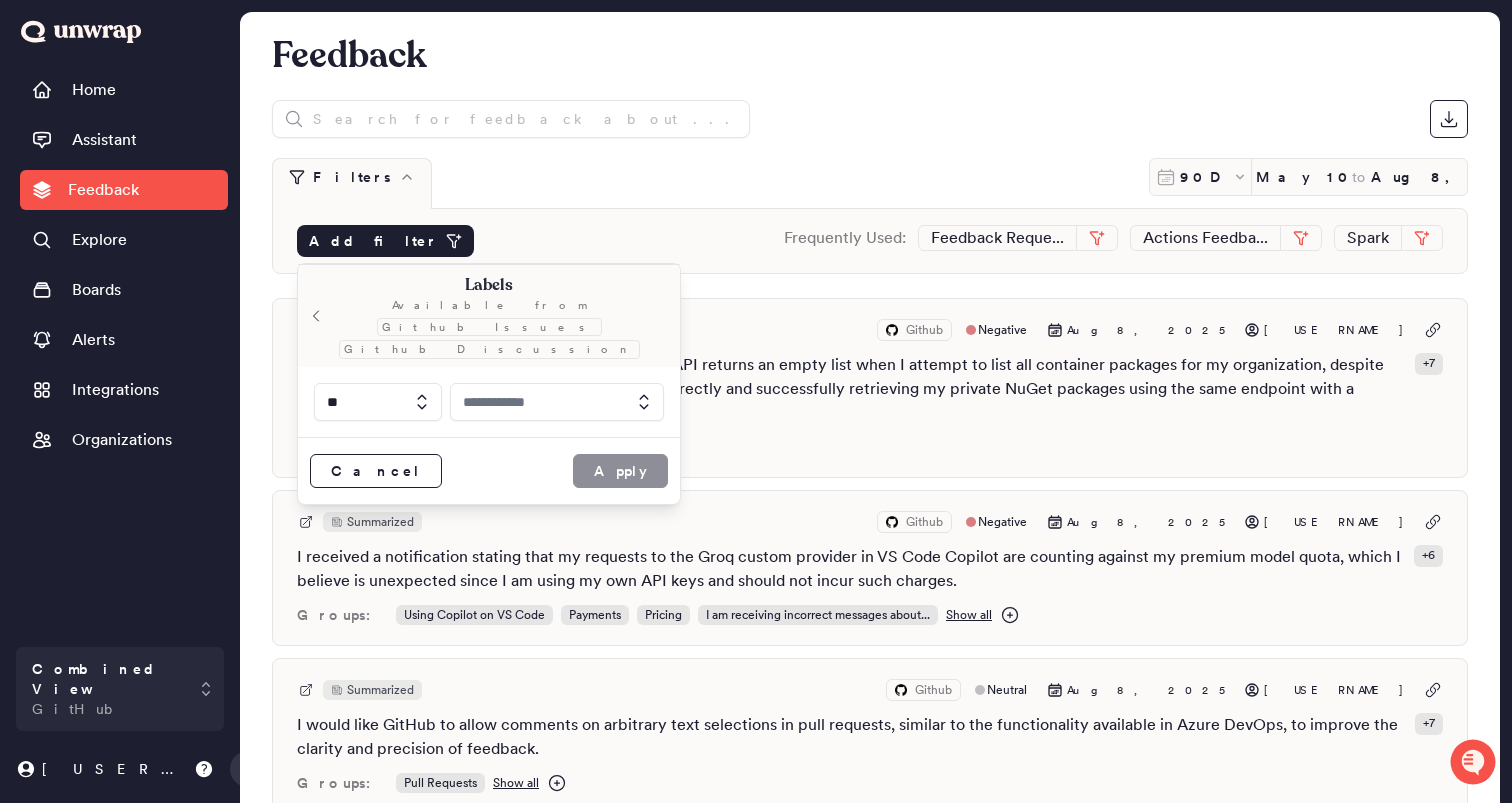 click at bounding box center [557, 402] 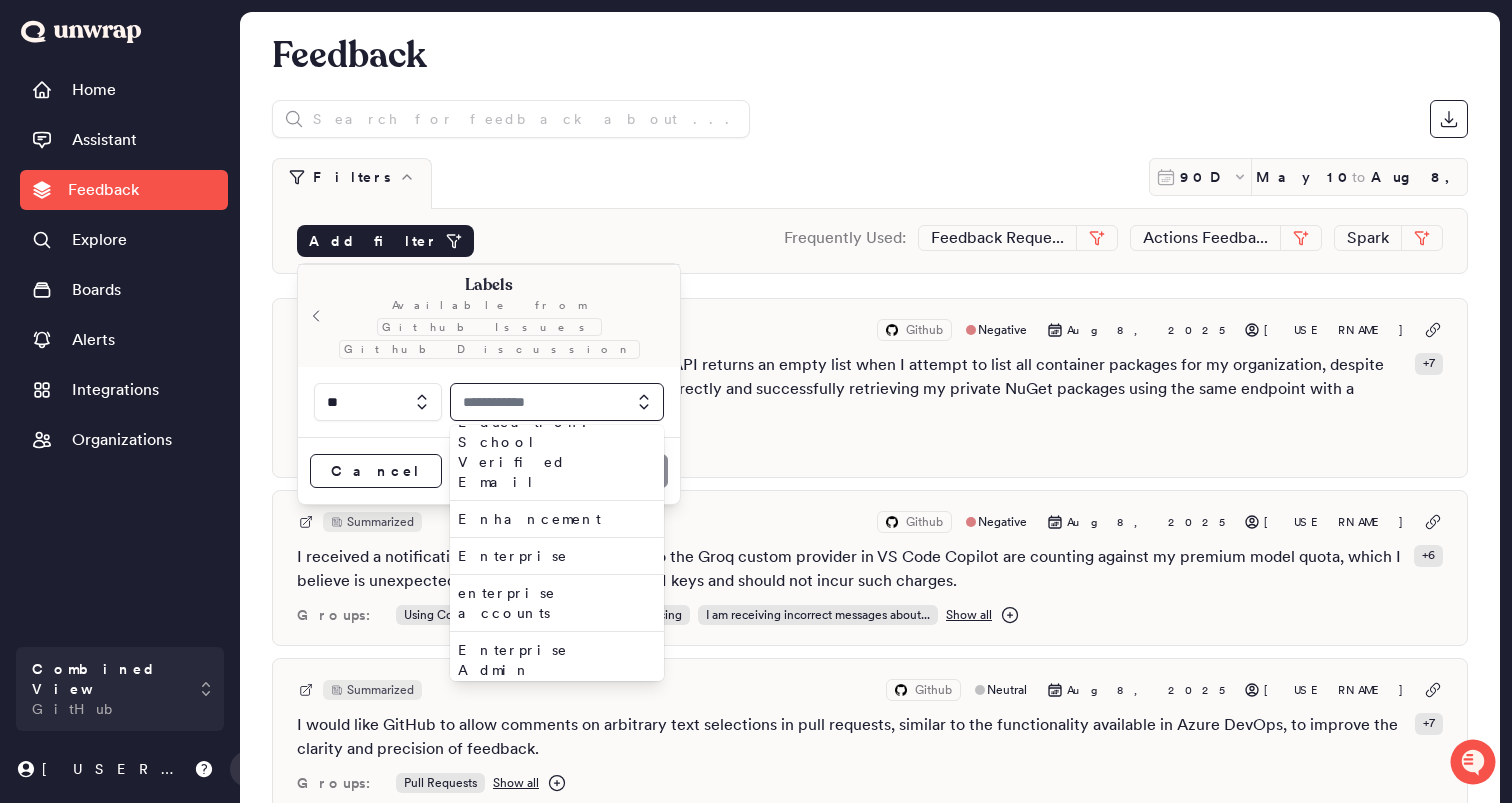 scroll, scrollTop: 4606, scrollLeft: 0, axis: vertical 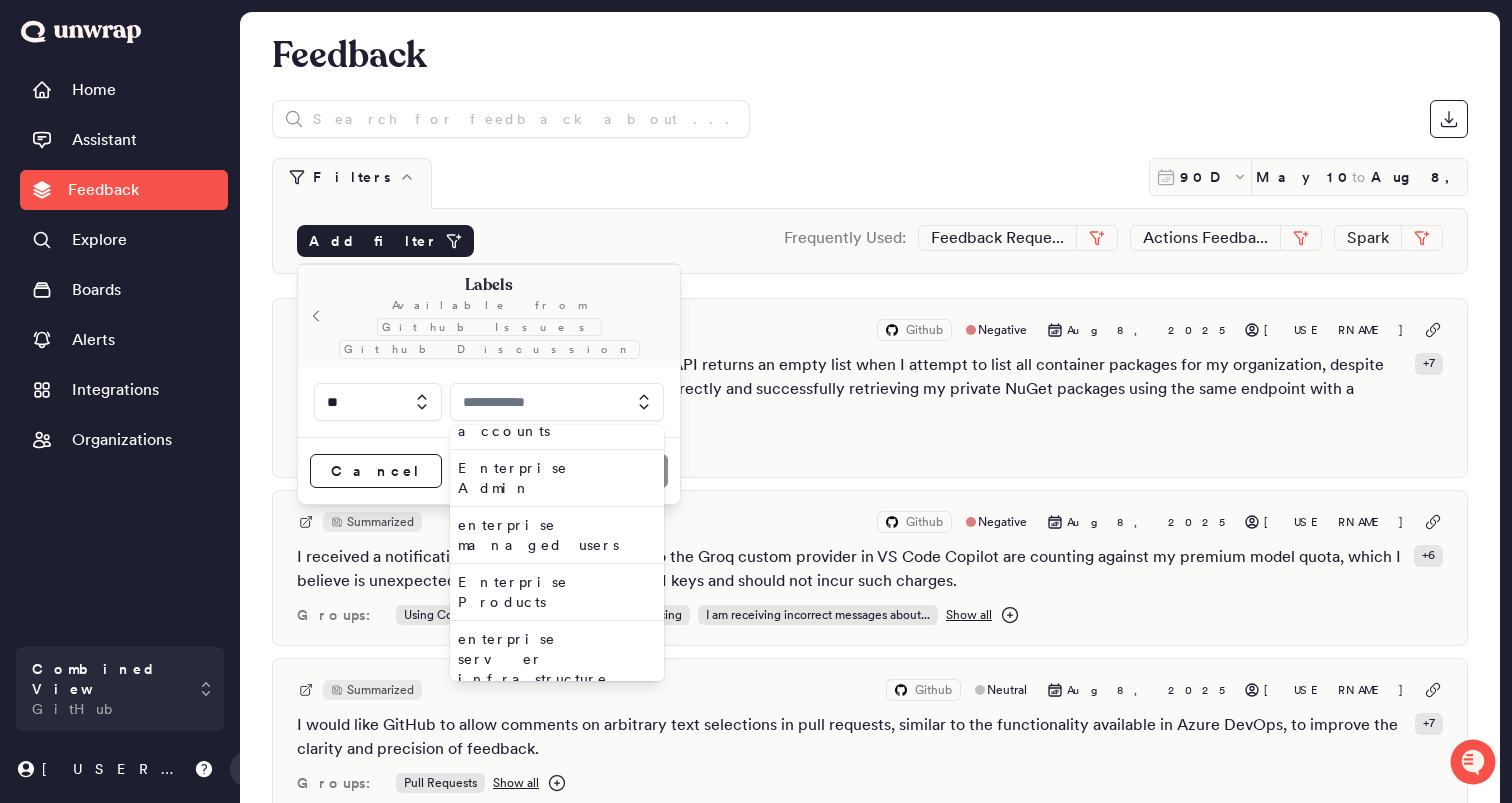 click on "Github Issues" at bounding box center [489, 327] 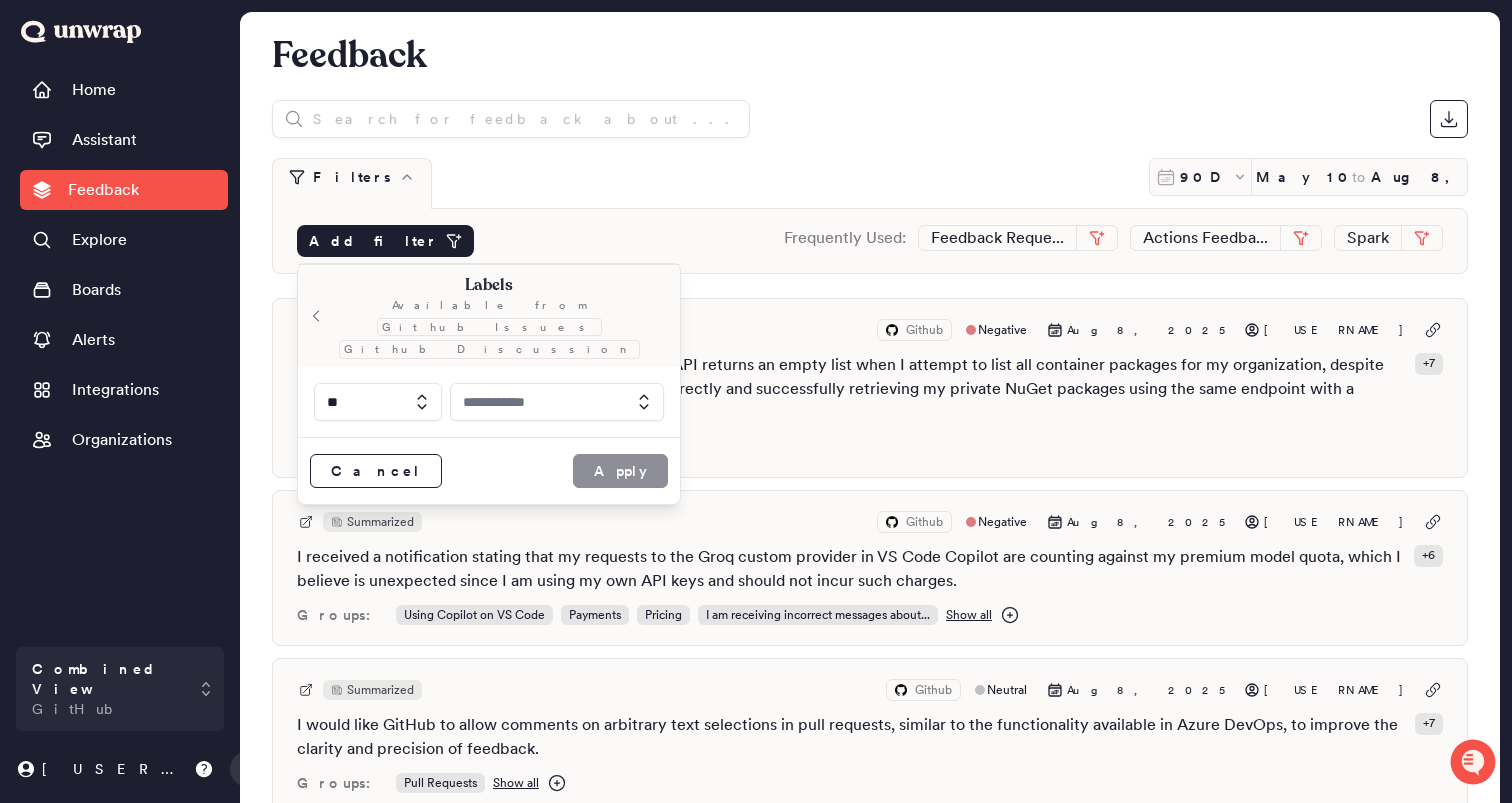 click at bounding box center [378, 402] 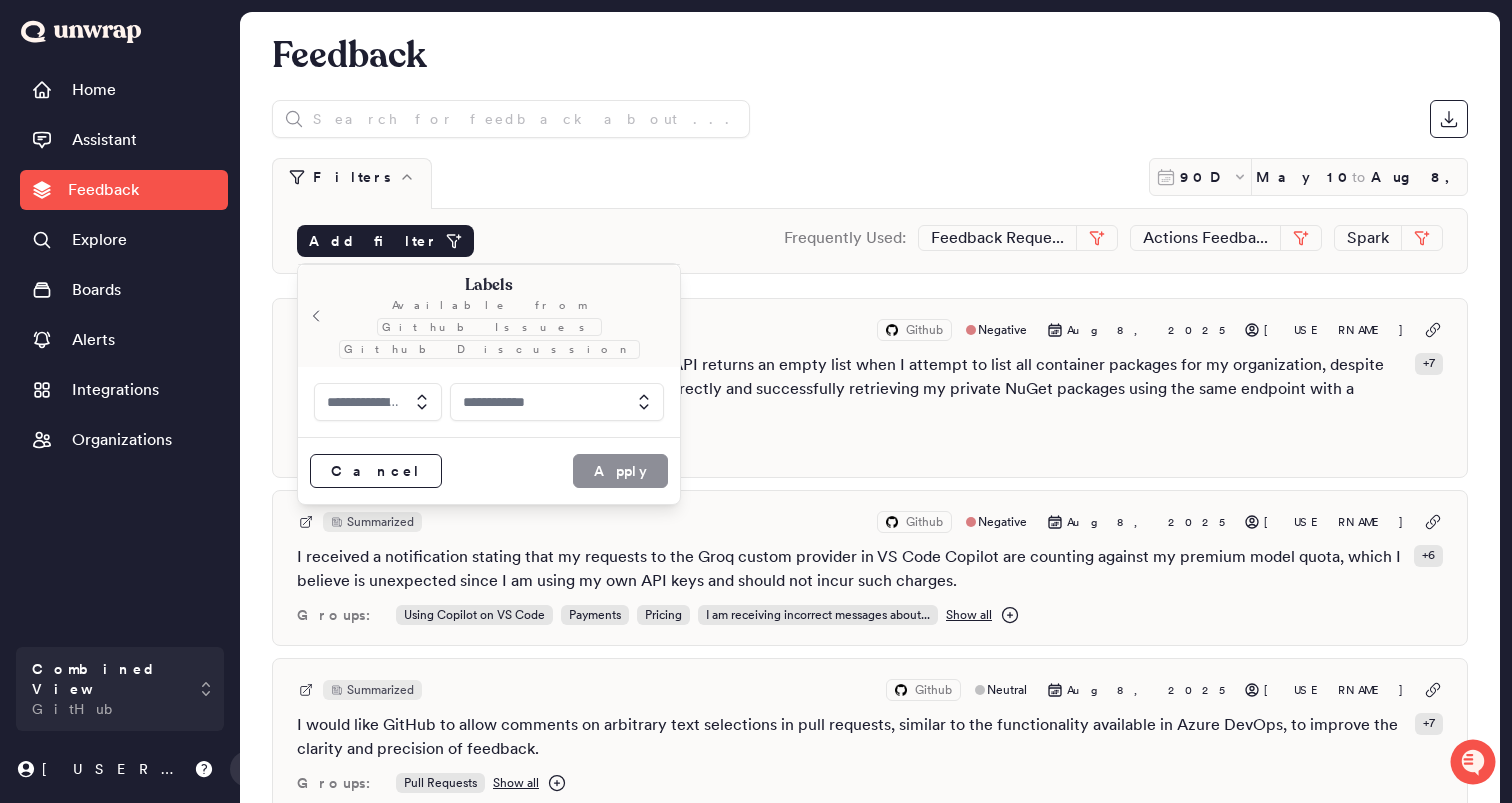 type on "**" 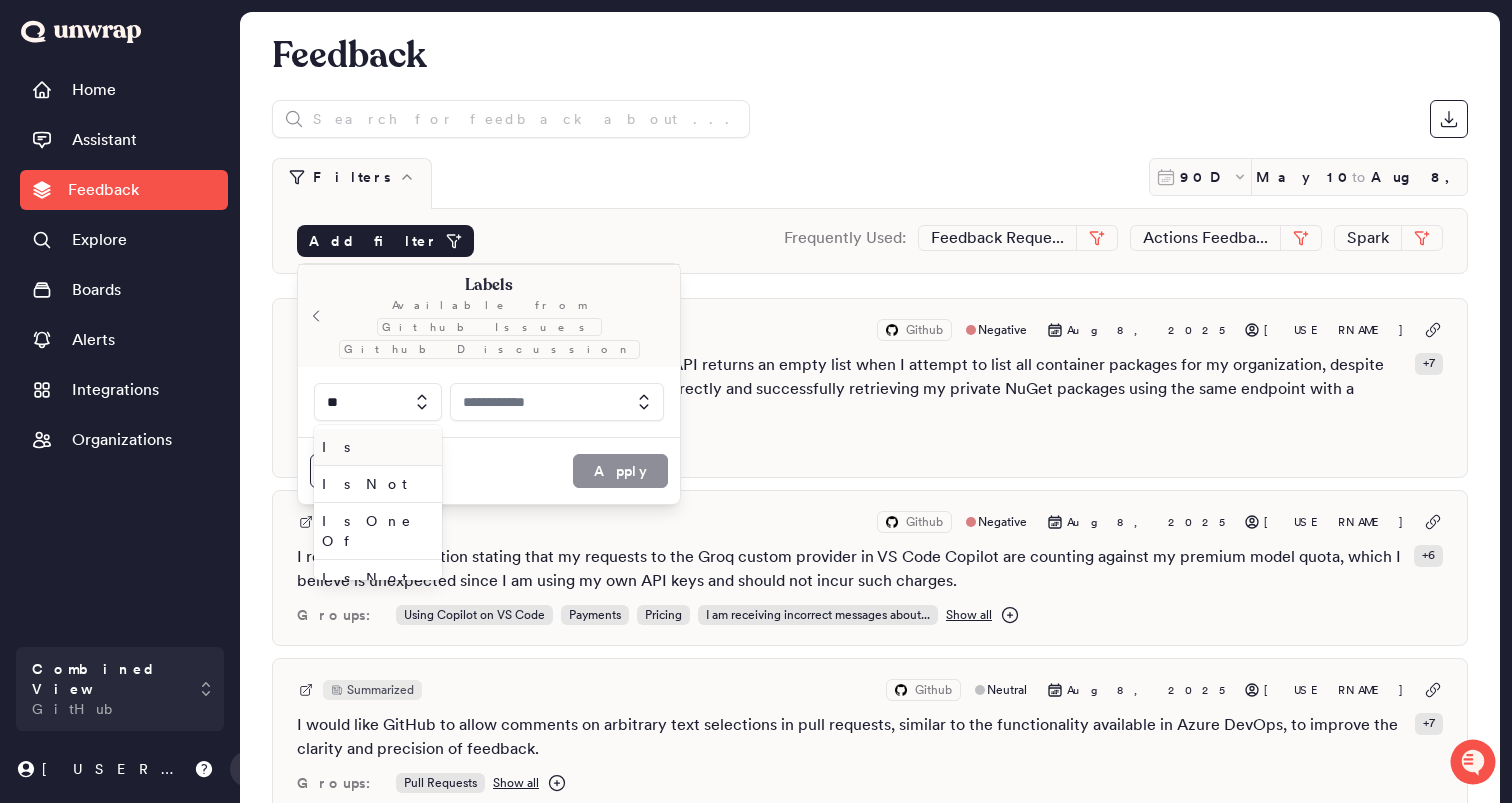 click at bounding box center [378, 402] 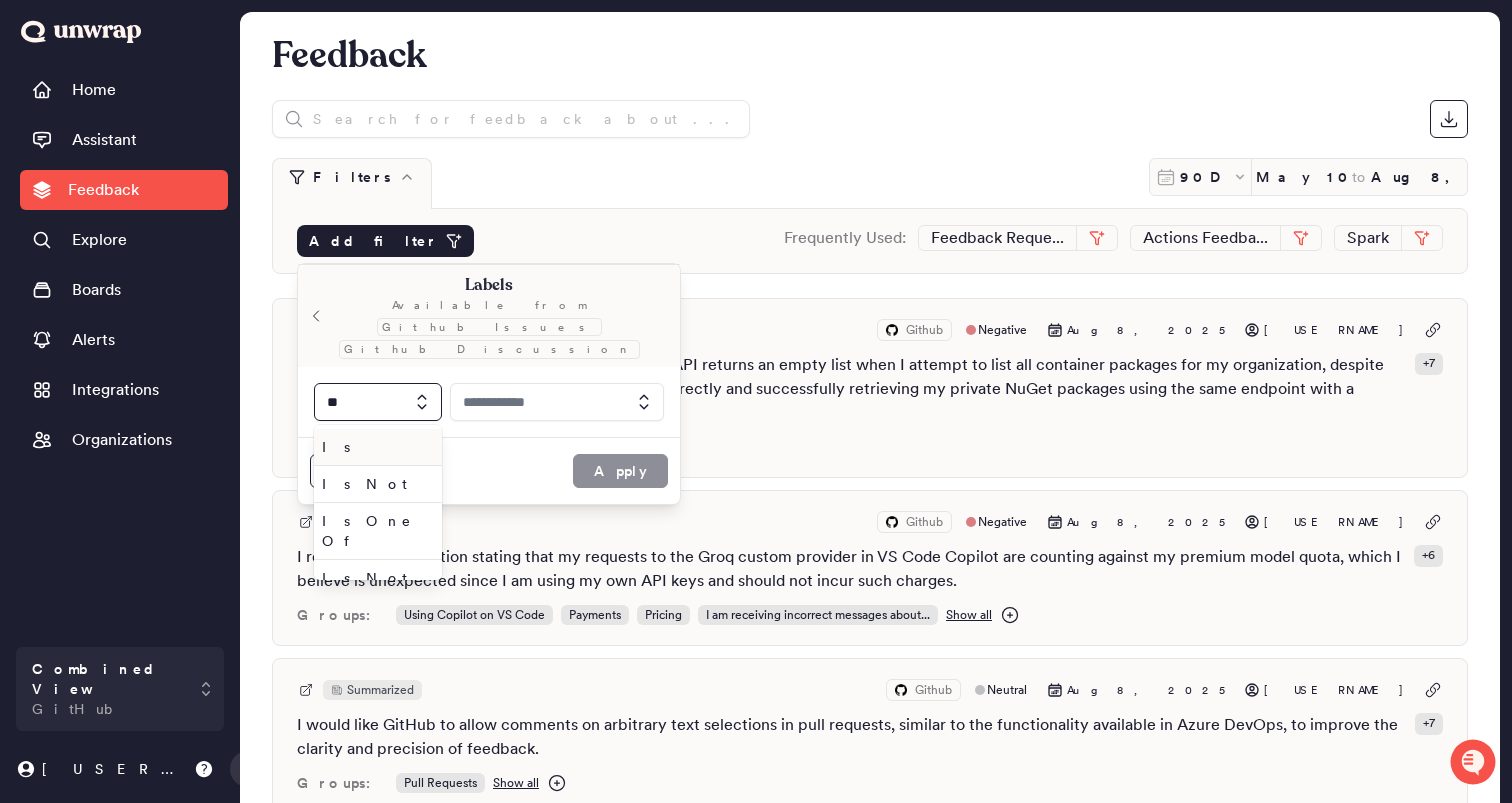 type 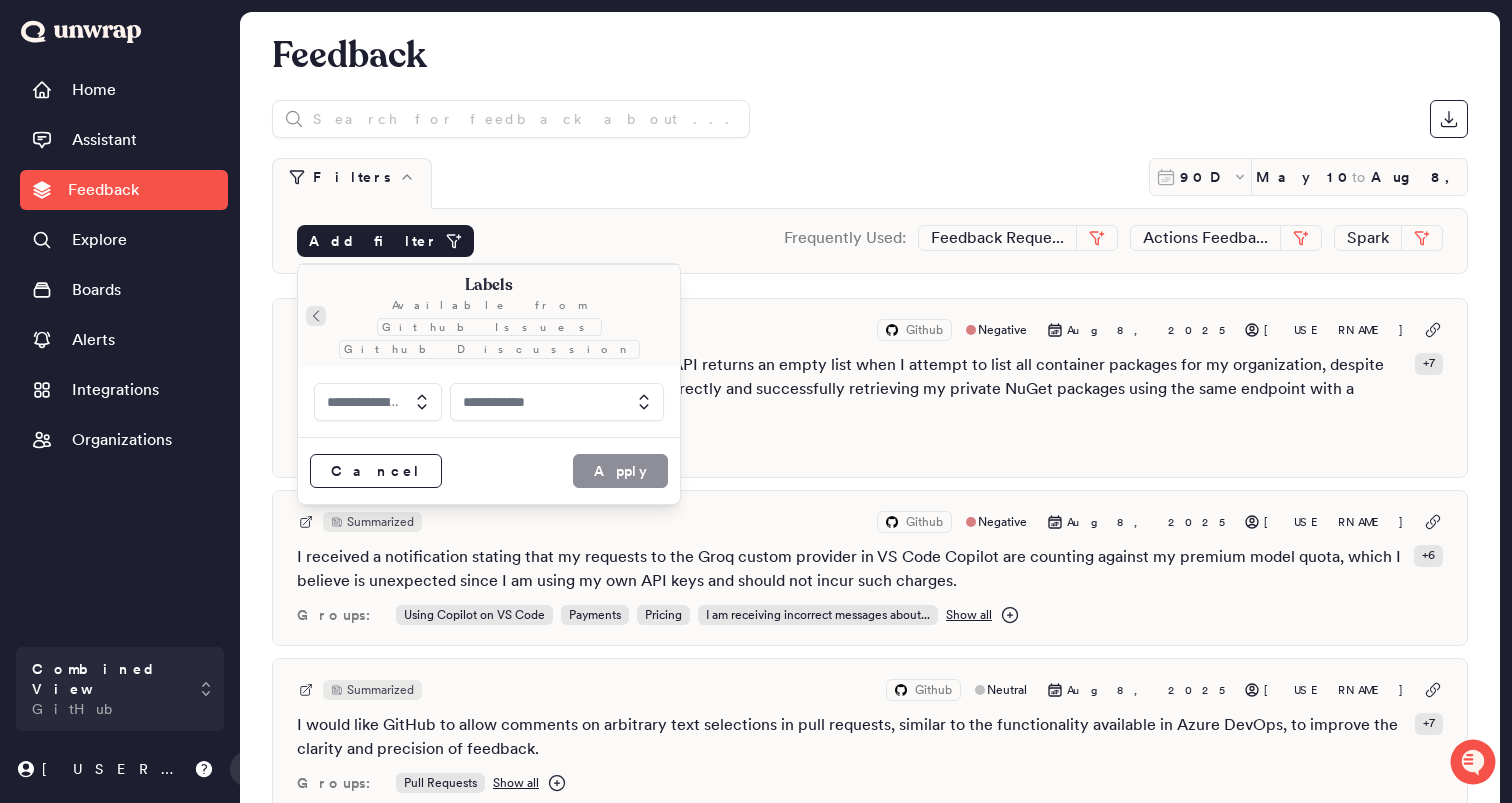 click 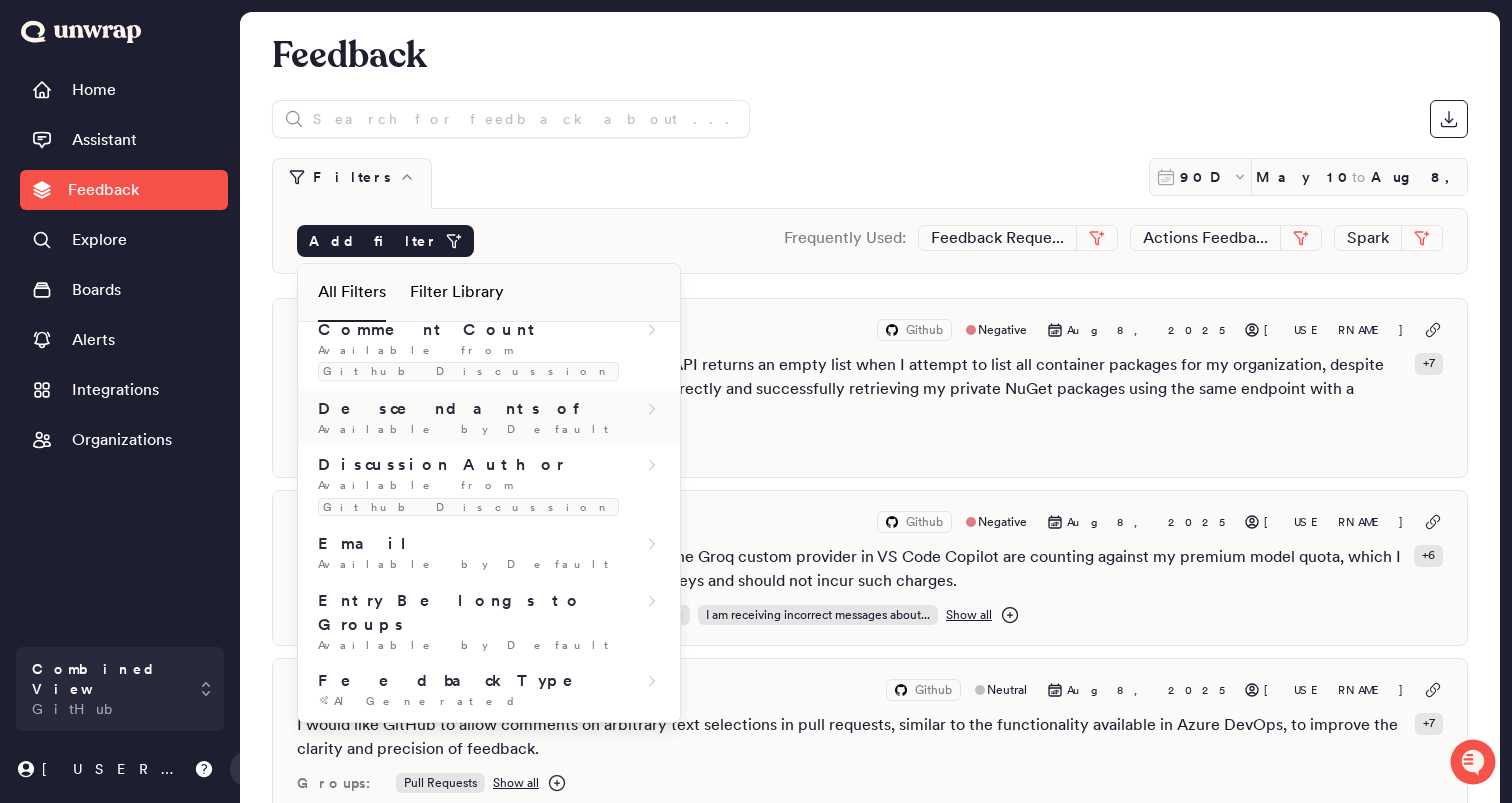 scroll, scrollTop: 142, scrollLeft: 0, axis: vertical 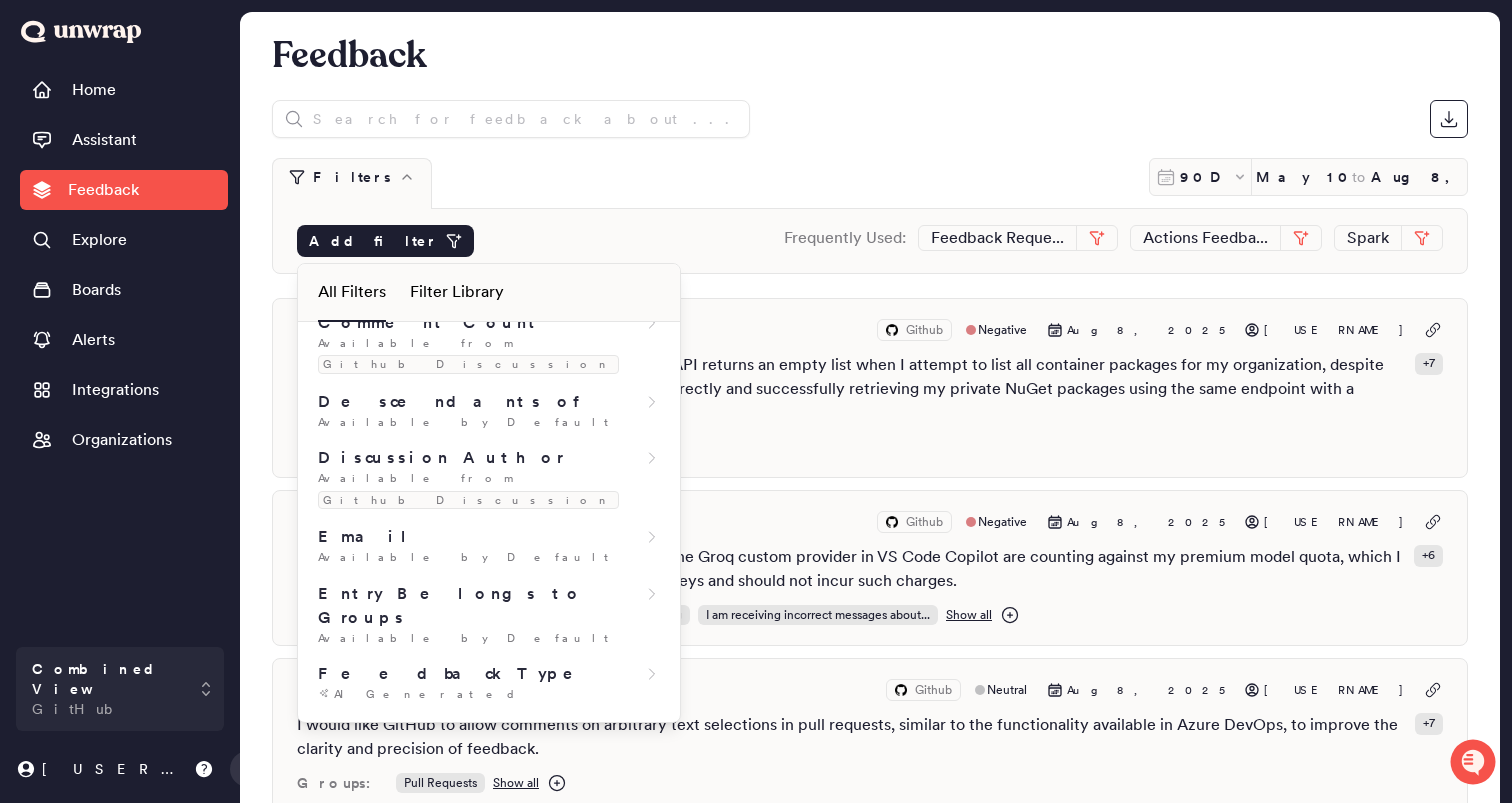click on "Add filter Frequently Used: Feedback Reque... Actions Feedba... Spark" at bounding box center (870, 241) 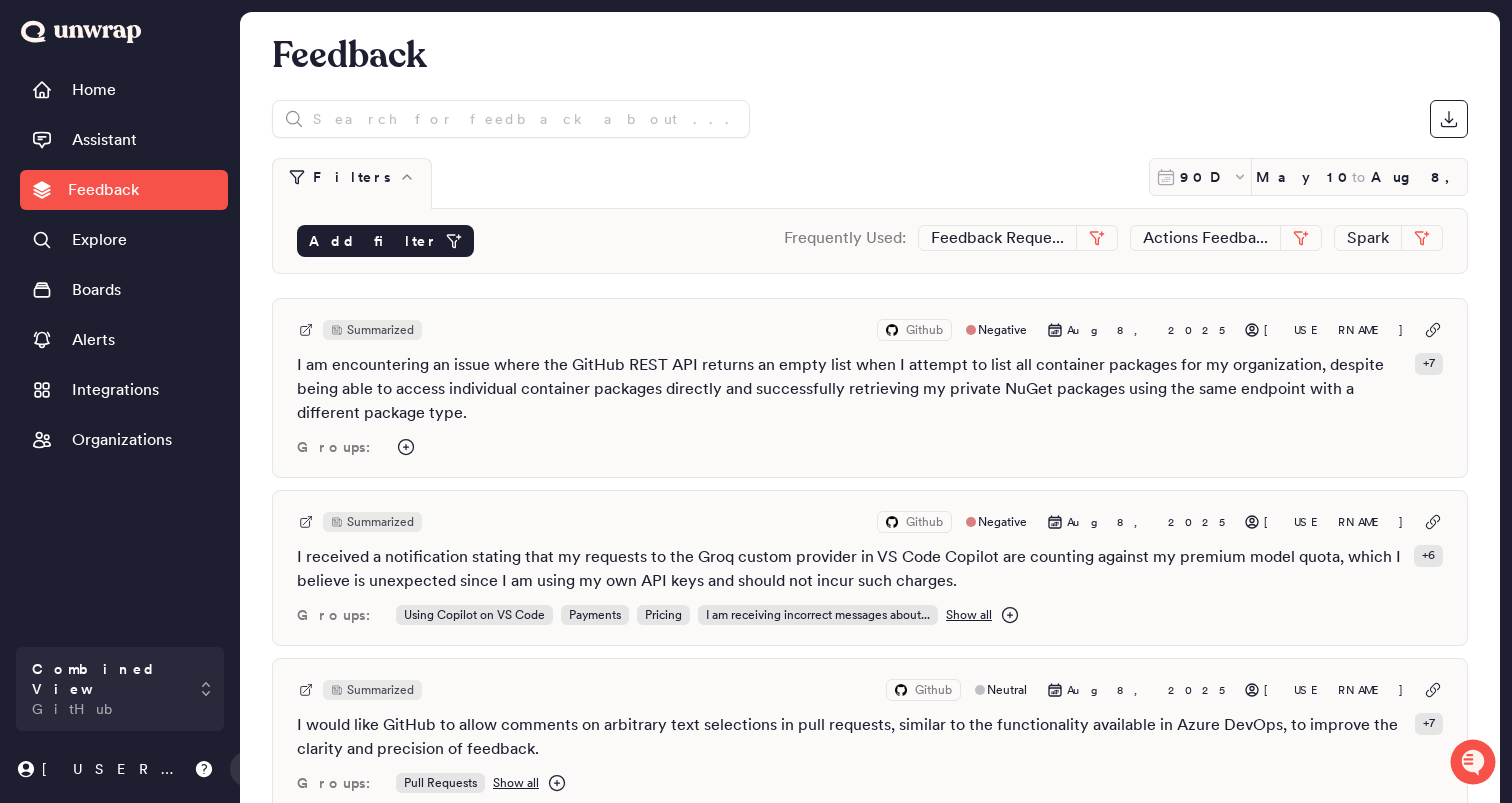 click on "Add filter Frequently Used: Feedback Reque... Actions Feedba... Spark" at bounding box center [870, 241] 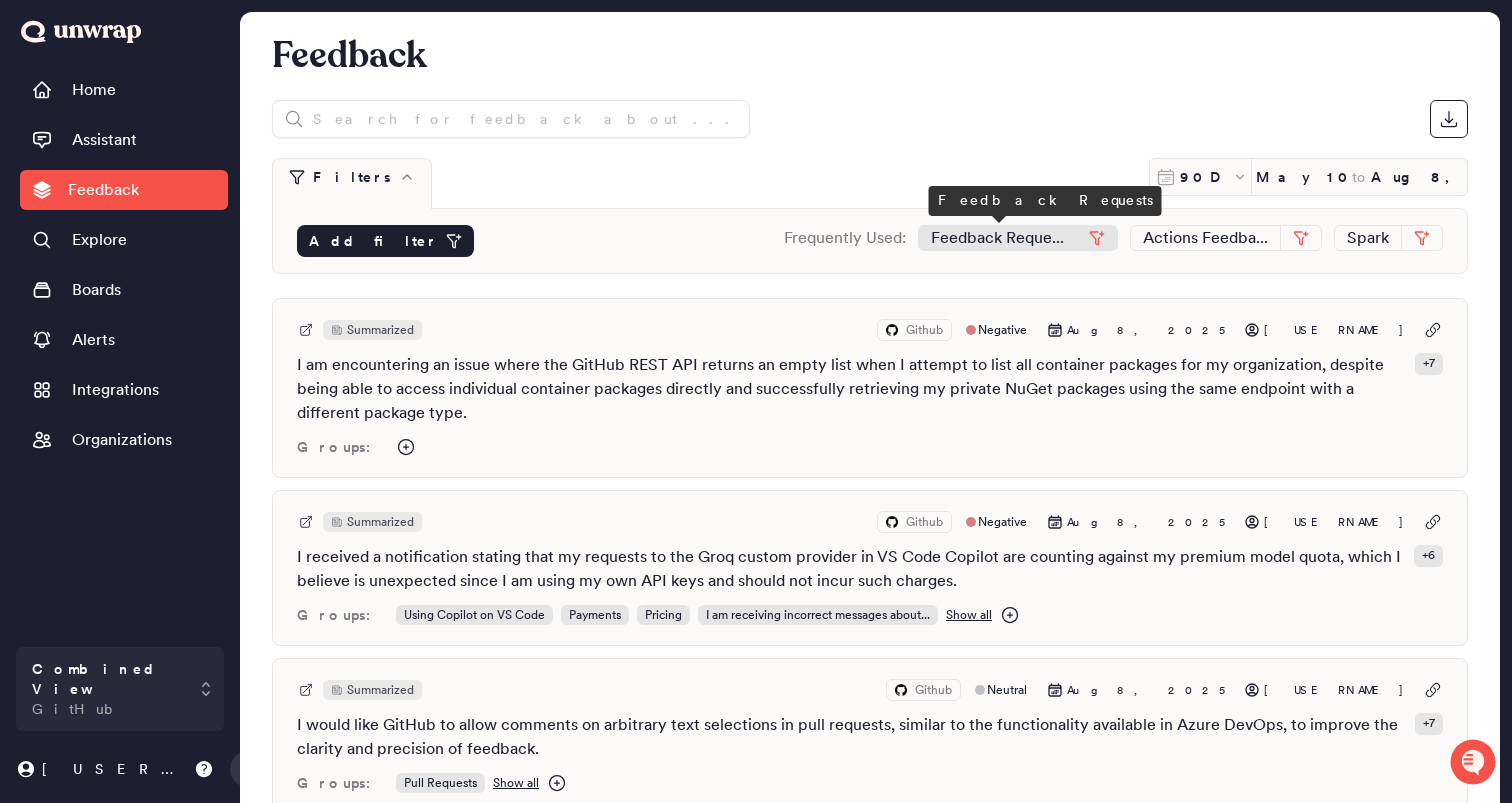 click on "Feedback Reque..." at bounding box center (997, 238) 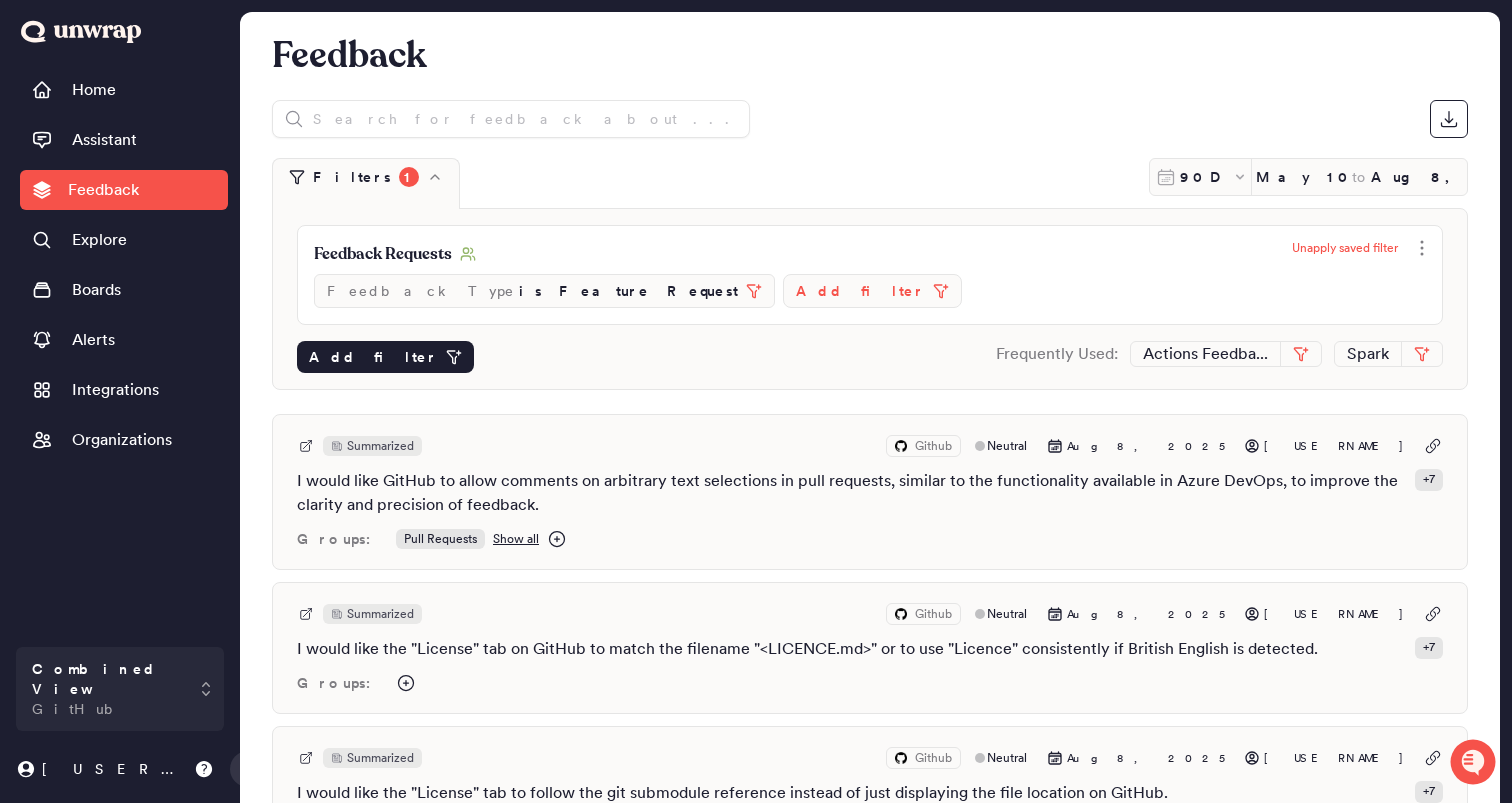 click on "Add filter" at bounding box center (860, 291) 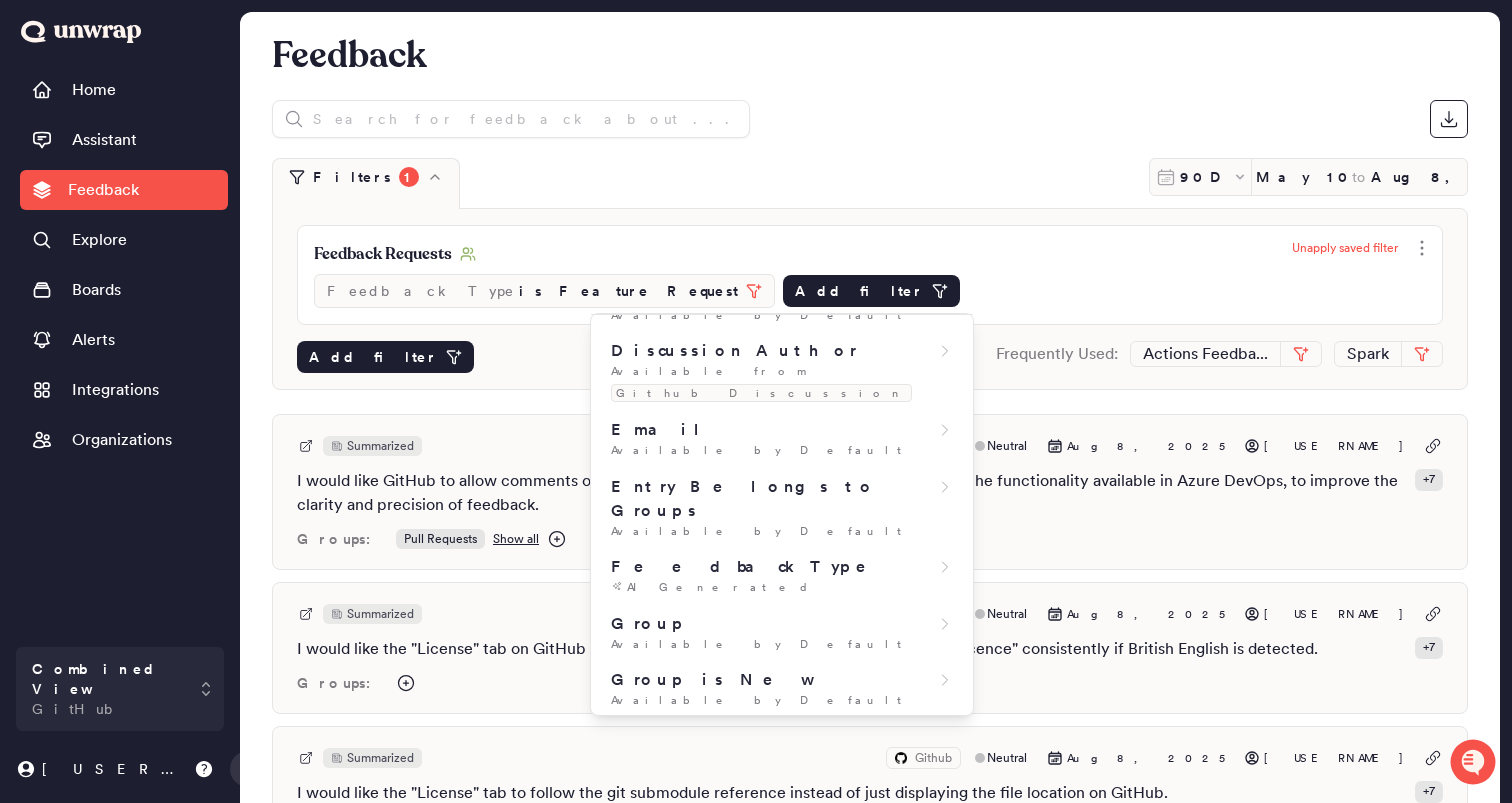 scroll, scrollTop: 0, scrollLeft: 0, axis: both 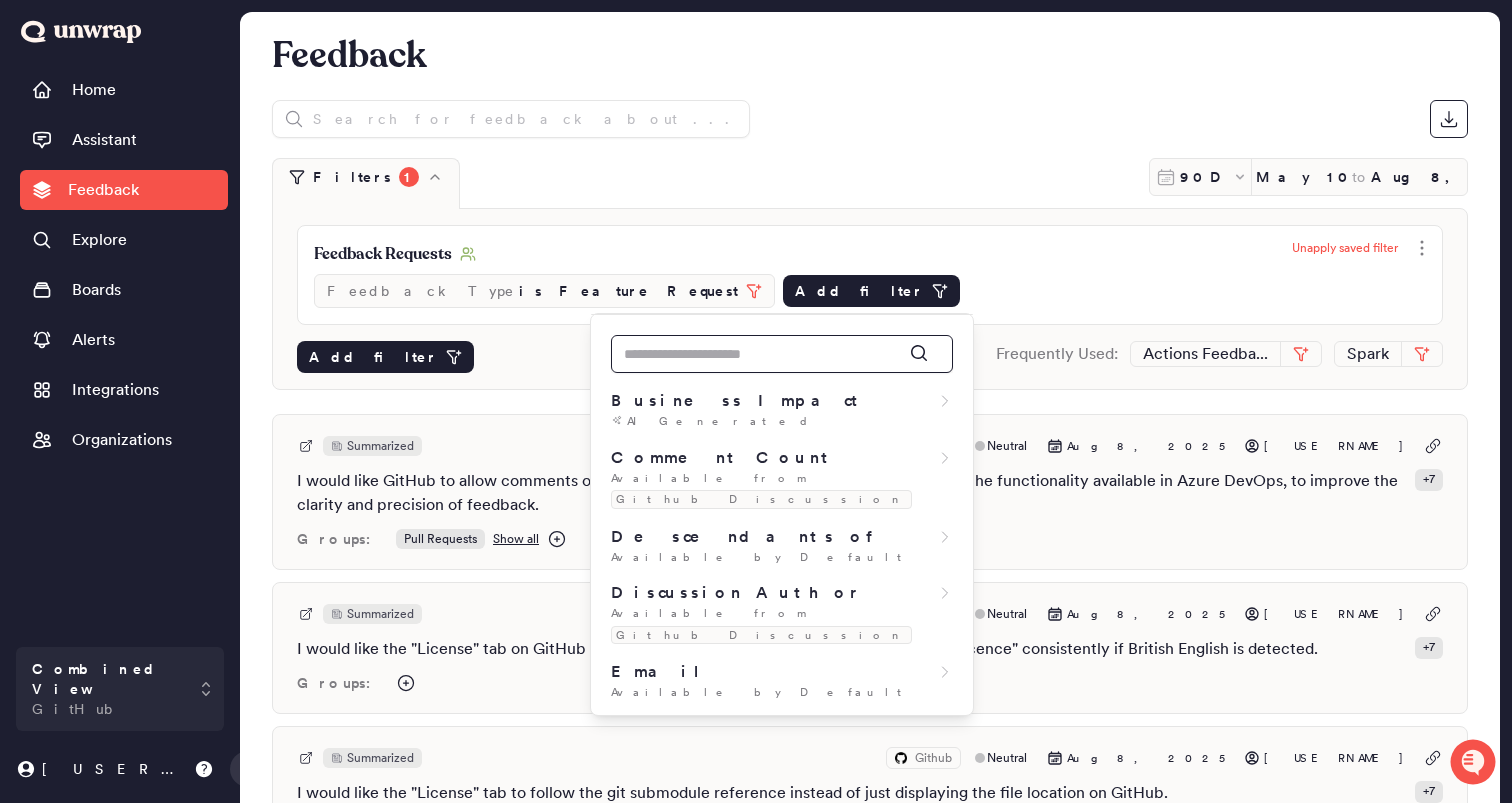click at bounding box center (782, 354) 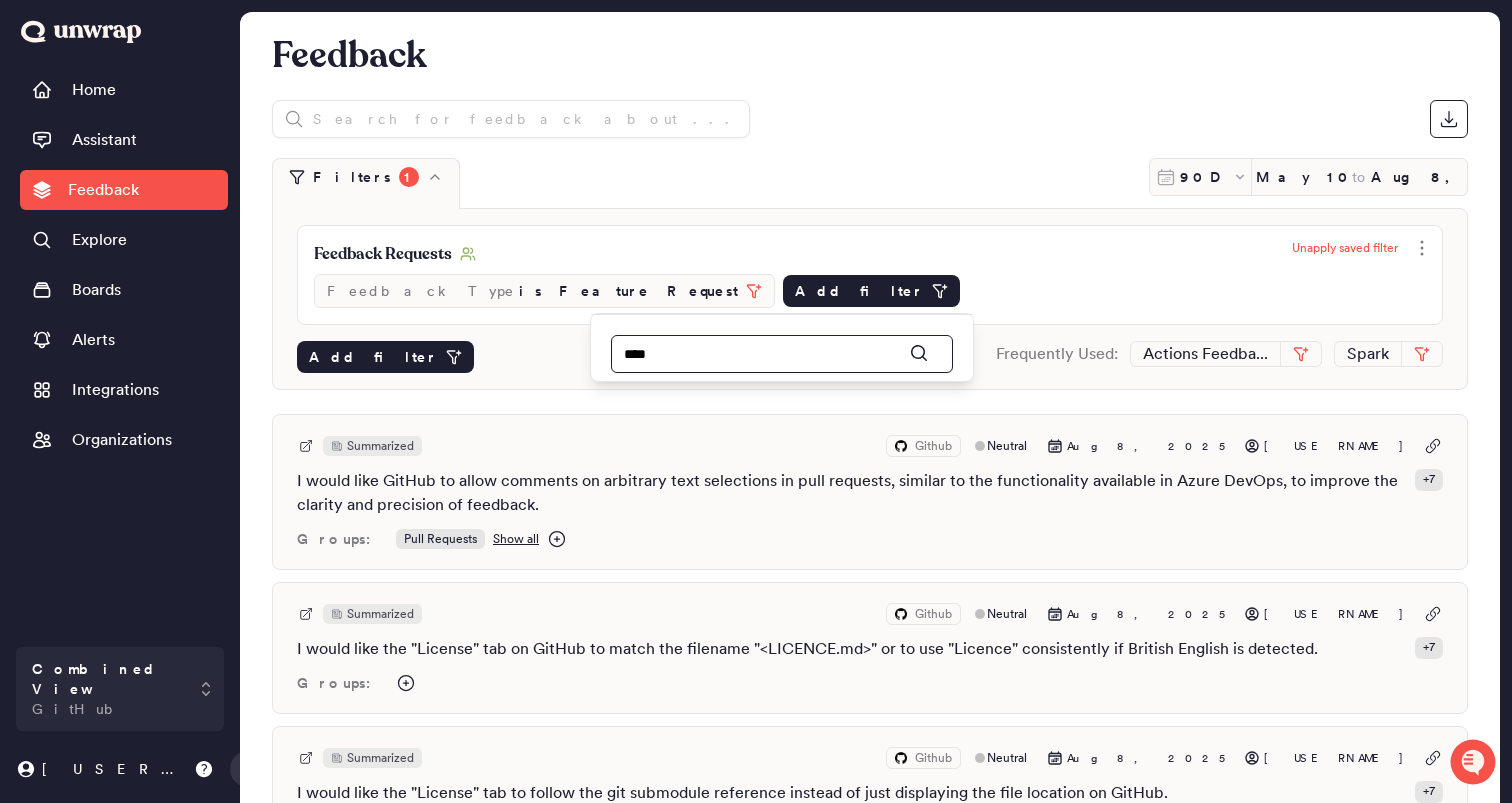 type on "****" 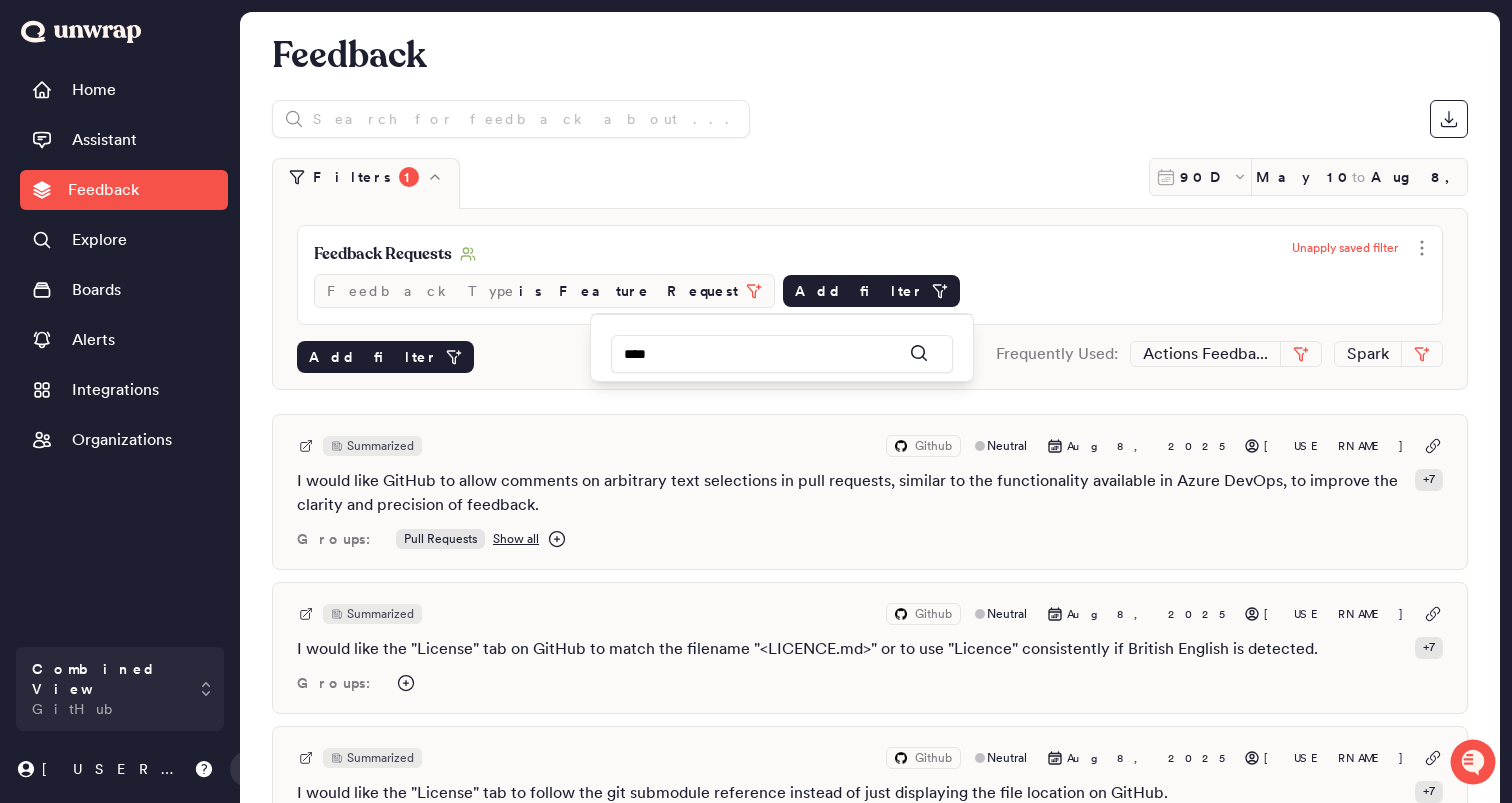 click on "Filters 1 90D [DATE] to [DATE]" at bounding box center [870, 183] 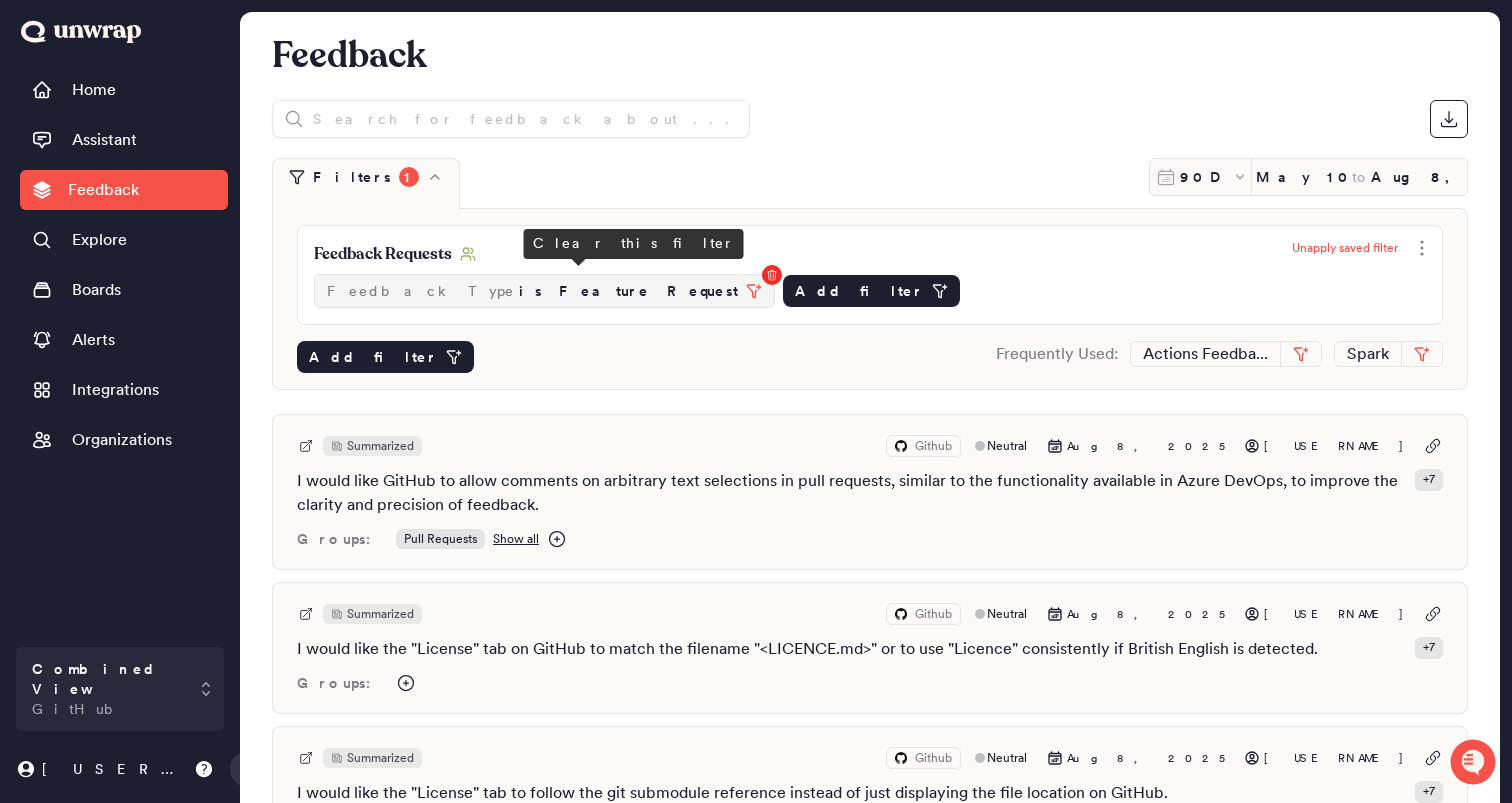 click 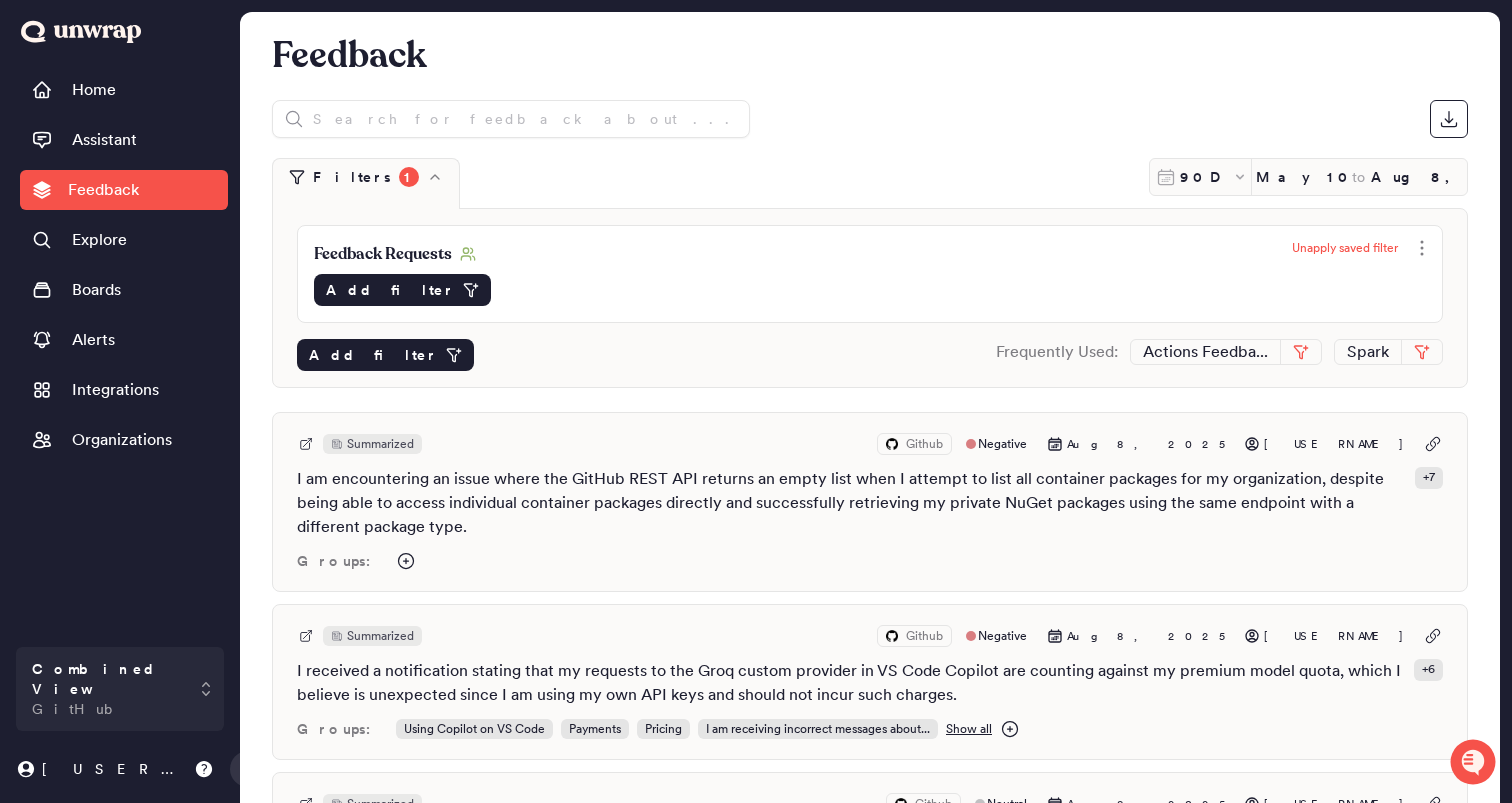 click on "Home Assistant Feedback Explore Boards Alerts Integrations Organizations" at bounding box center (124, 353) 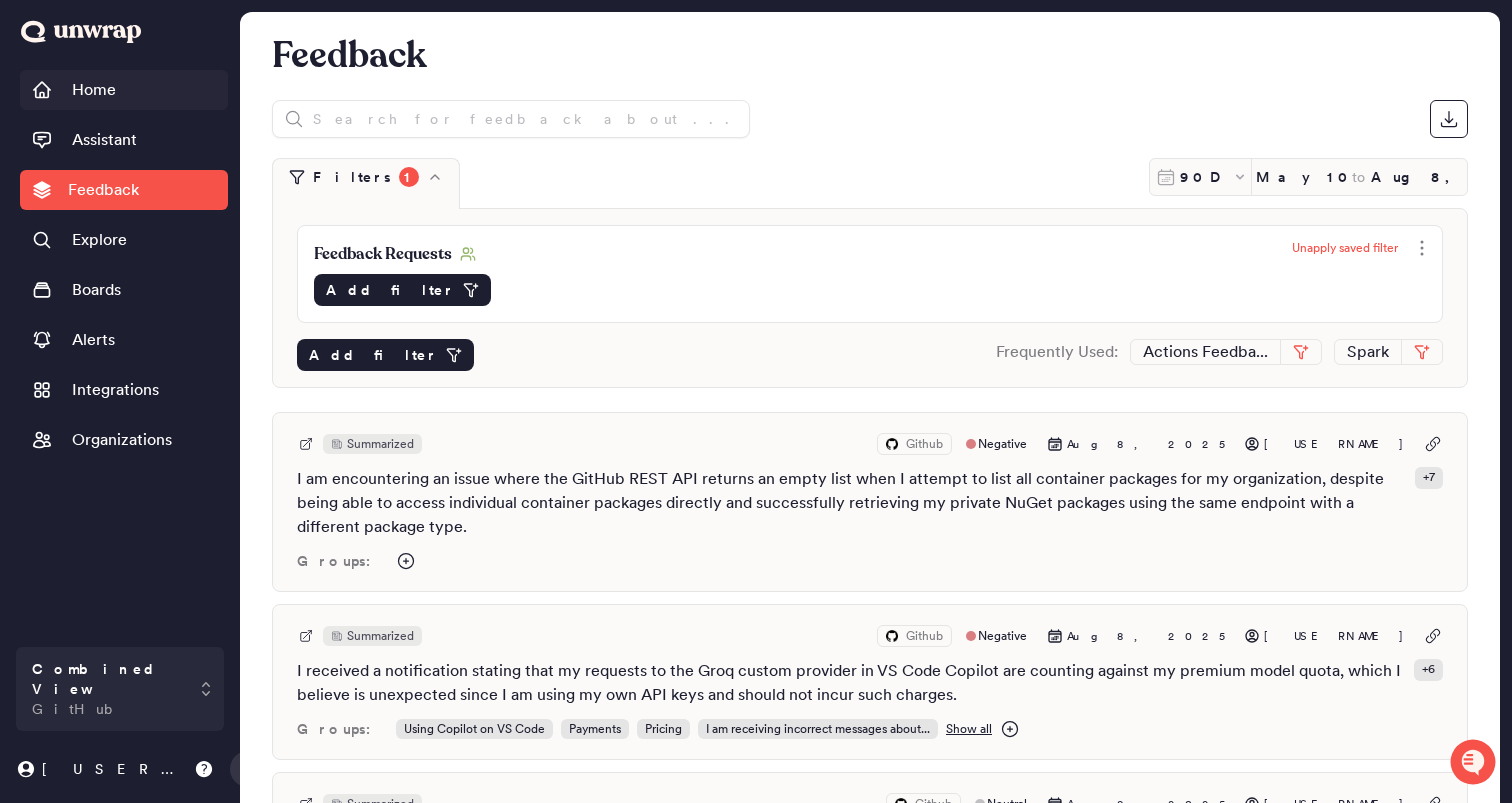 click on "Home" at bounding box center [94, 90] 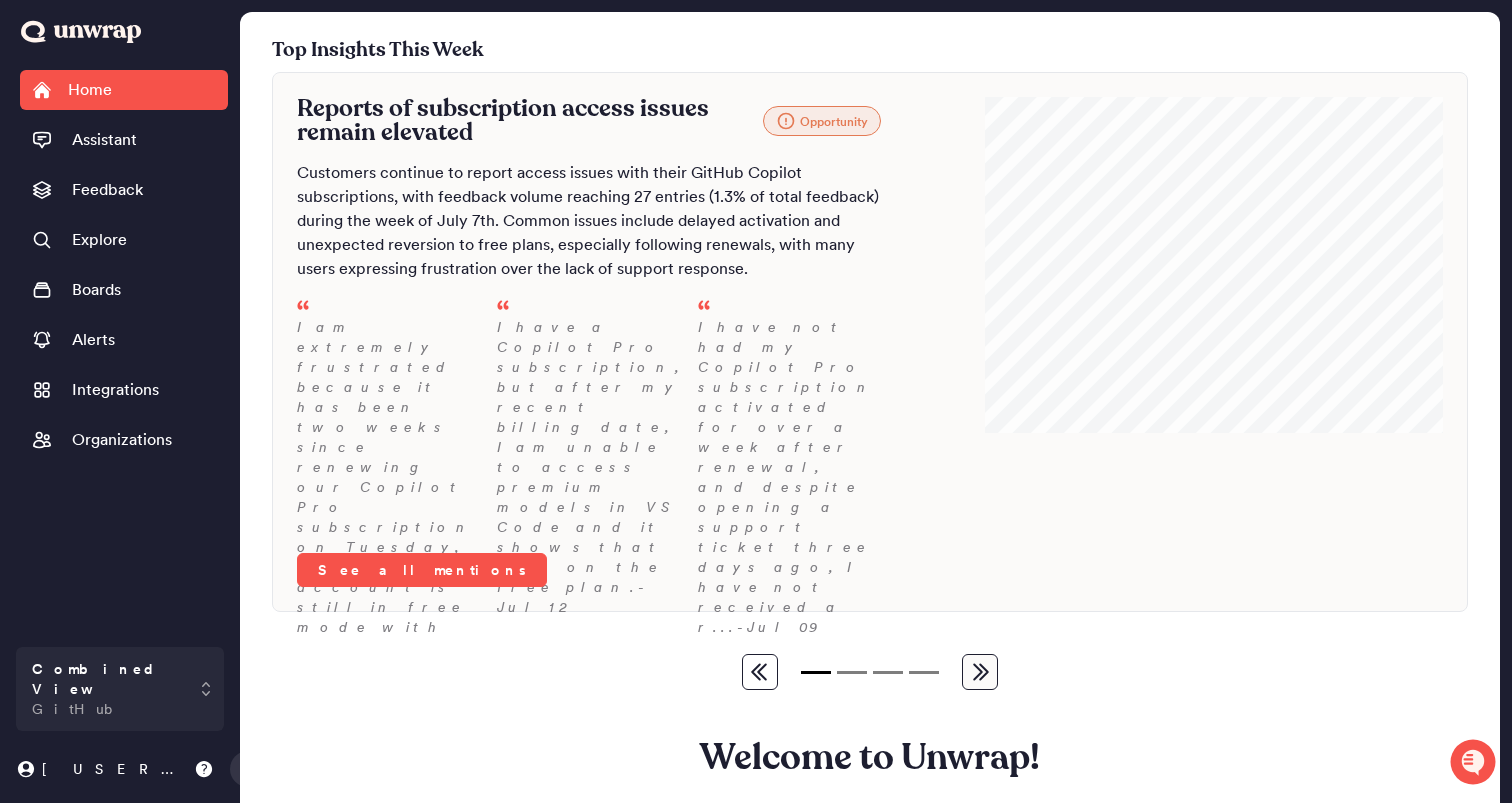 scroll, scrollTop: 263, scrollLeft: 0, axis: vertical 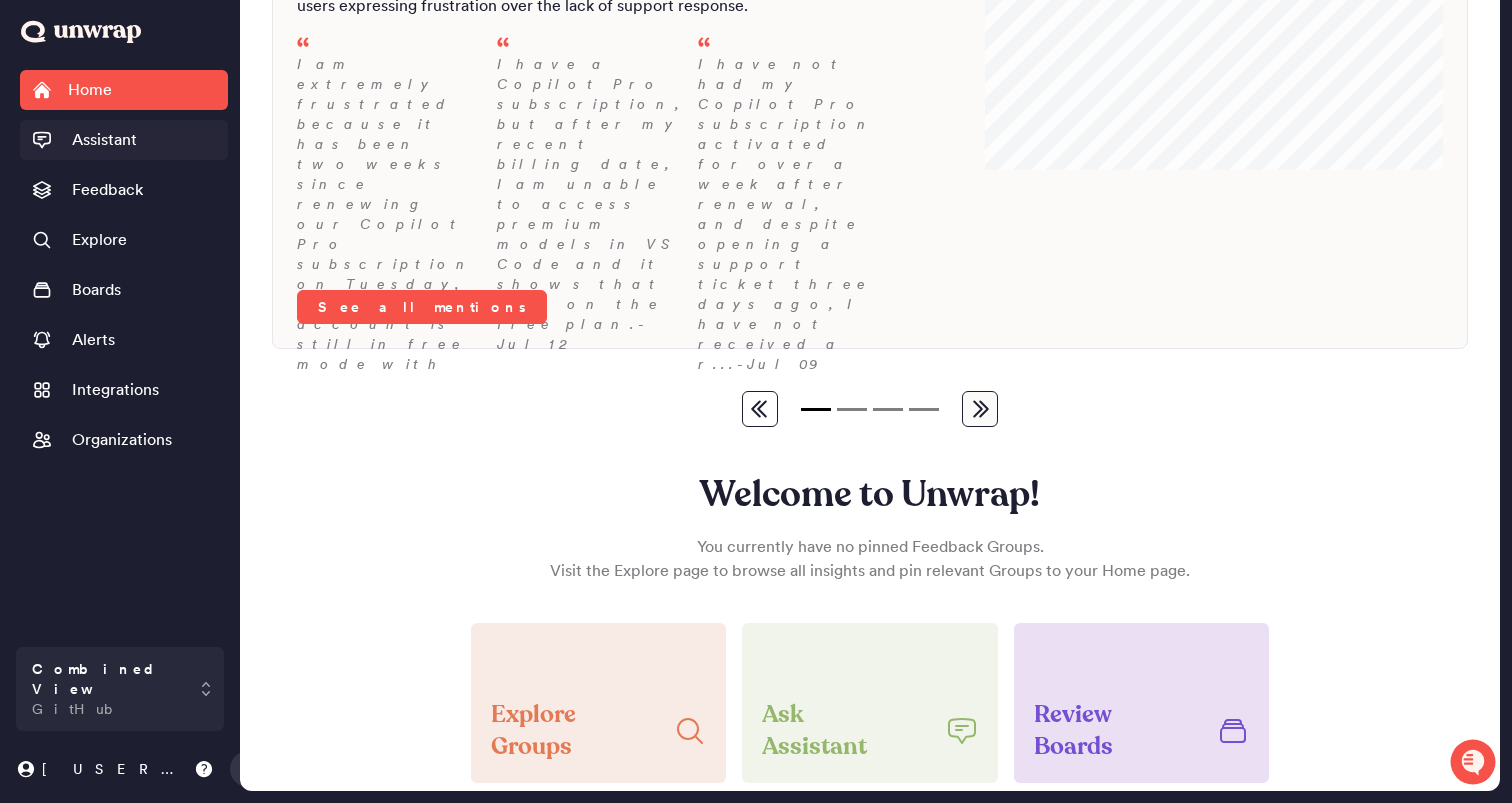 click on "Assistant" at bounding box center [104, 140] 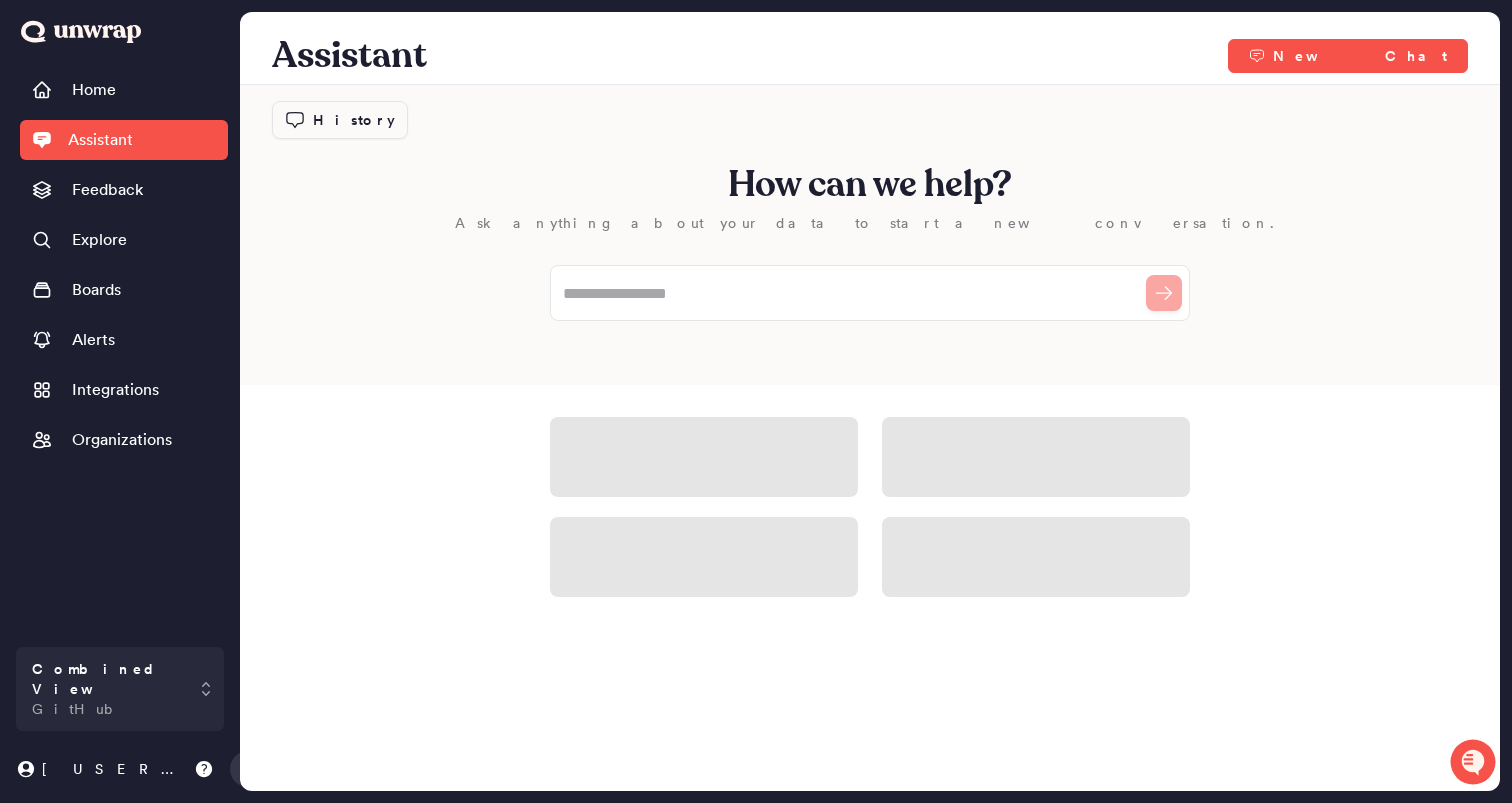scroll, scrollTop: 0, scrollLeft: 0, axis: both 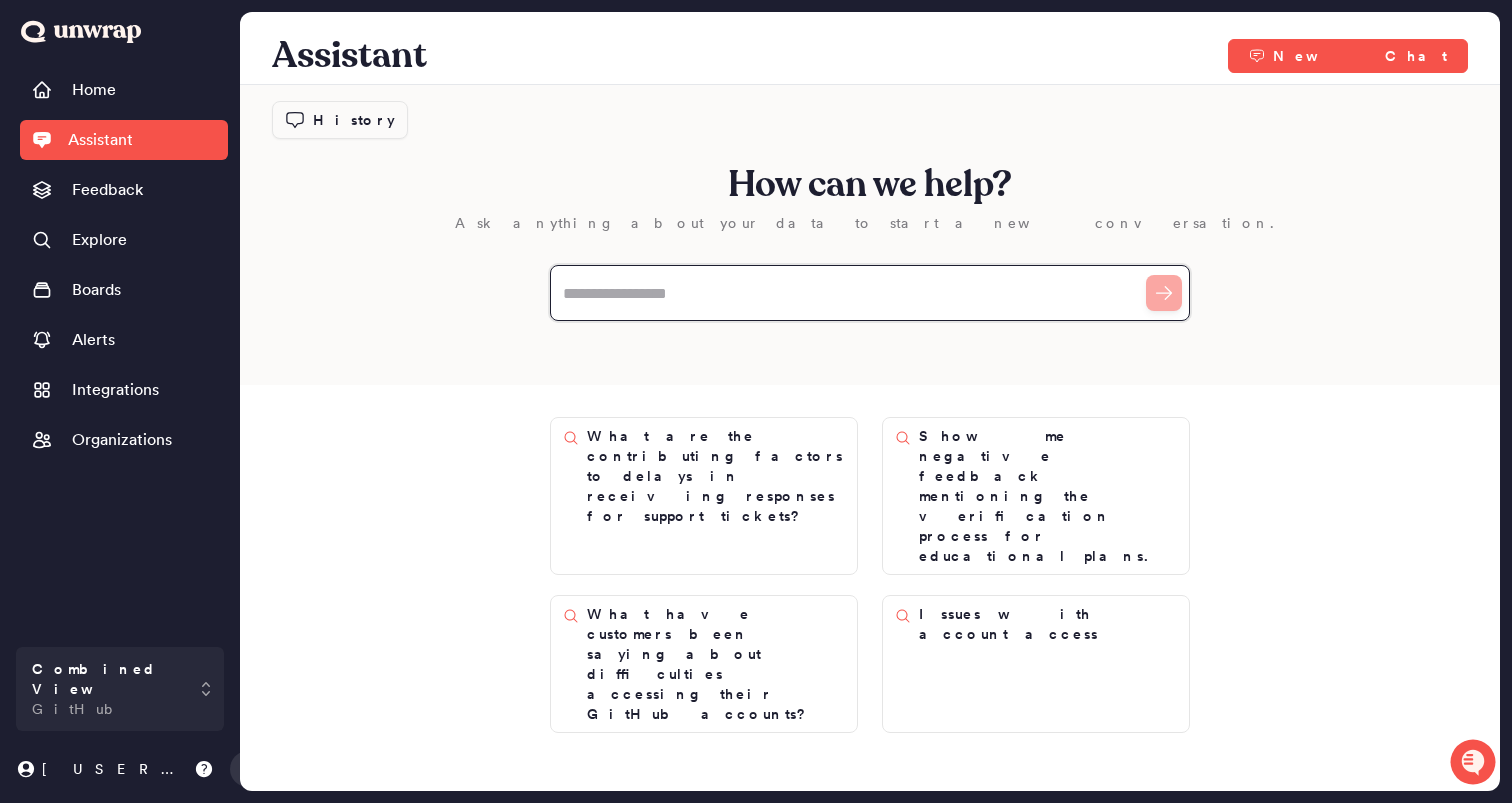 click at bounding box center [870, 293] 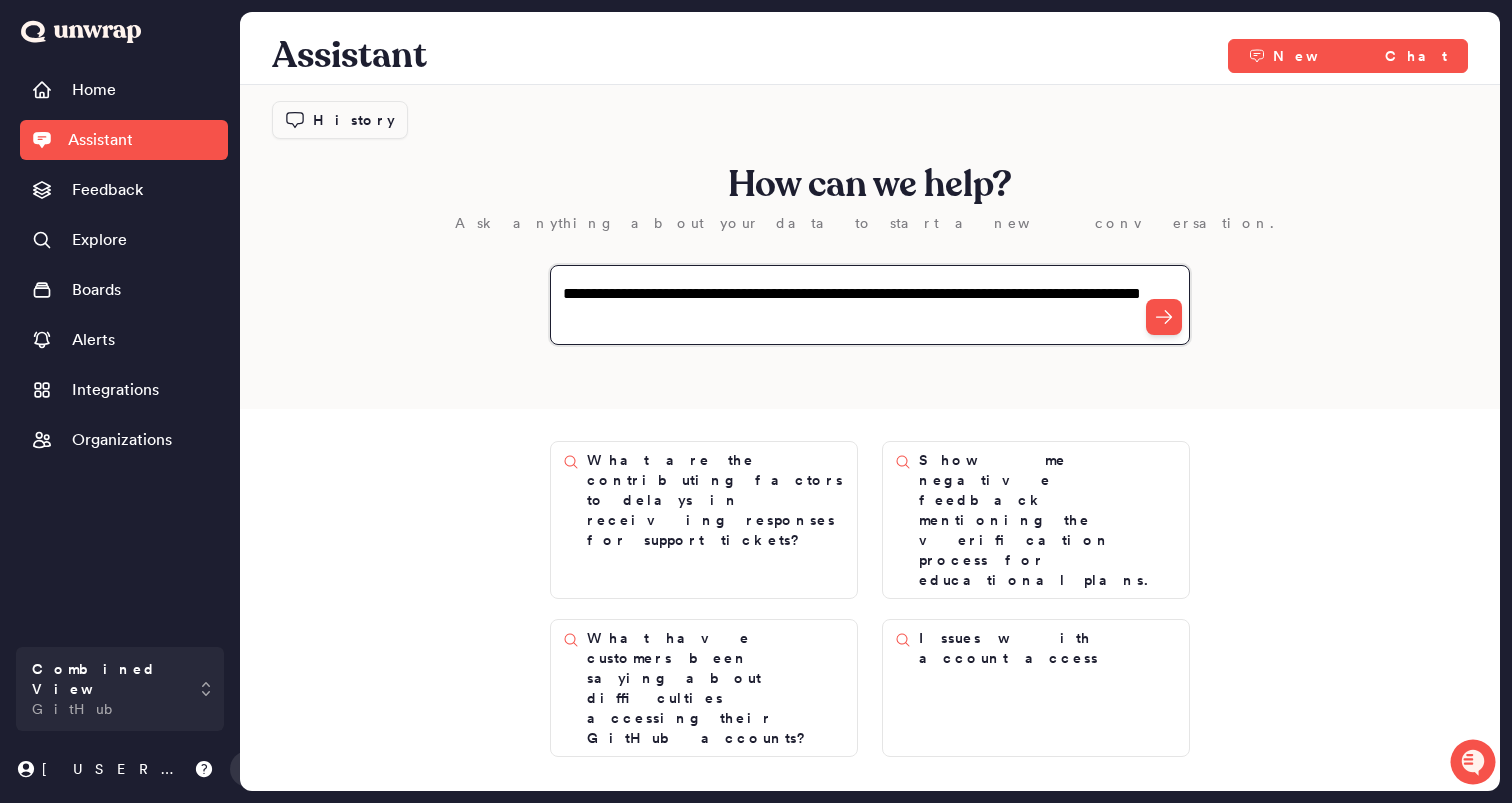 type on "**********" 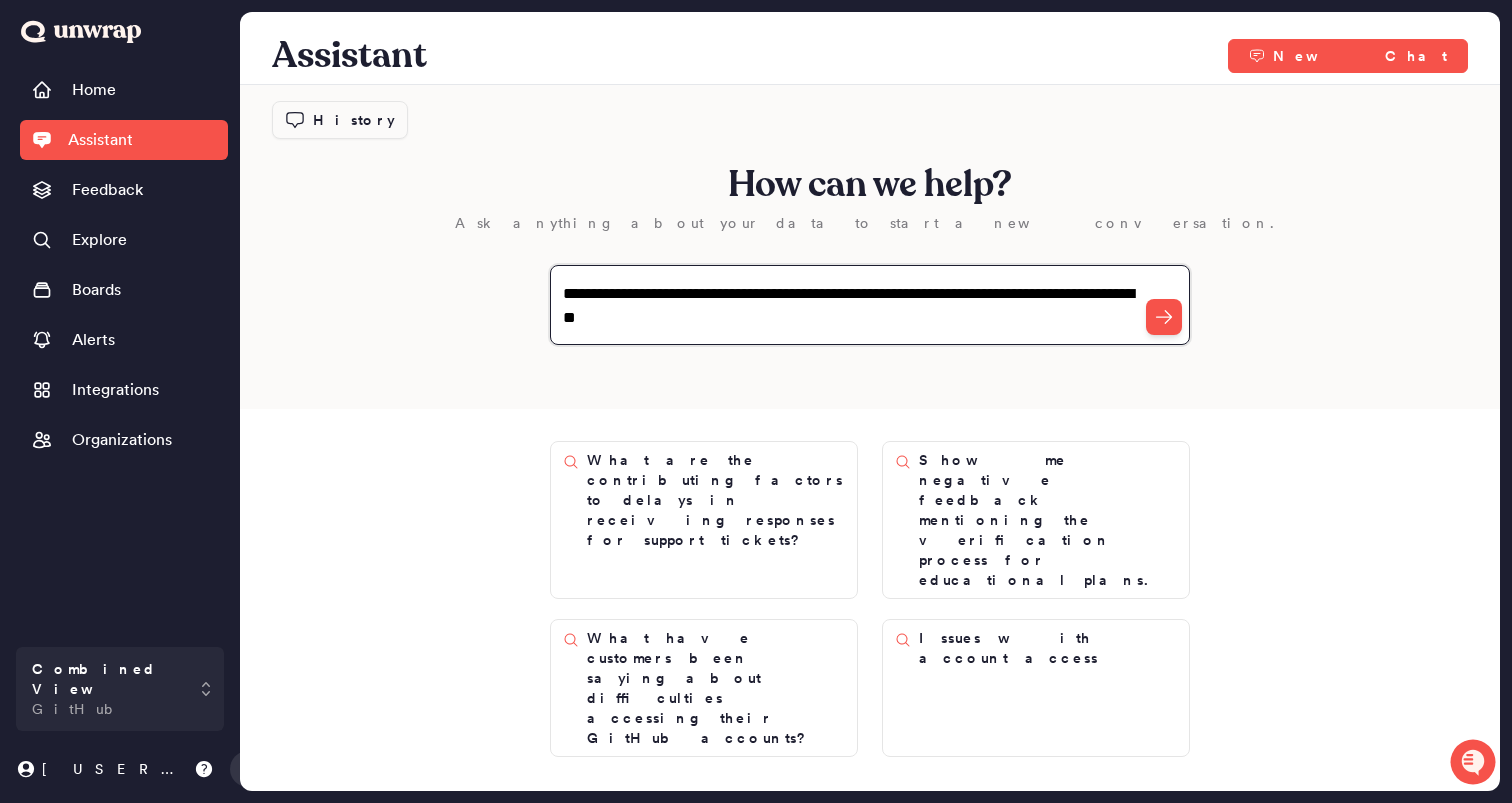 click 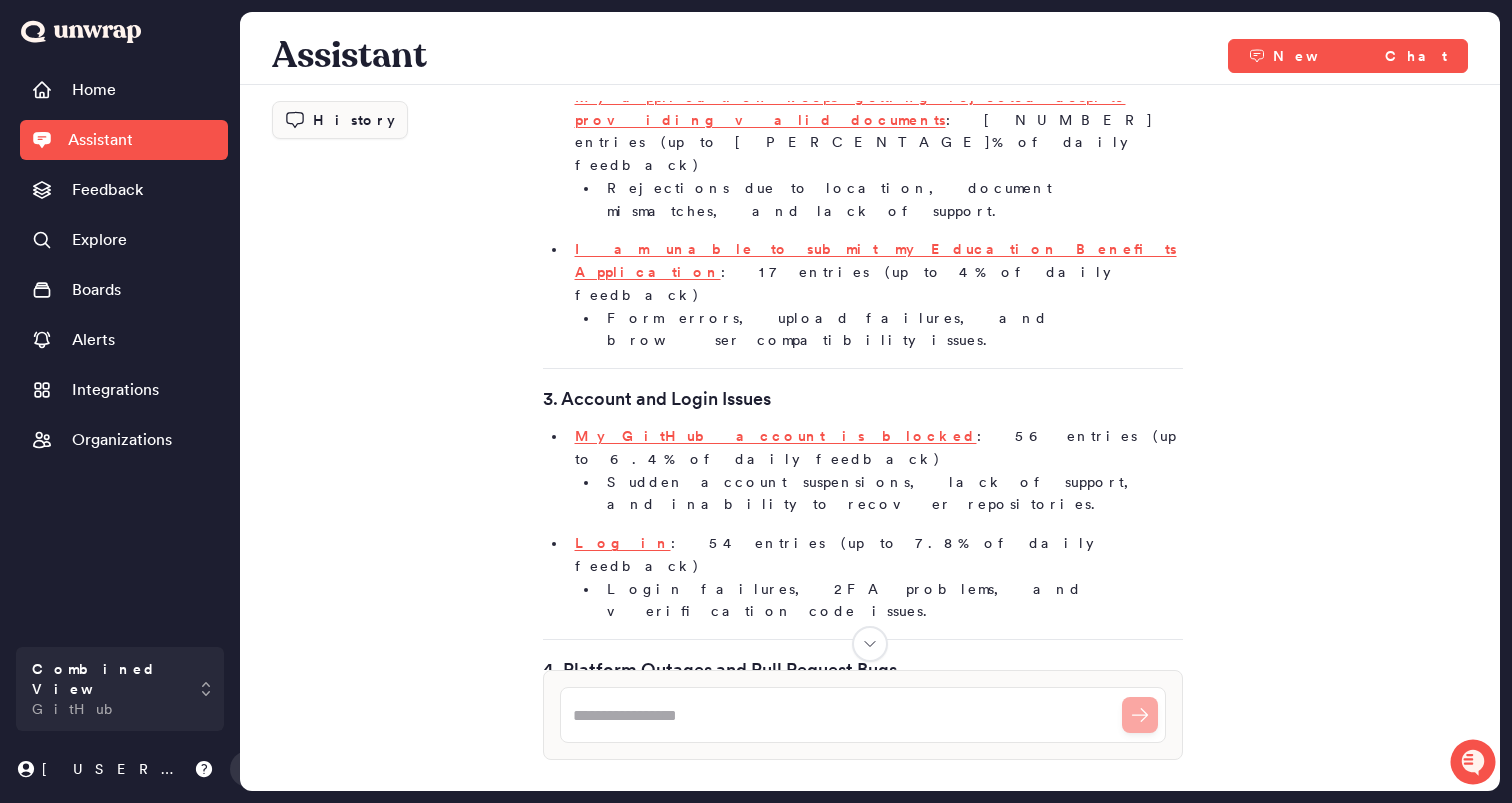 scroll, scrollTop: 1591, scrollLeft: 0, axis: vertical 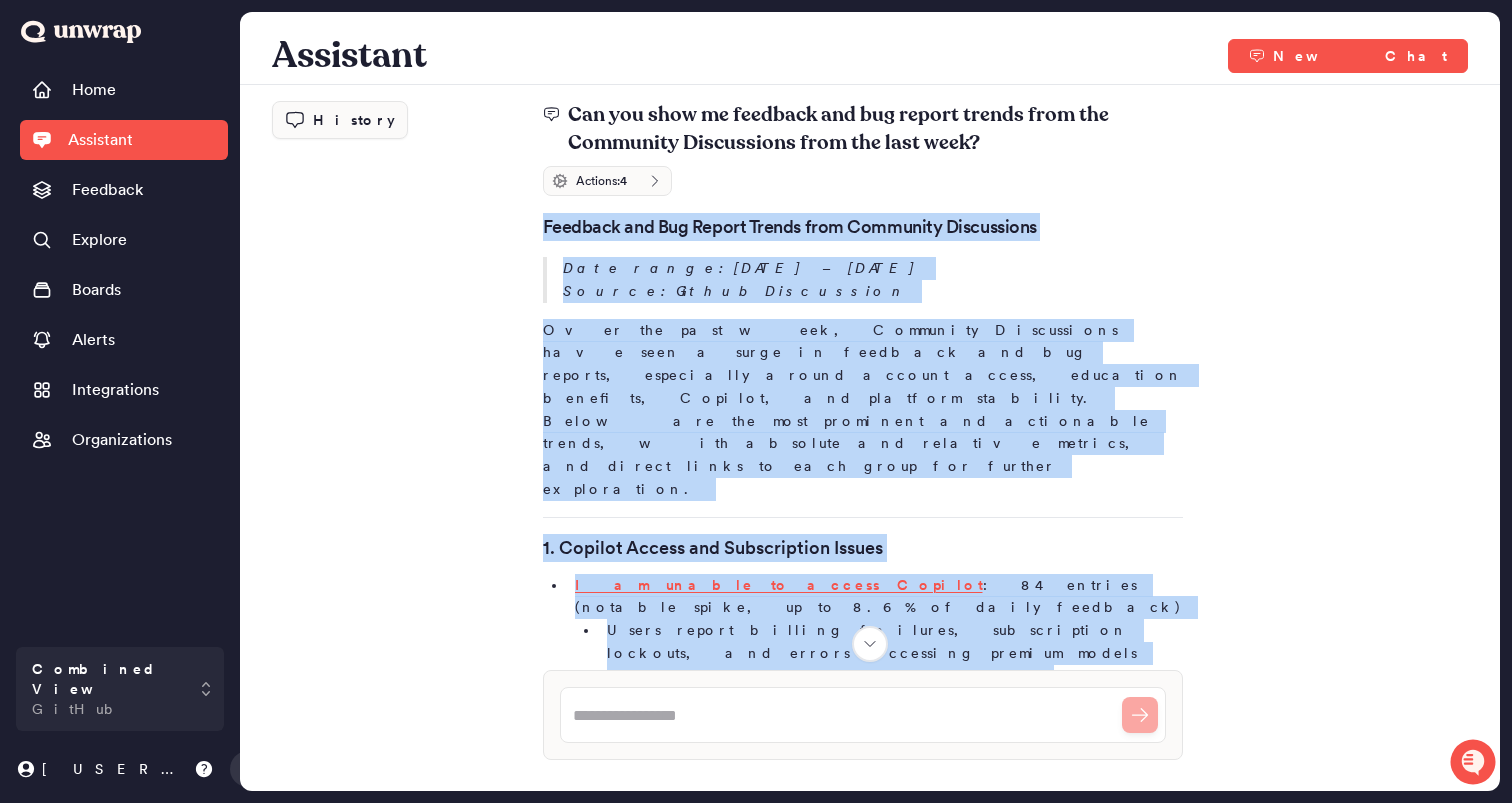 drag, startPoint x: 680, startPoint y: 629, endPoint x: 421, endPoint y: 239, distance: 468.1677 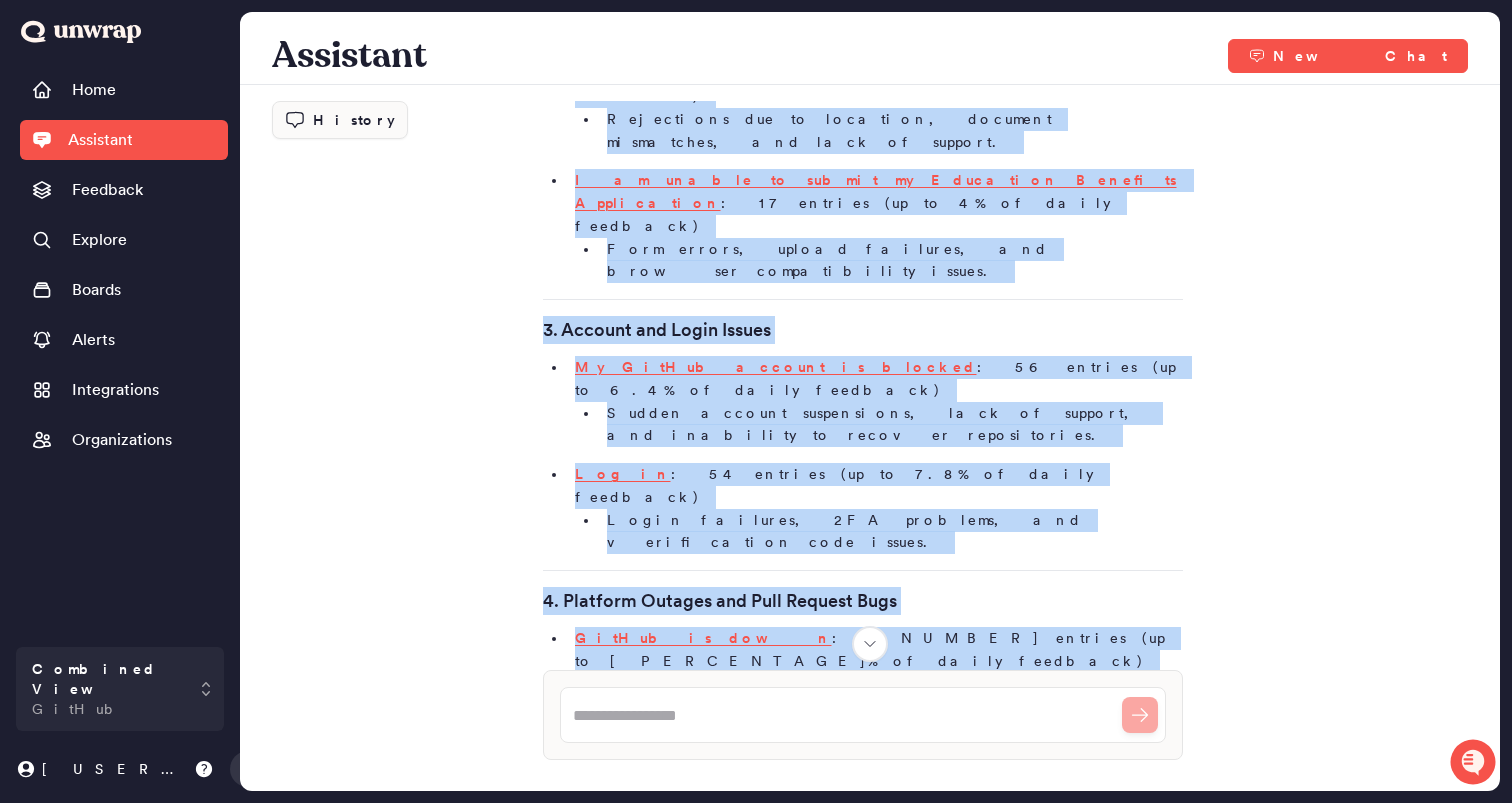 scroll, scrollTop: 1591, scrollLeft: 0, axis: vertical 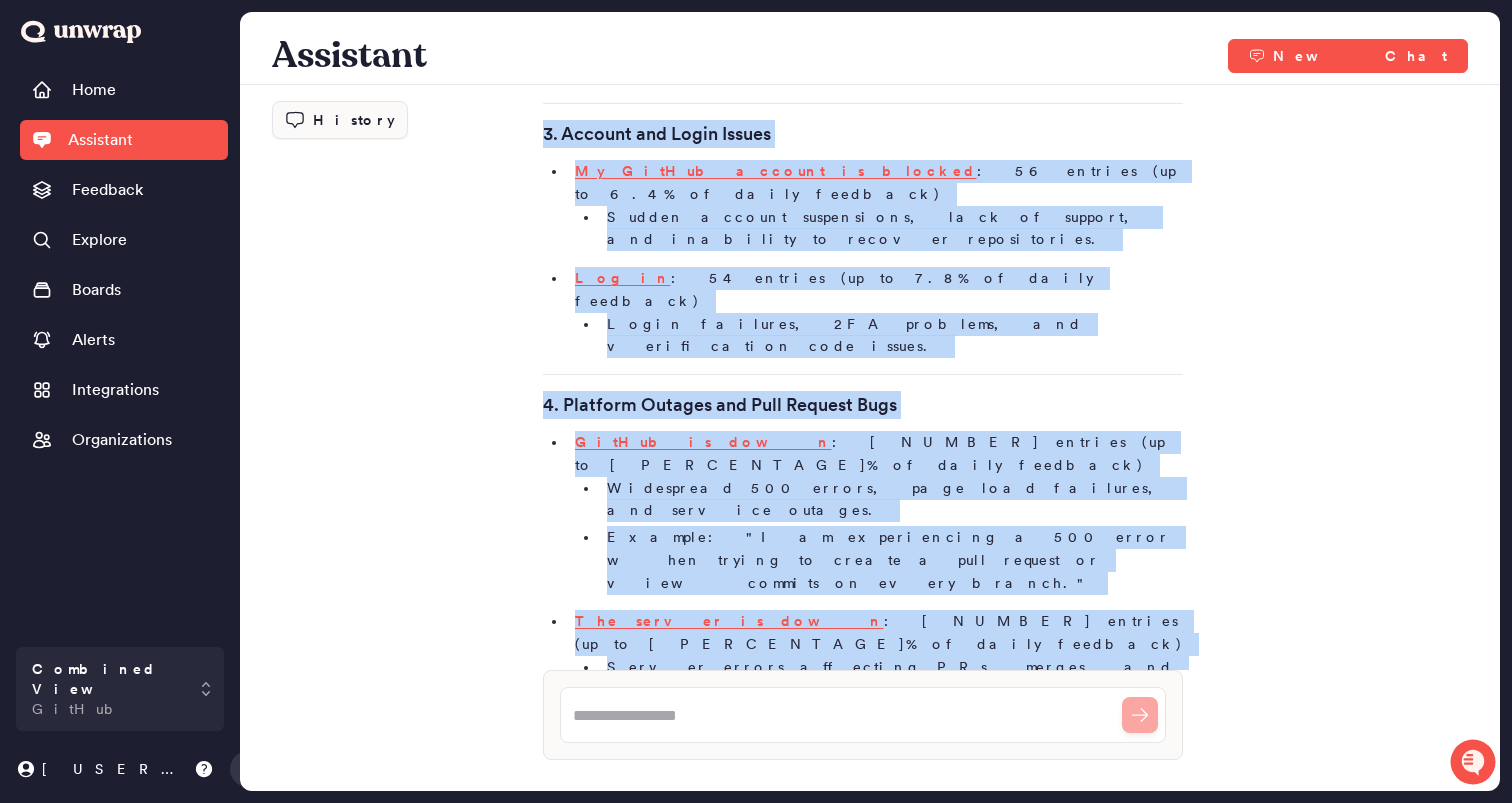 click on "Can you show me feedback and bug report trends from the Community Discussions from the last week? Unwrapping... Actions: 4 Filter Feedback Filtering feedback to only include entries from Public Github Discussions in the last week. Filter Feedback Filtering feedback to only include entries from Github Discussions in the last week. Trending Groups Identifying trending feedback and bug report groups from Github Discussions in the last week. Searching Actionable Feedback Identifying top actionable feedback and bug report groups from Github Discussions in the last week. Feedback and Bug Report Trends from Community Discussions
Date range: [DATE] – [DATE]
Source: Github Discussion
1. Copilot Access and Subscription Issues
I am unable to access Copilot : 84 entries (notable spike, up to 8.6% of daily feedback)
Users report billing failures, subscription lockouts, and errors accessing premium models (e.g., GPT-5, Claude Opus 4).
I am unable to license Co-Pilot" at bounding box center (870, 385) 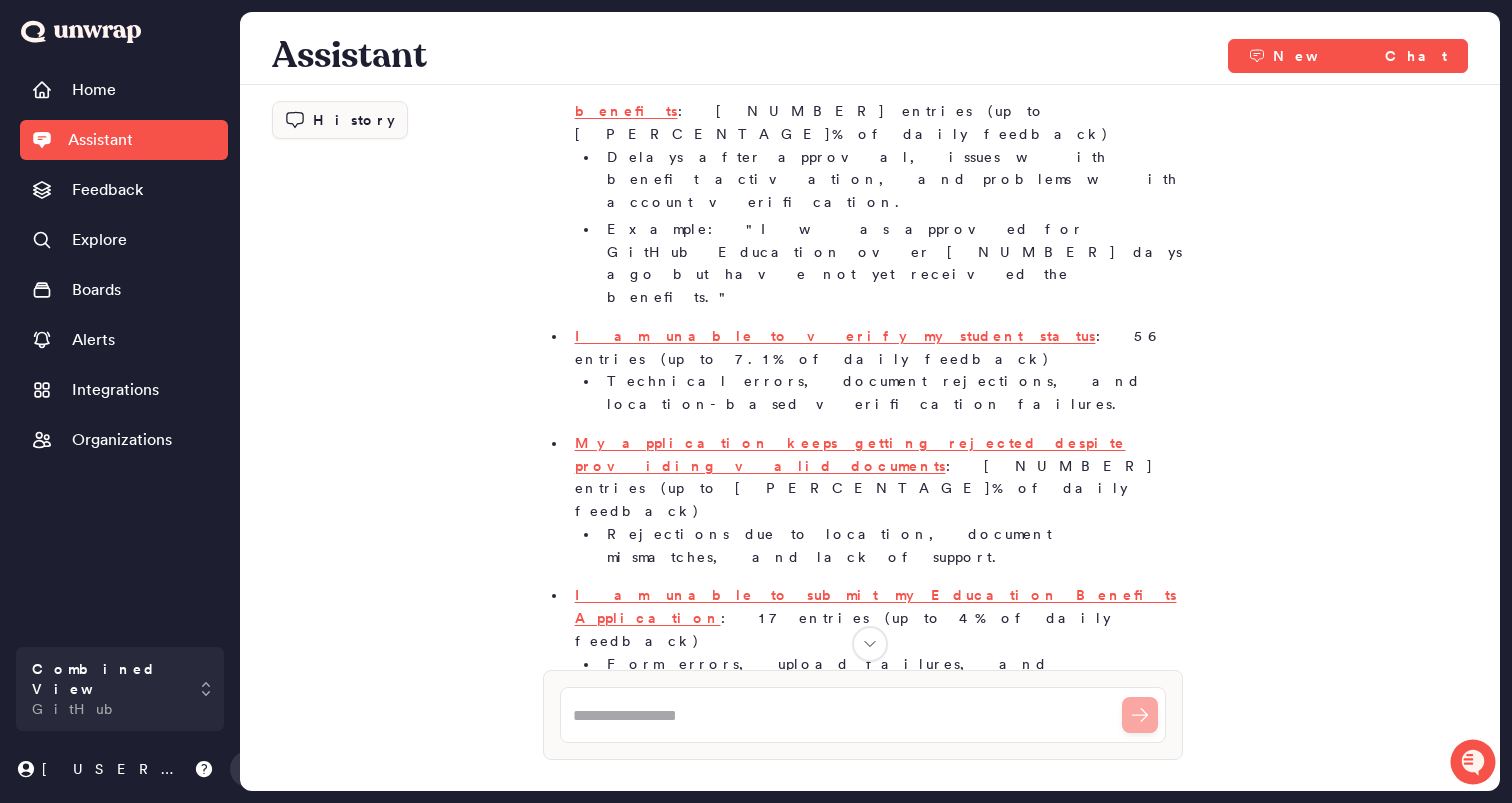 scroll, scrollTop: 976, scrollLeft: 0, axis: vertical 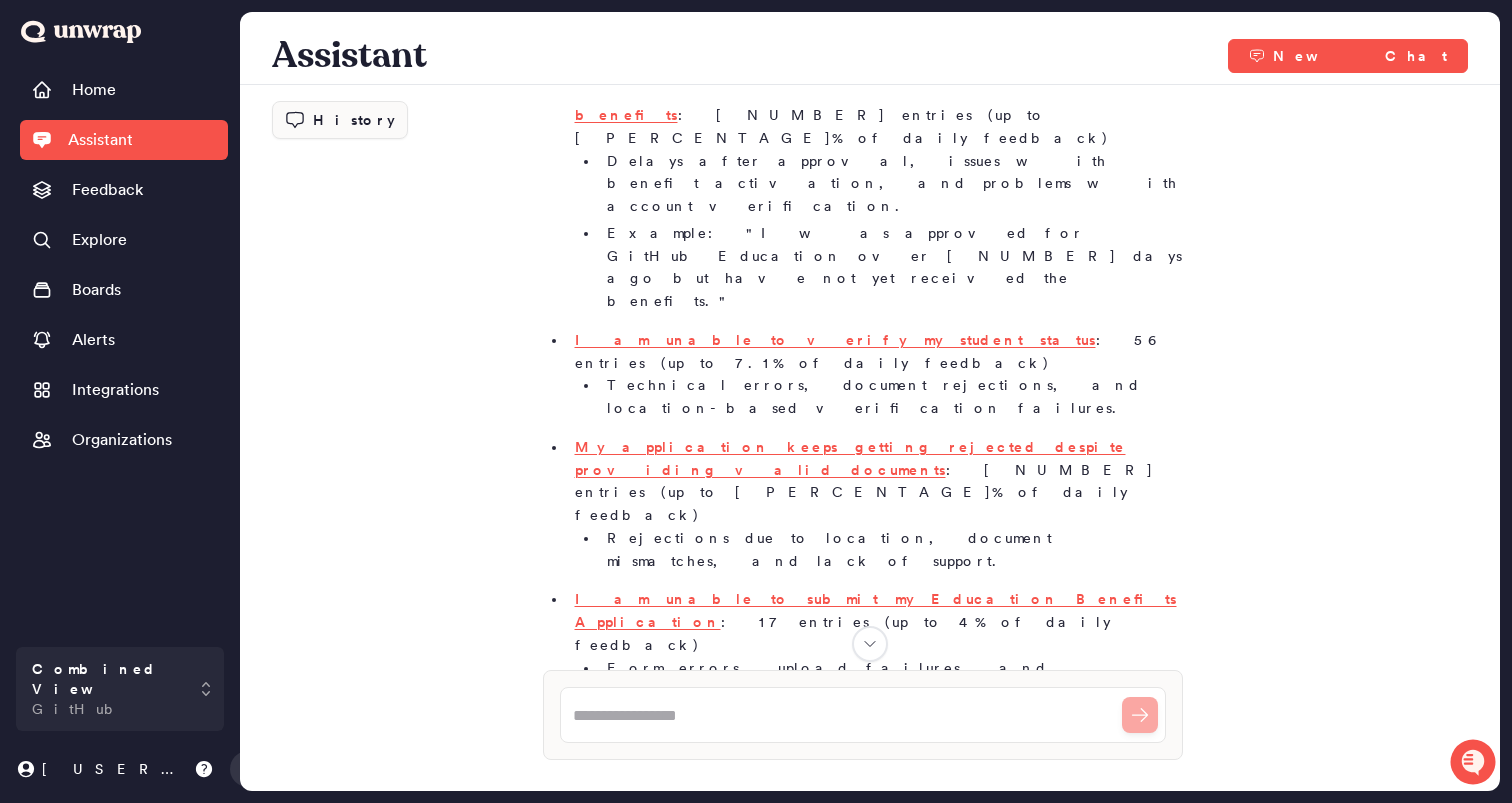 click on "Widespread 500 errors, page load failures, and service outages." at bounding box center [891, 1115] 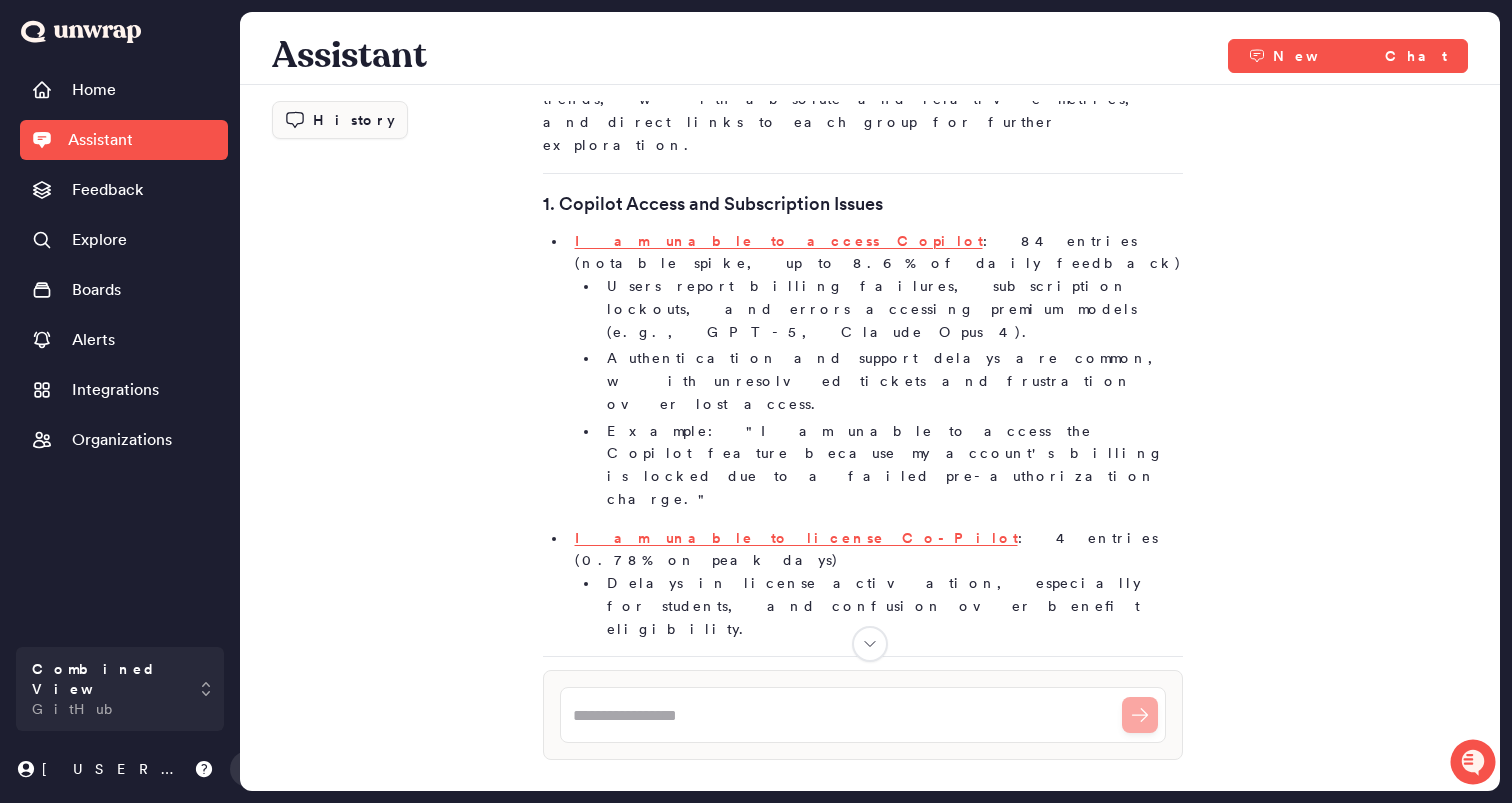 scroll, scrollTop: 0, scrollLeft: 0, axis: both 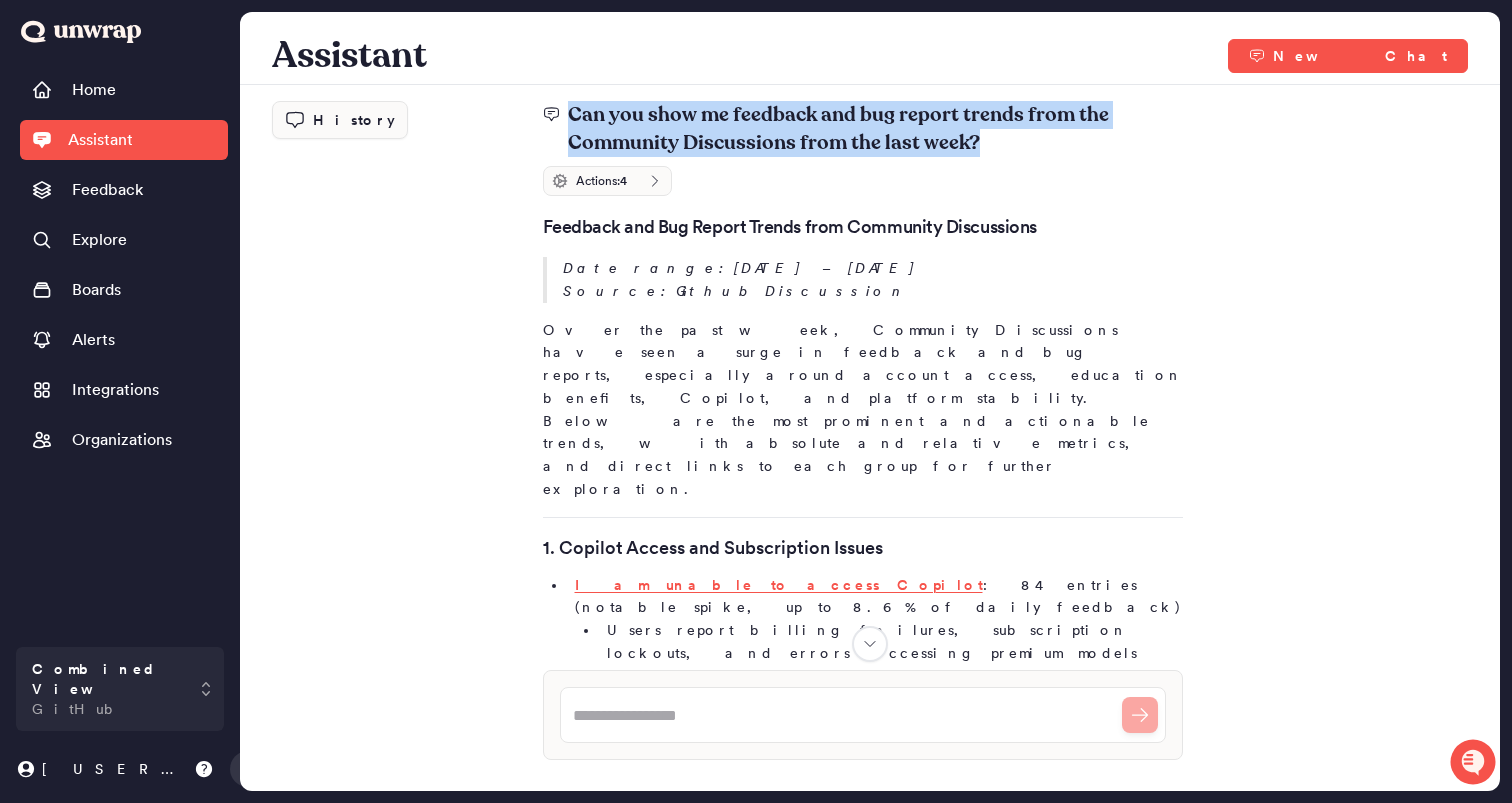 drag, startPoint x: 1018, startPoint y: 147, endPoint x: 564, endPoint y: 120, distance: 454.80215 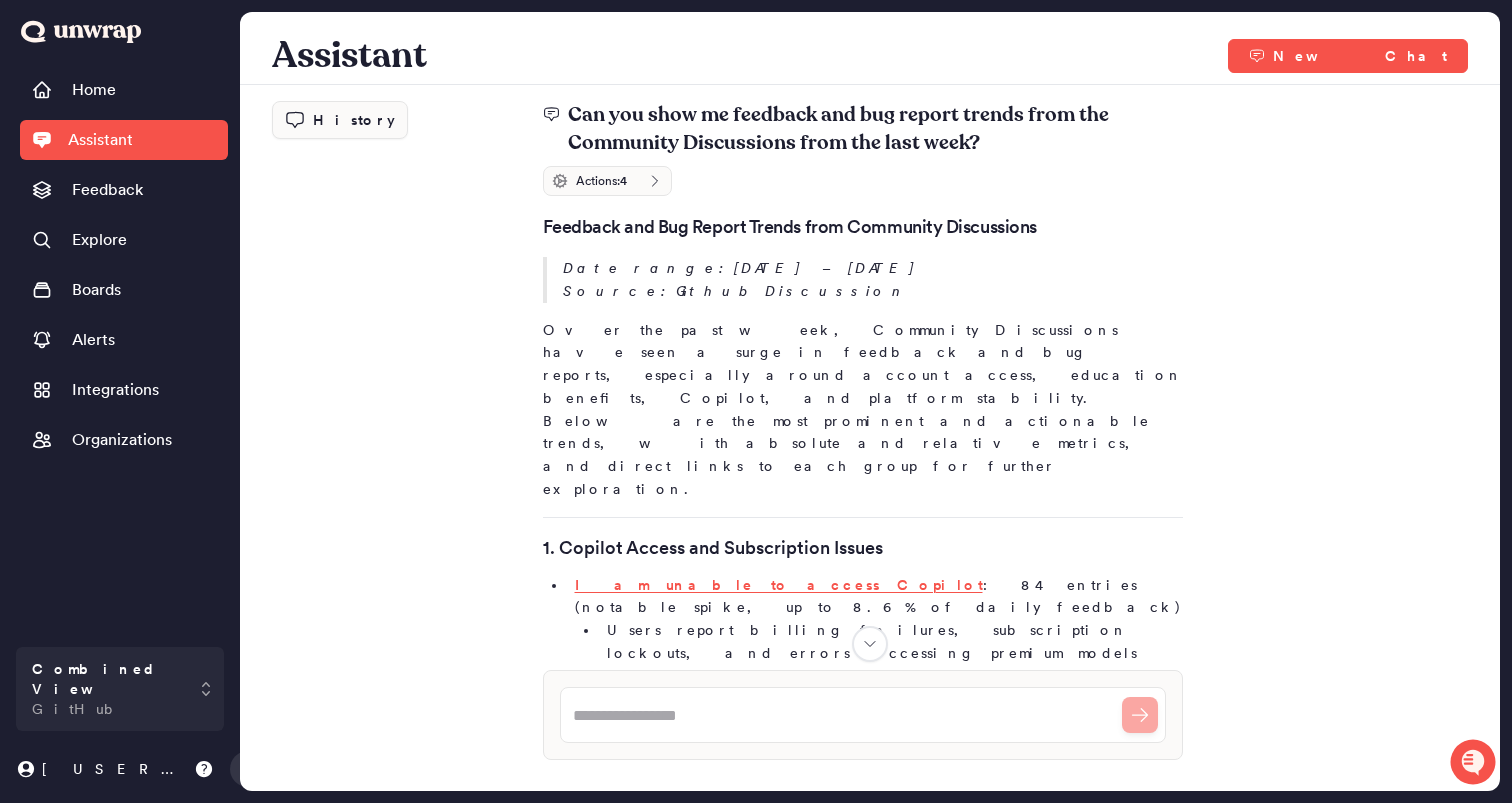 click on "Feedback and Bug Report Trends from Community Discussions" at bounding box center [863, 227] 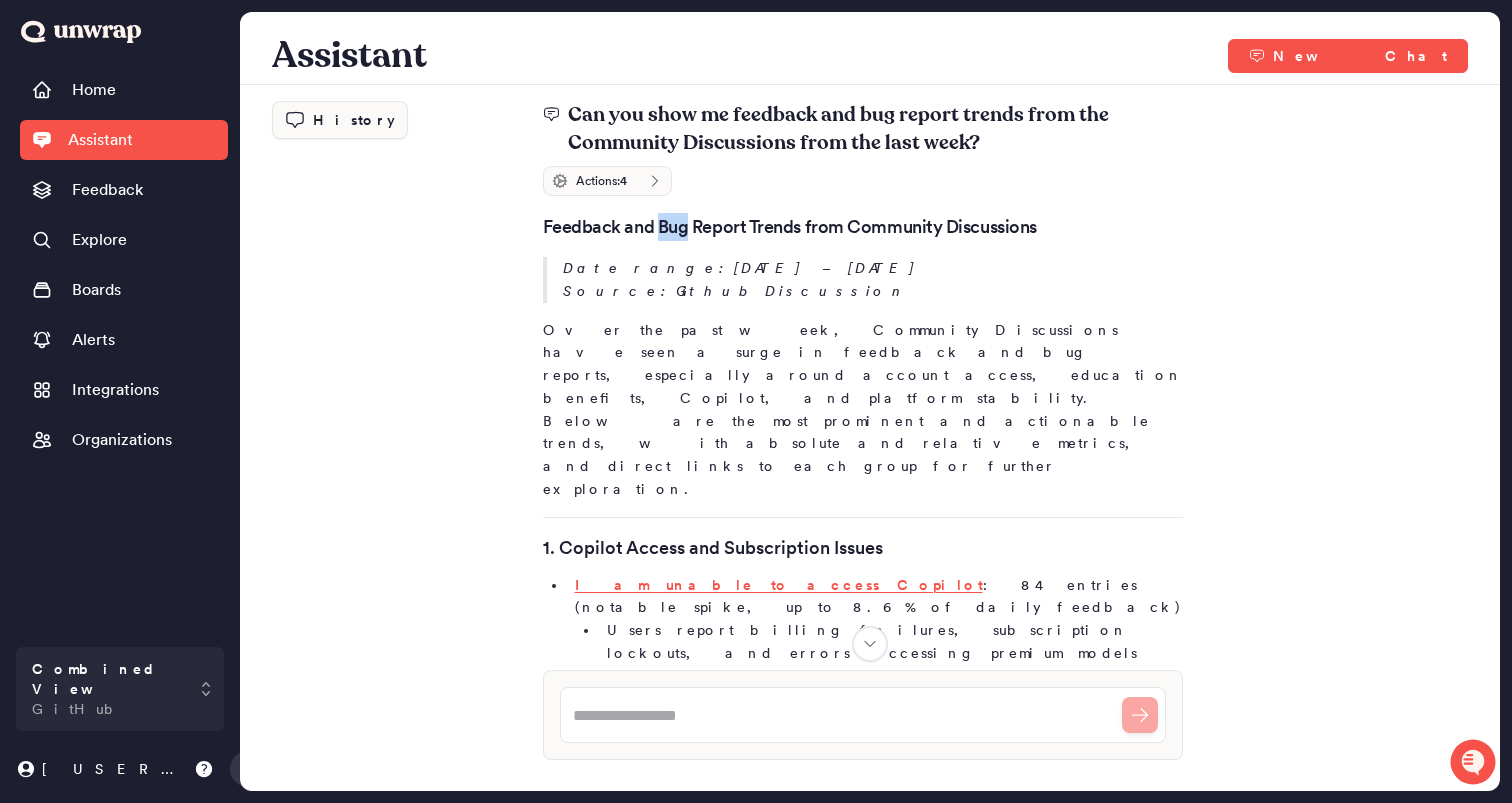 click on "Feedback and Bug Report Trends from Community Discussions" at bounding box center [863, 227] 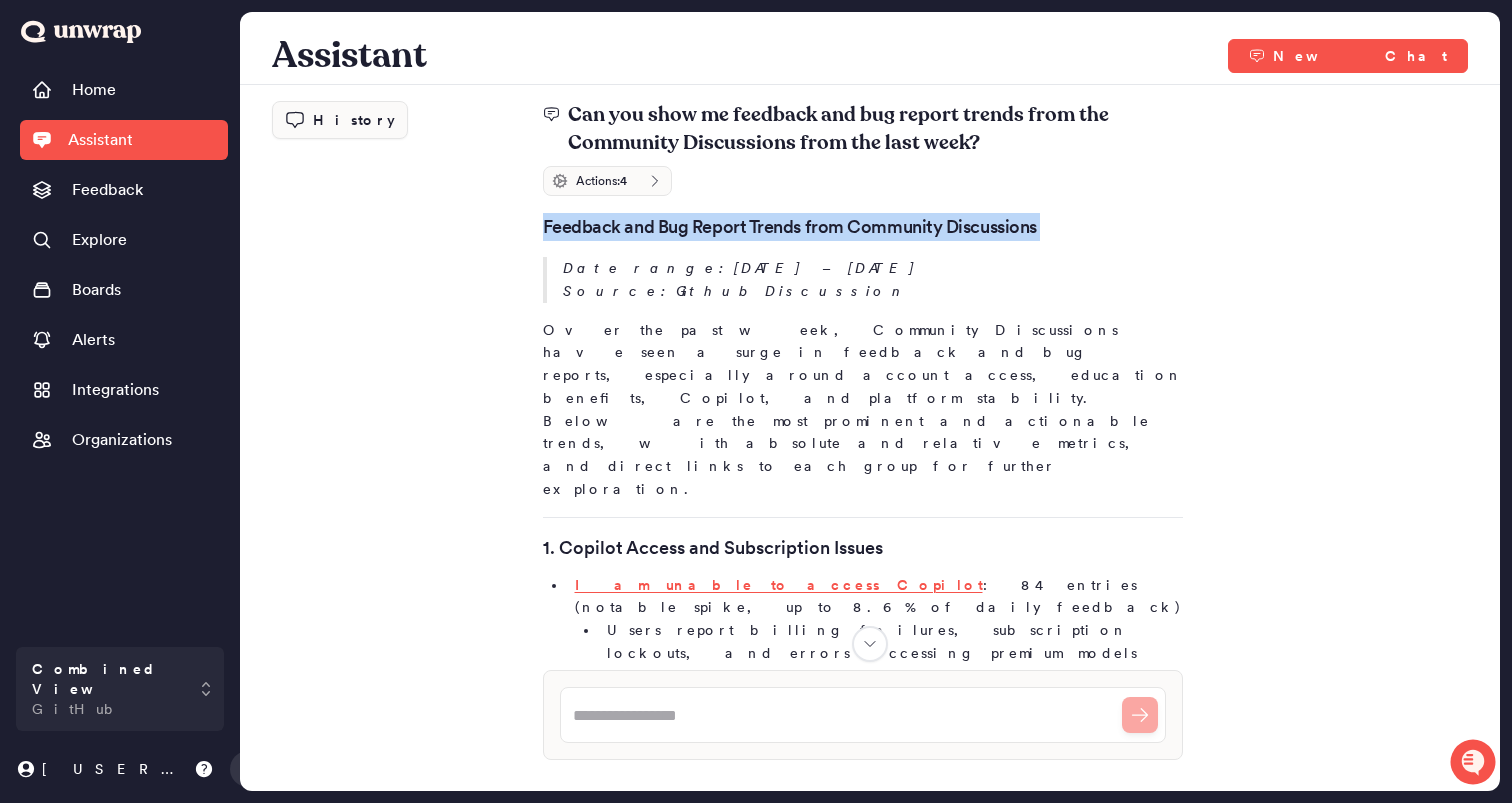 click on "Can you show me feedback and bug report trends from the Community Discussions from the last week? Unwrapping... Actions: 4 Filter Feedback Filtering feedback to only include entries from Public Github Discussions in the last week. Filter Feedback Filtering feedback to only include entries from Github Discussions in the last week. Trending Groups Identifying trending feedback and bug report groups from Github Discussions in the last week. Searching Actionable Feedback Identifying top actionable feedback and bug report groups from Github Discussions in the last week. Feedback and Bug Report Trends from Community Discussions
Date range: [DATE] – [DATE]
Source: Github Discussion
1. Copilot Access and Subscription Issues
I am unable to access Copilot : 84 entries (notable spike, up to 8.6% of daily feedback)
Users report billing failures, subscription lockouts, and errors accessing premium models (e.g., GPT-5, Claude Opus 4).
I am unable to license Co-Pilot" at bounding box center [870, 385] 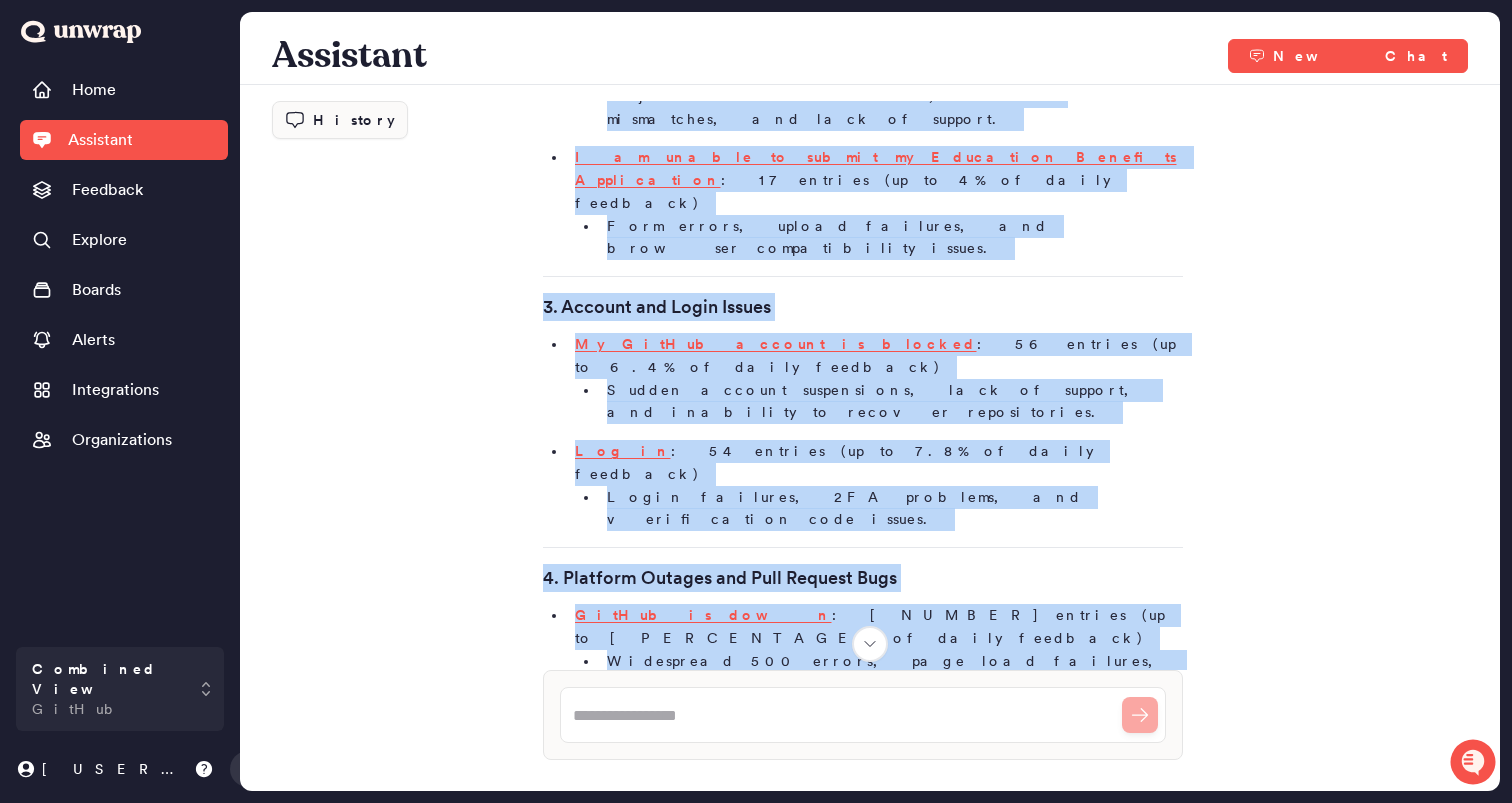 scroll, scrollTop: 1591, scrollLeft: 0, axis: vertical 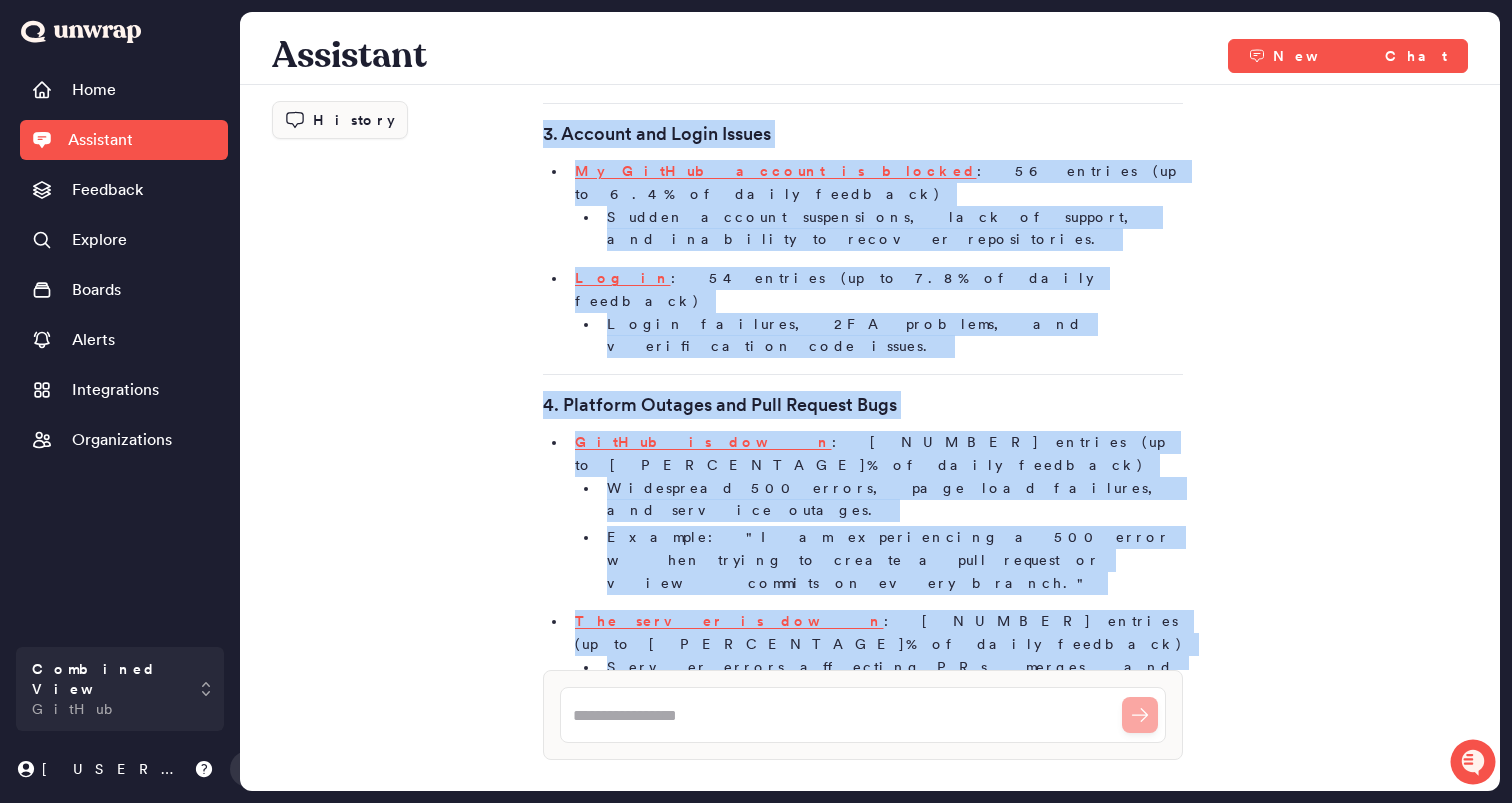 drag, startPoint x: 526, startPoint y: 236, endPoint x: 1021, endPoint y: 673, distance: 660.2984 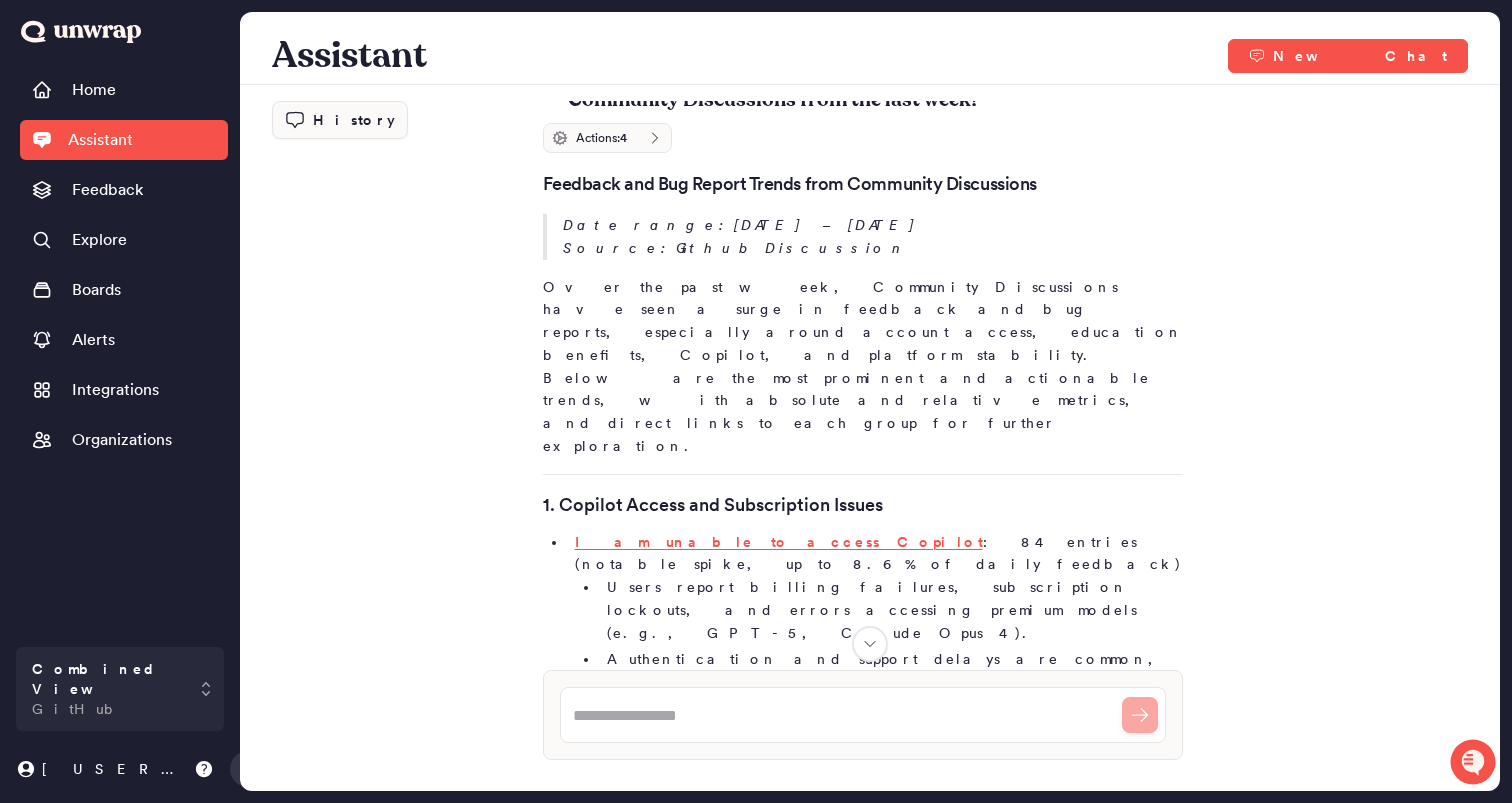 scroll, scrollTop: 0, scrollLeft: 0, axis: both 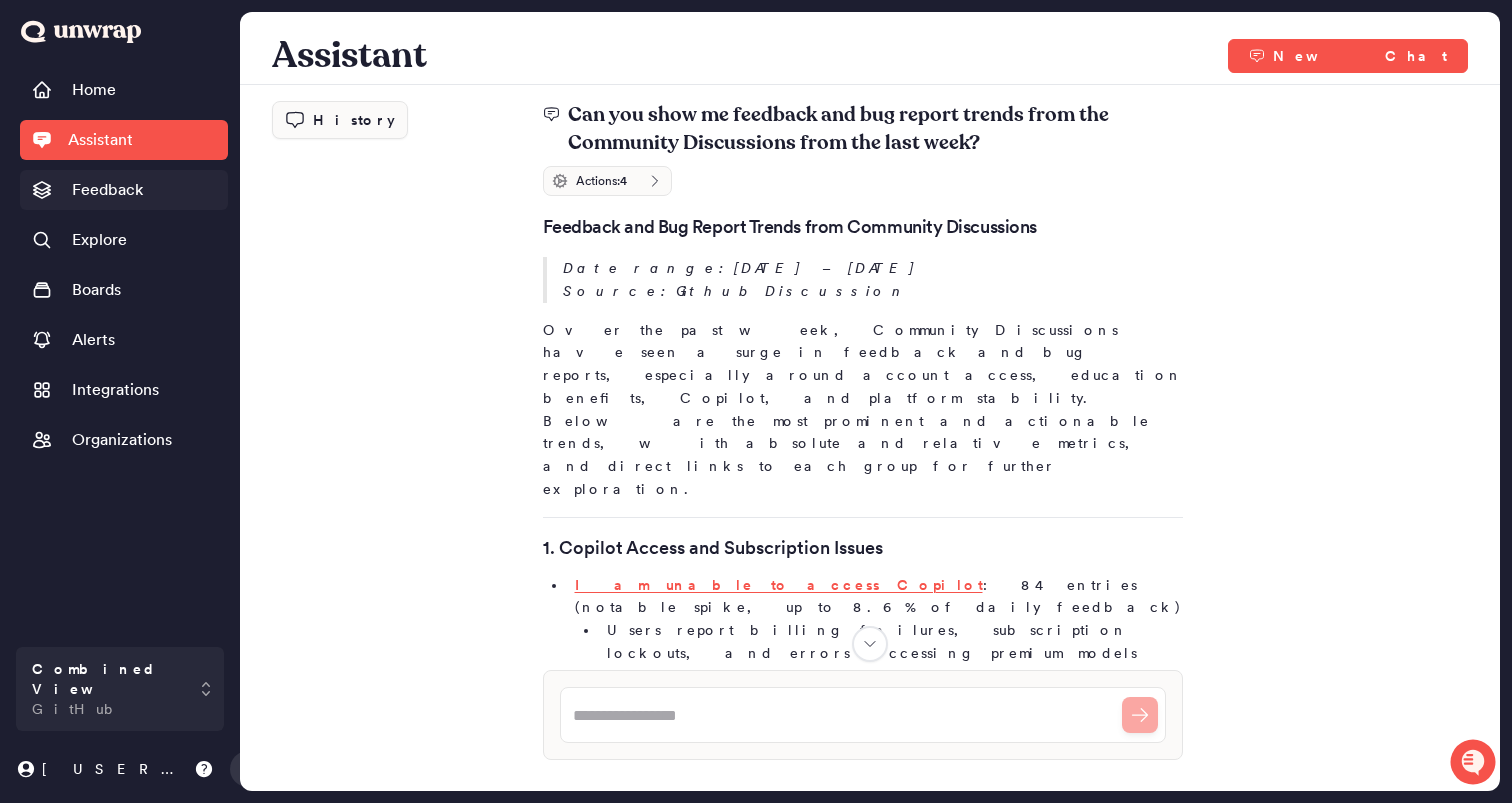 click on "Feedback" at bounding box center (107, 190) 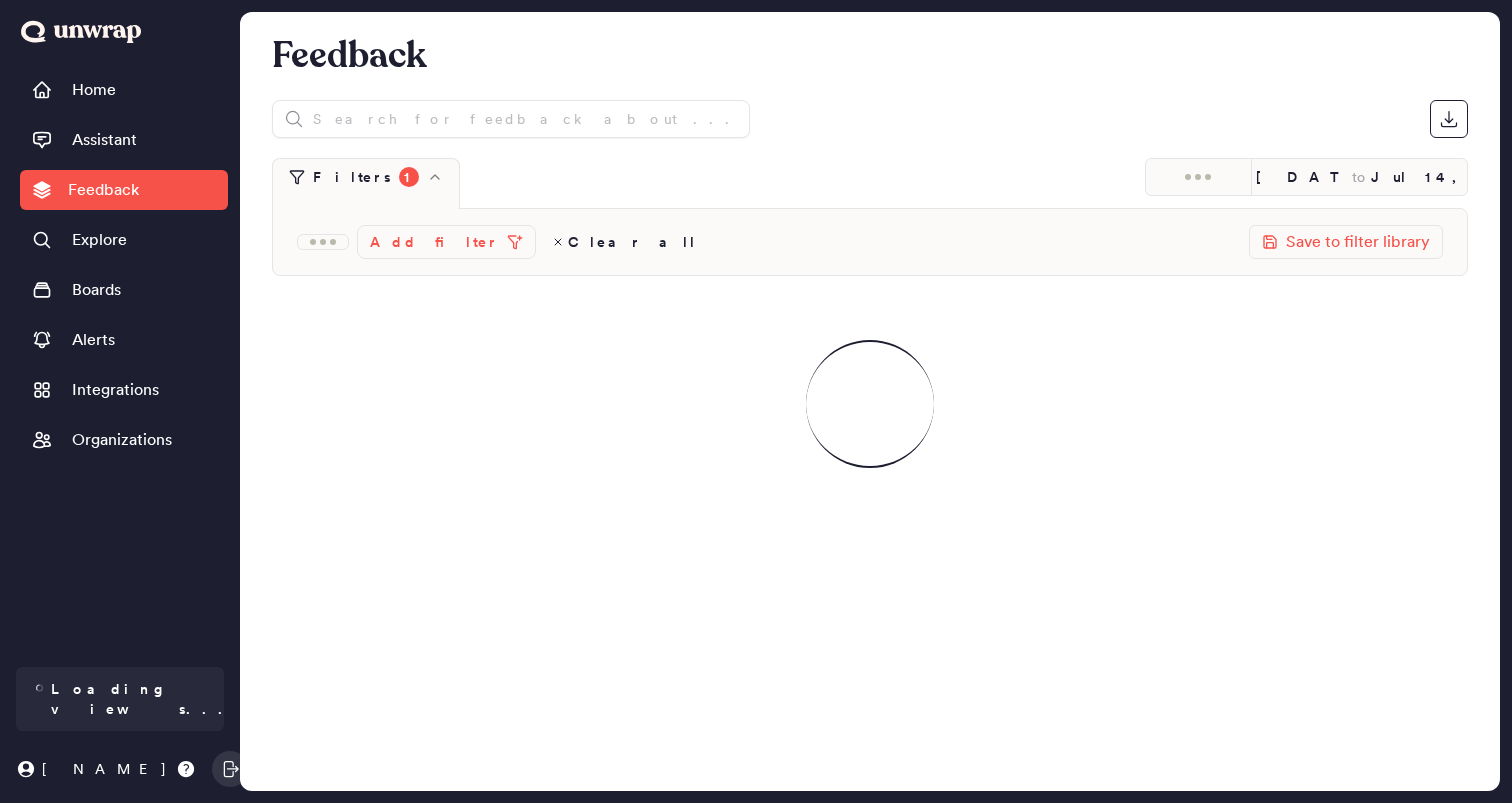 scroll, scrollTop: 0, scrollLeft: 0, axis: both 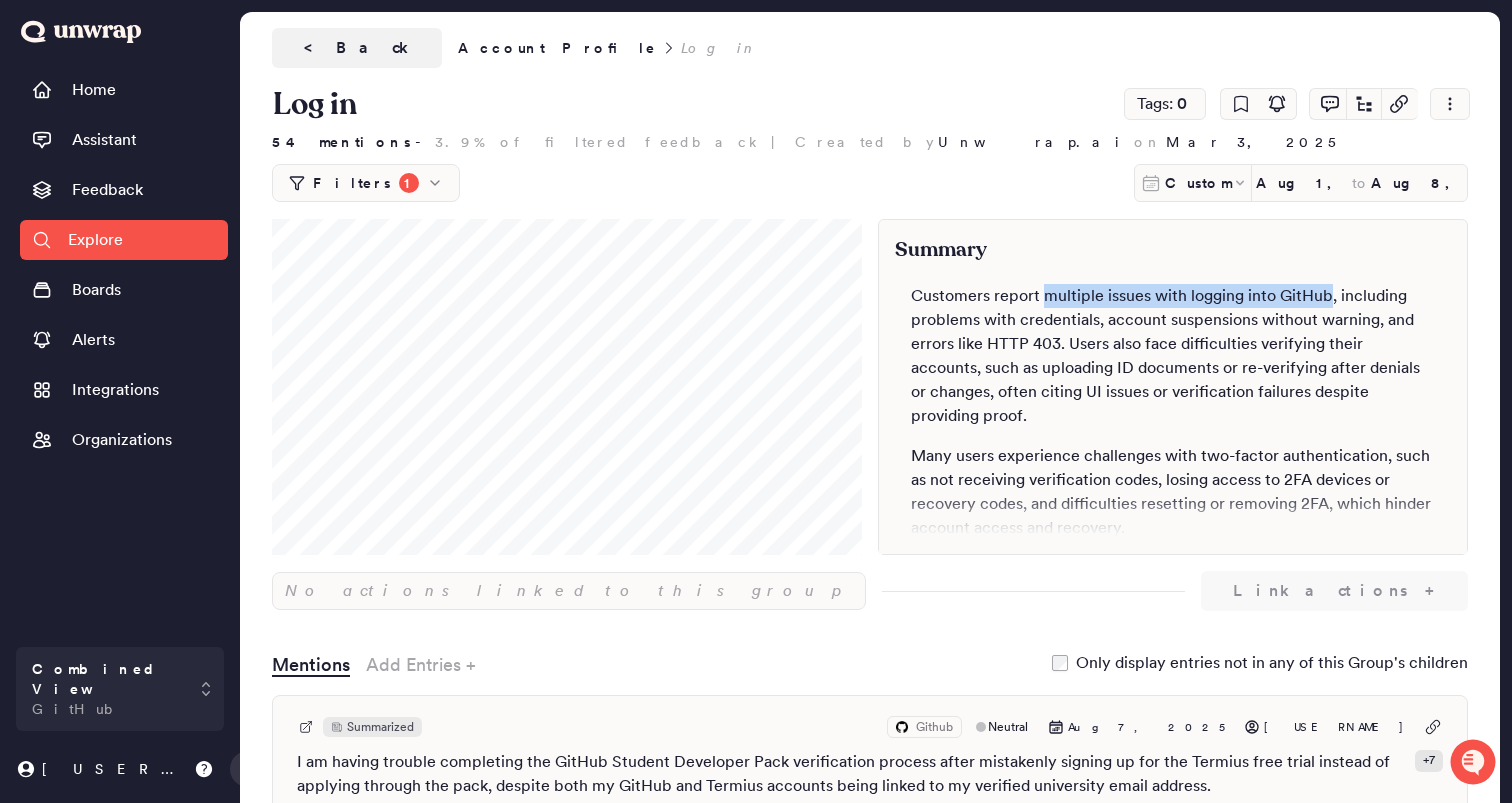 drag, startPoint x: 1043, startPoint y: 295, endPoint x: 1325, endPoint y: 287, distance: 282.11346 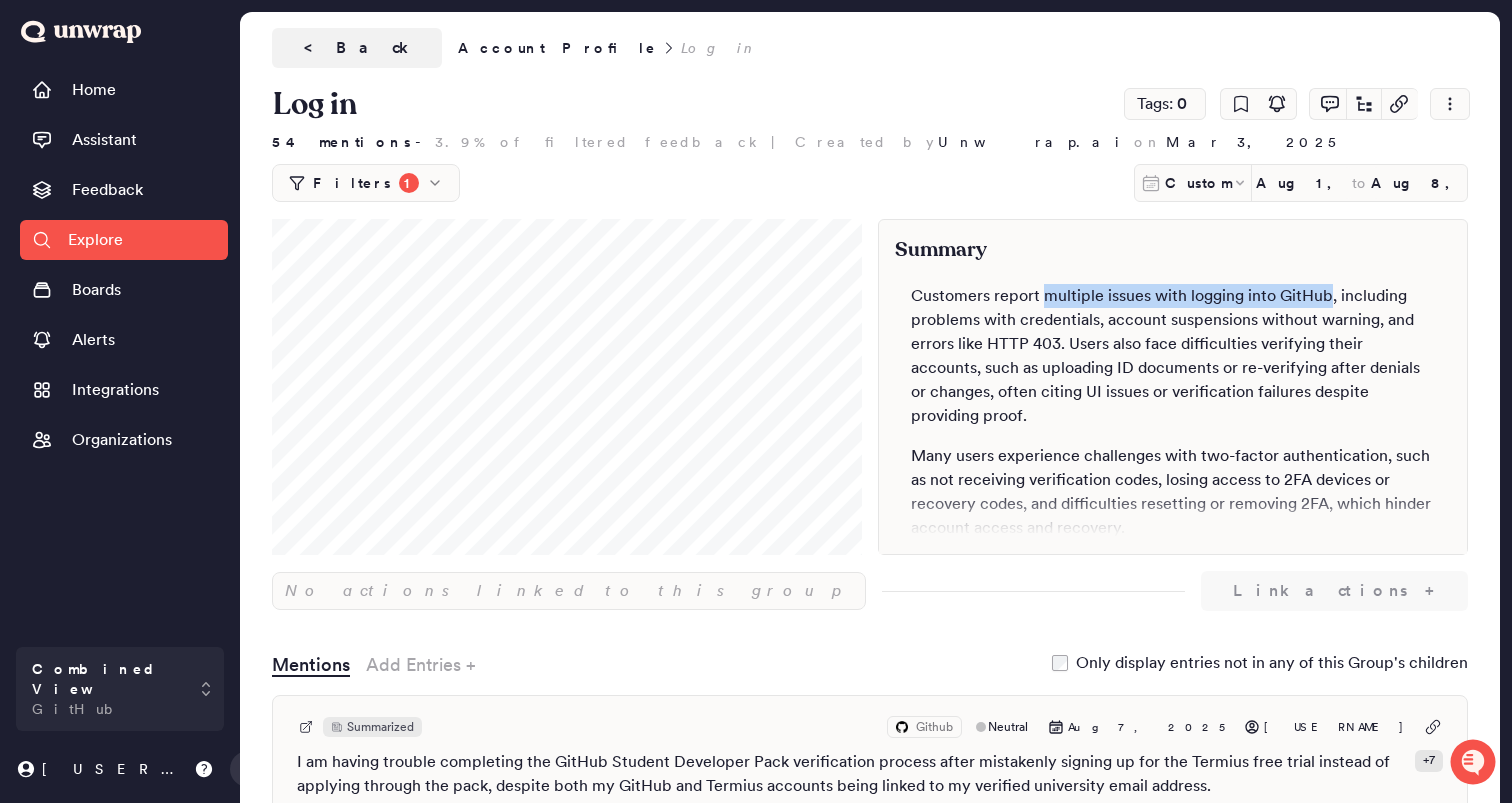 copy on "multiple issues with logging into GitHub" 